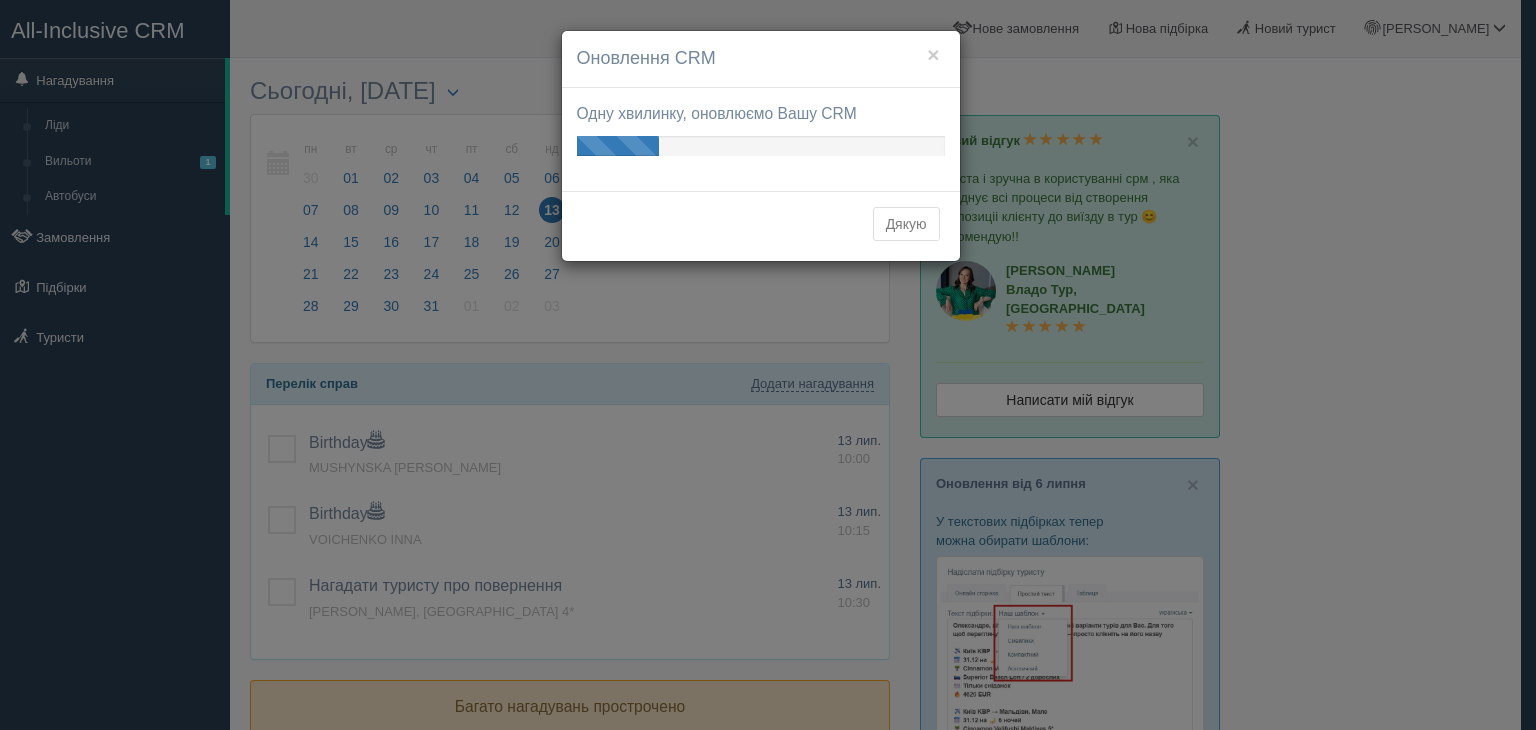 scroll, scrollTop: 0, scrollLeft: 0, axis: both 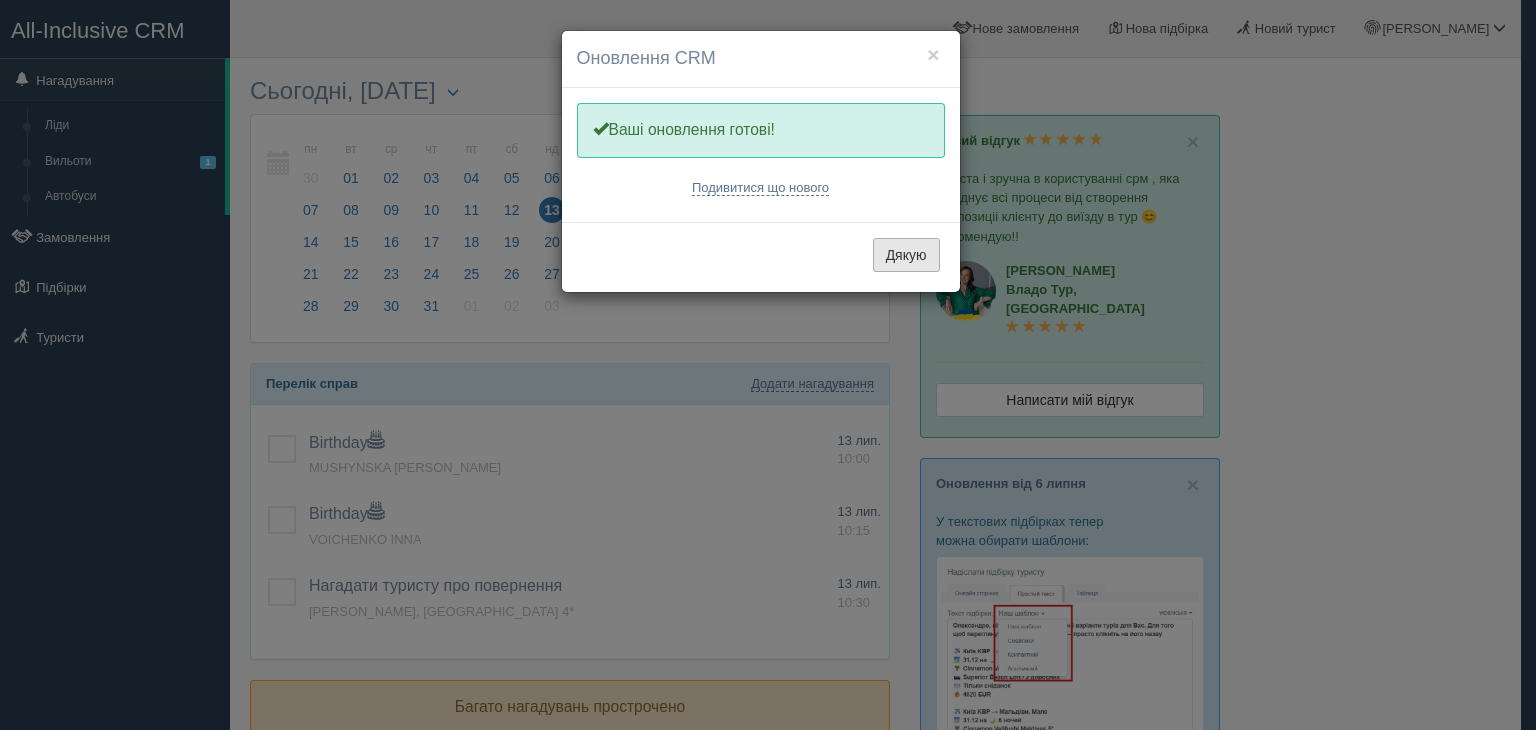 click on "Дякую" at bounding box center (906, 255) 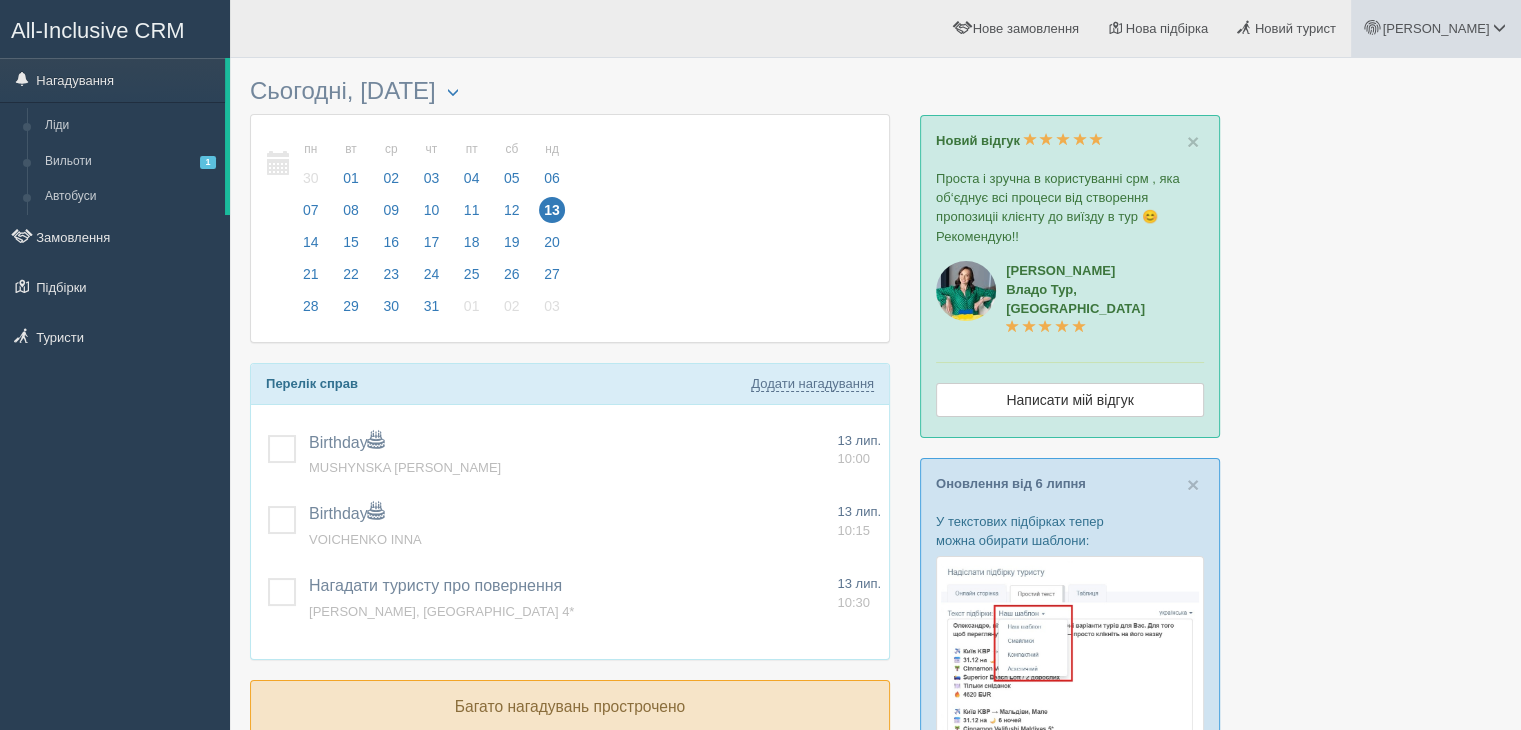 click on "[PERSON_NAME]" at bounding box center [1435, 28] 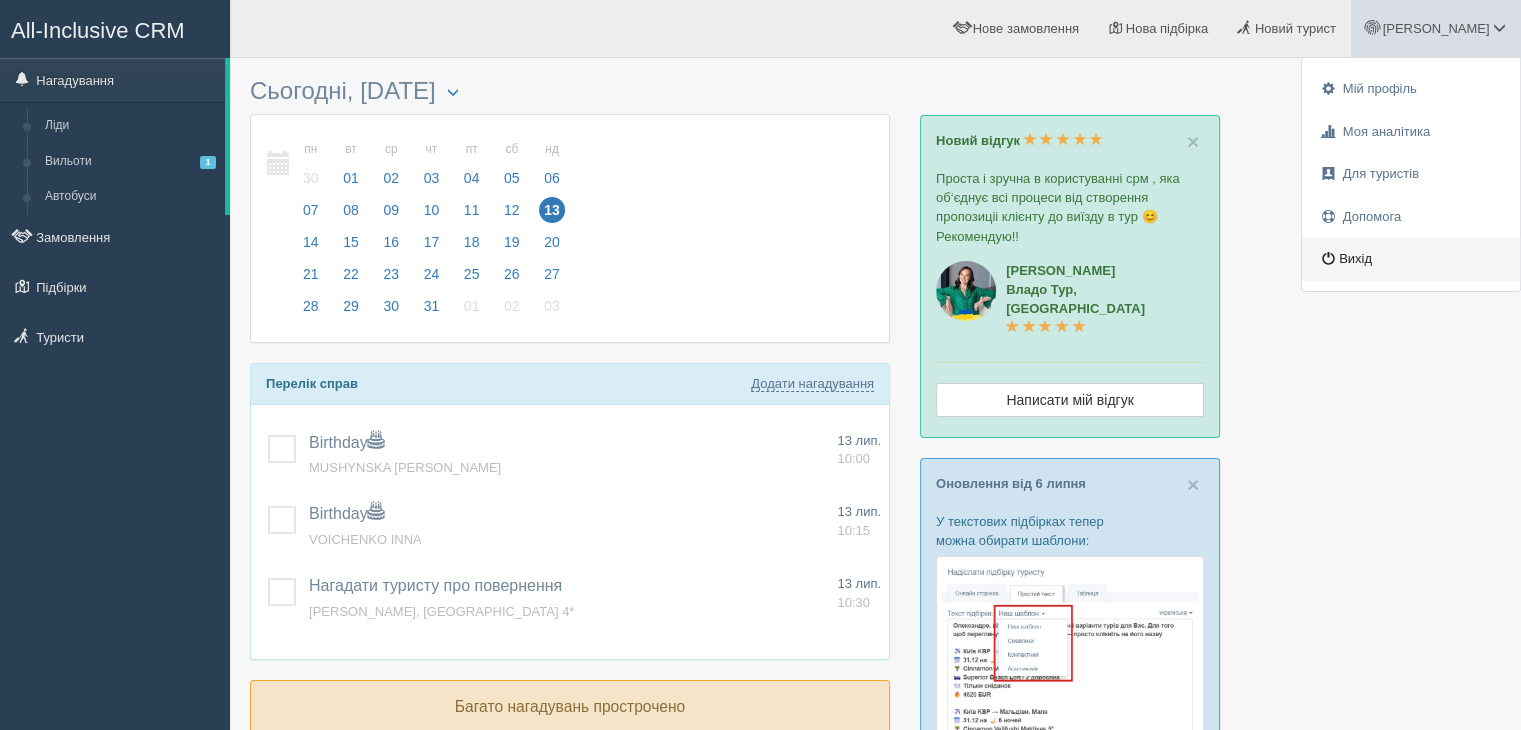 click on "Вихід" at bounding box center [1411, 259] 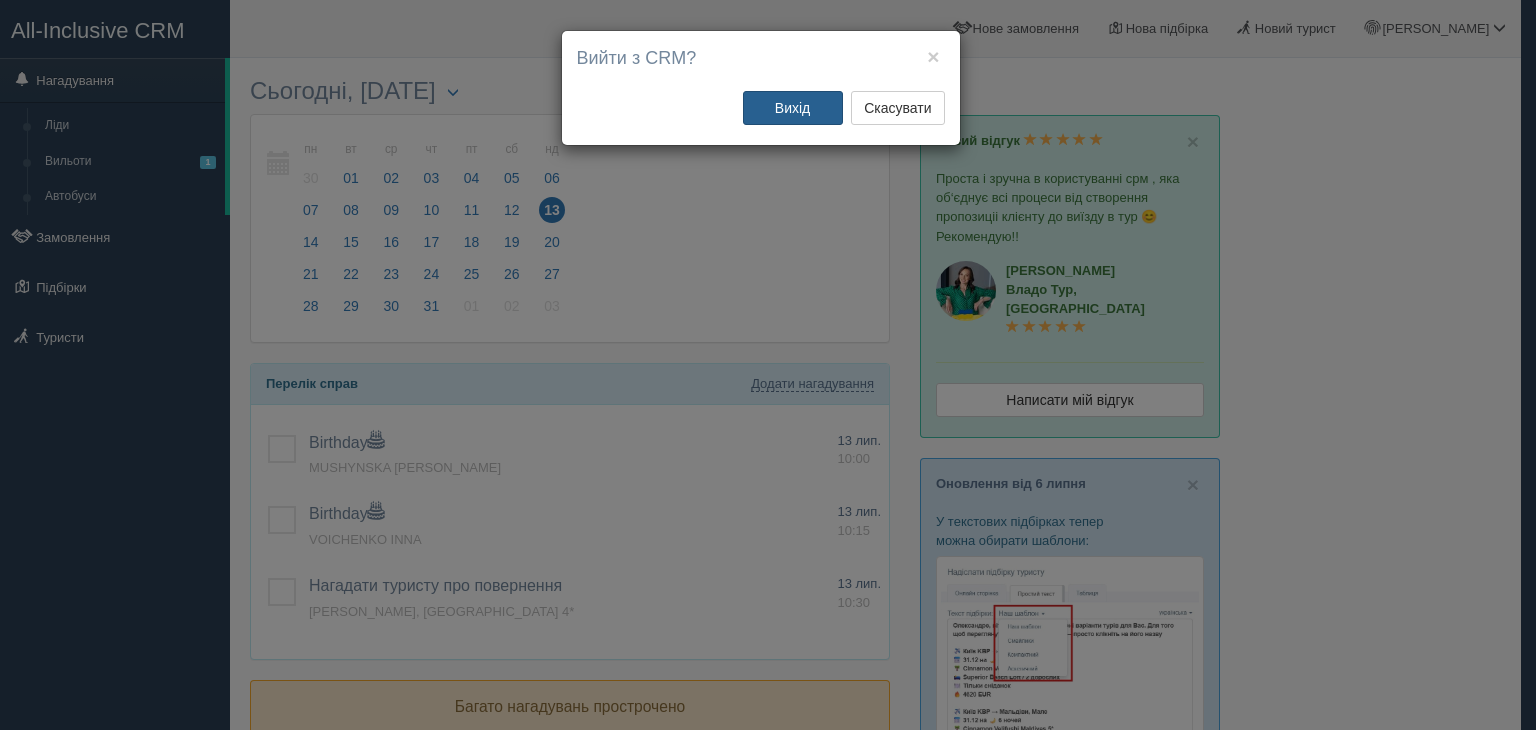 click on "Вихід" at bounding box center (793, 108) 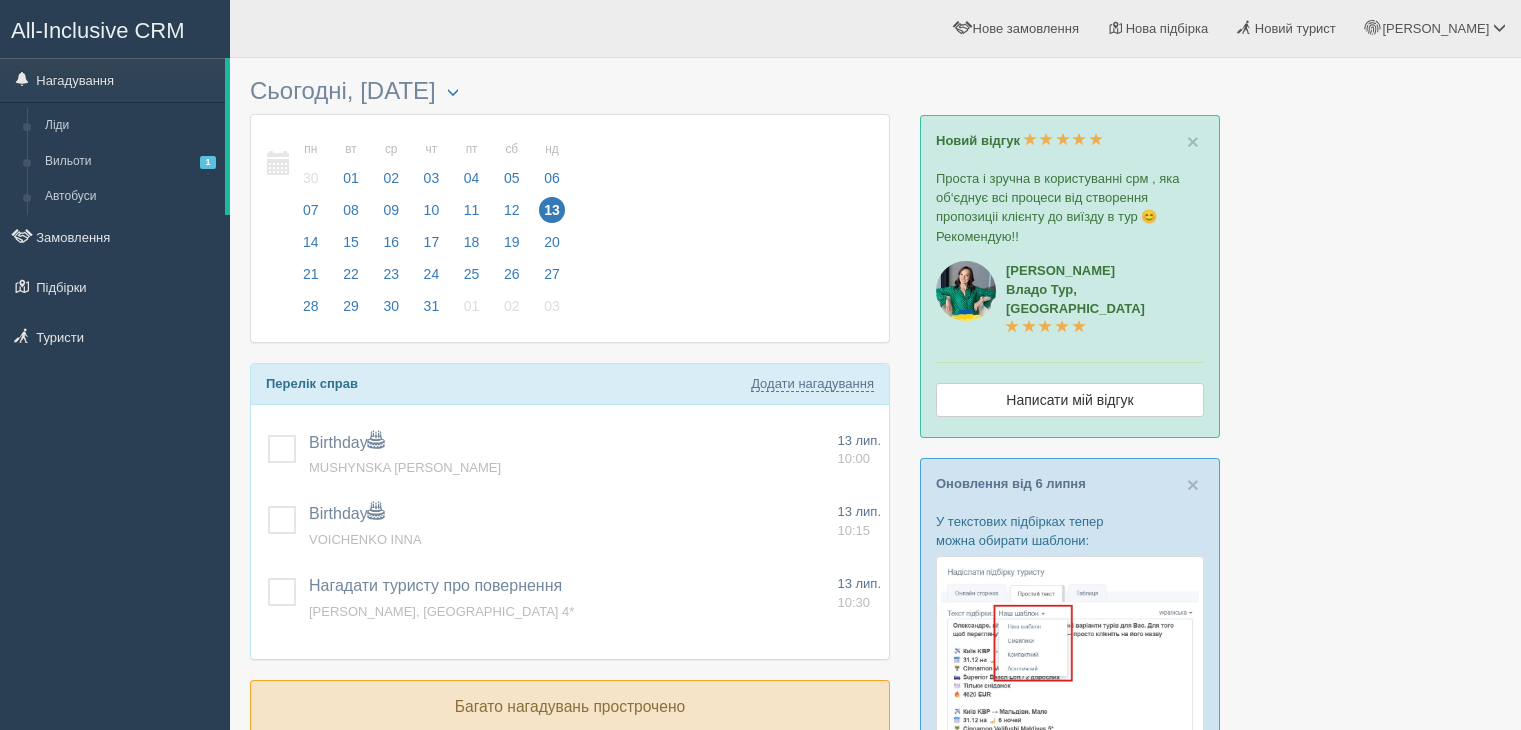 scroll, scrollTop: 0, scrollLeft: 0, axis: both 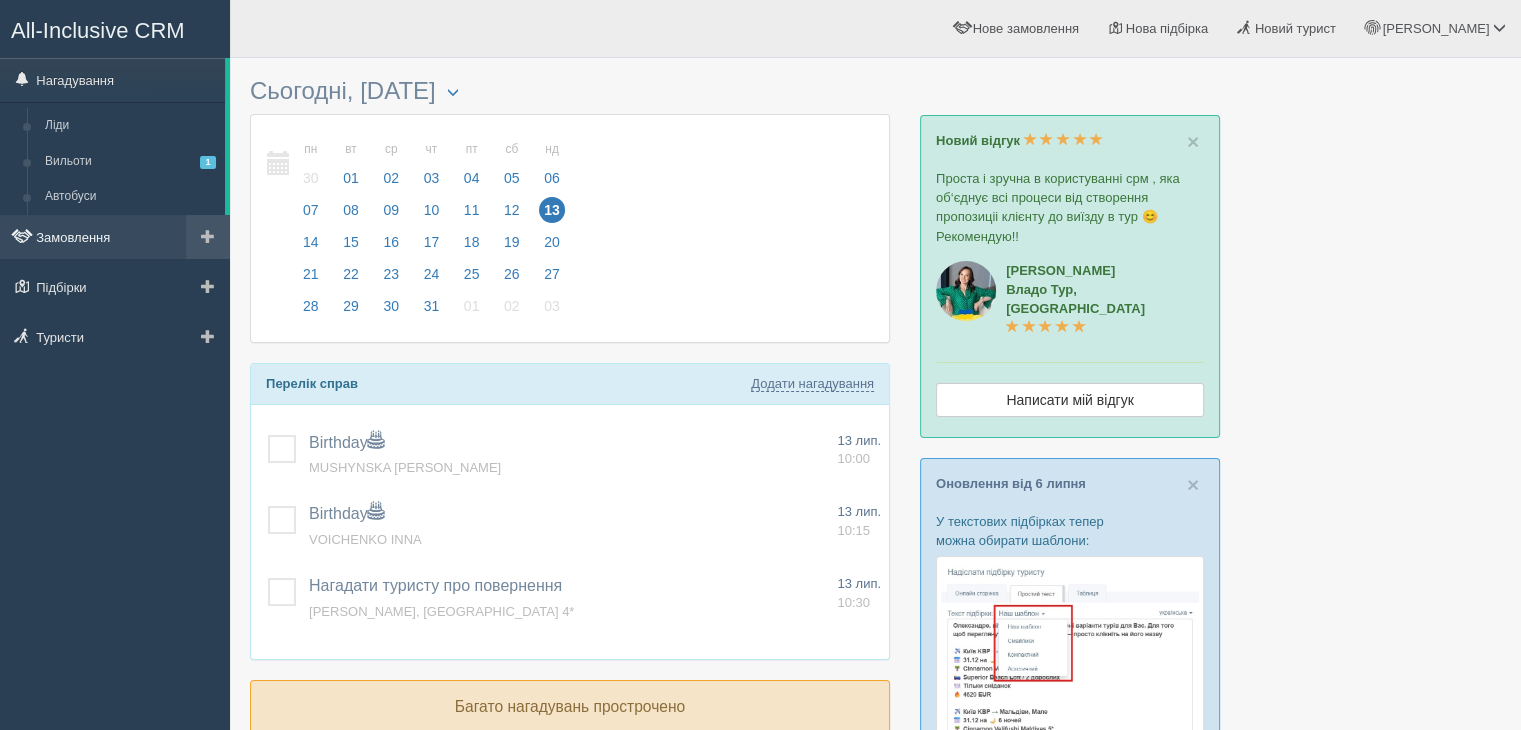 click on "Замовлення" at bounding box center (115, 237) 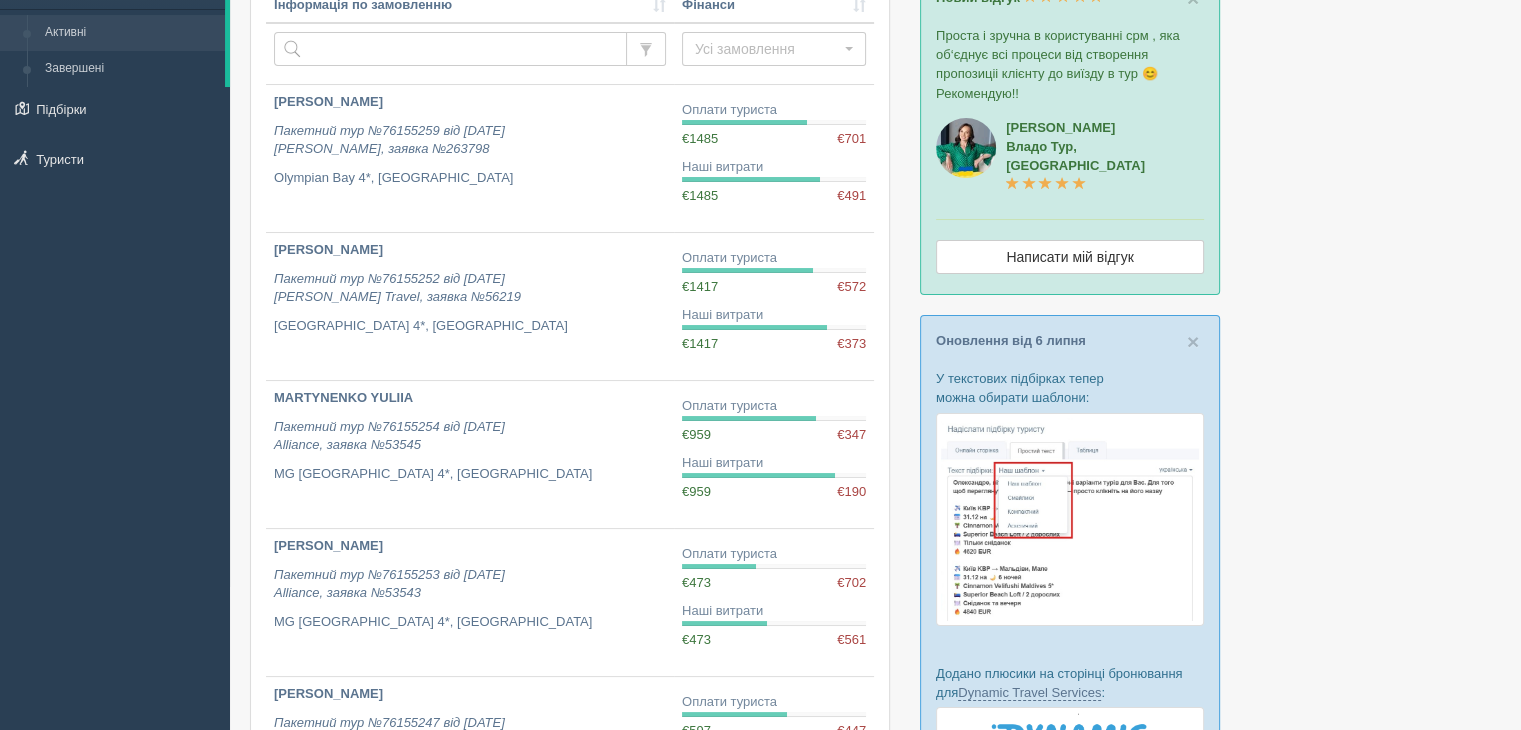 scroll, scrollTop: 200, scrollLeft: 0, axis: vertical 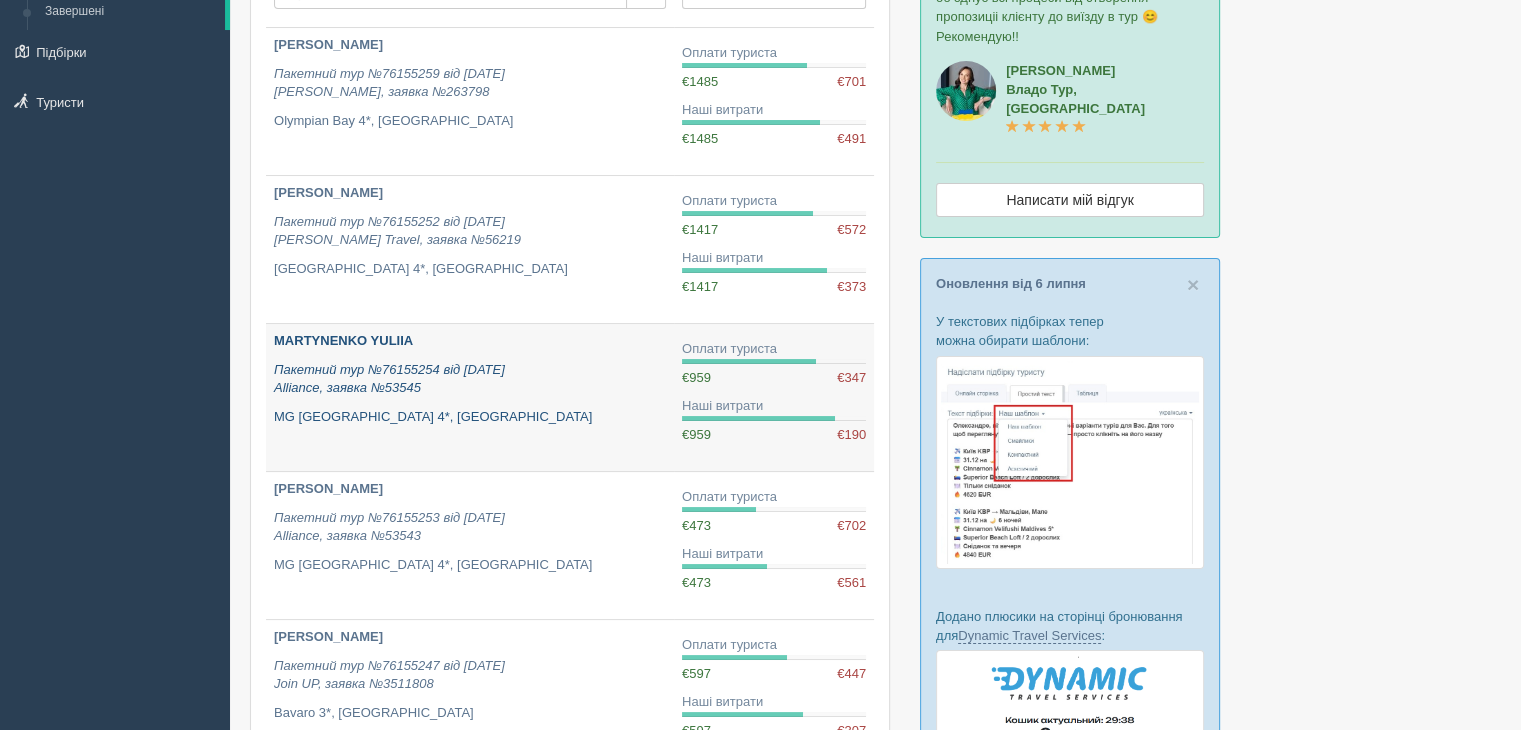 click on "MARTYNENKO YULIIA
Пакетний тур №76155254 від 05.02.2025
Alliance, заявка №53545
MG White Lilyum Hotel 4*, Туреччина" at bounding box center (470, 397) 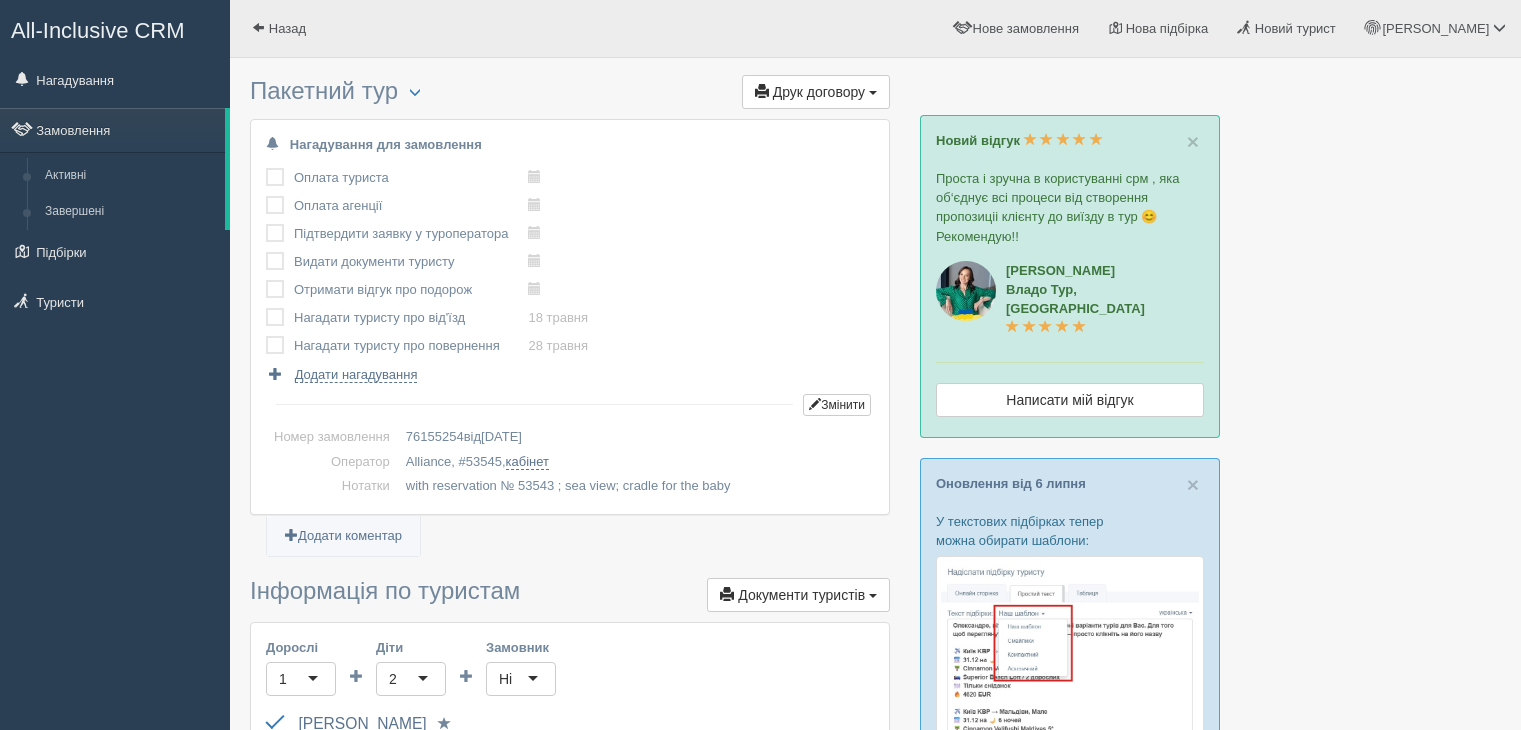 scroll, scrollTop: 0, scrollLeft: 0, axis: both 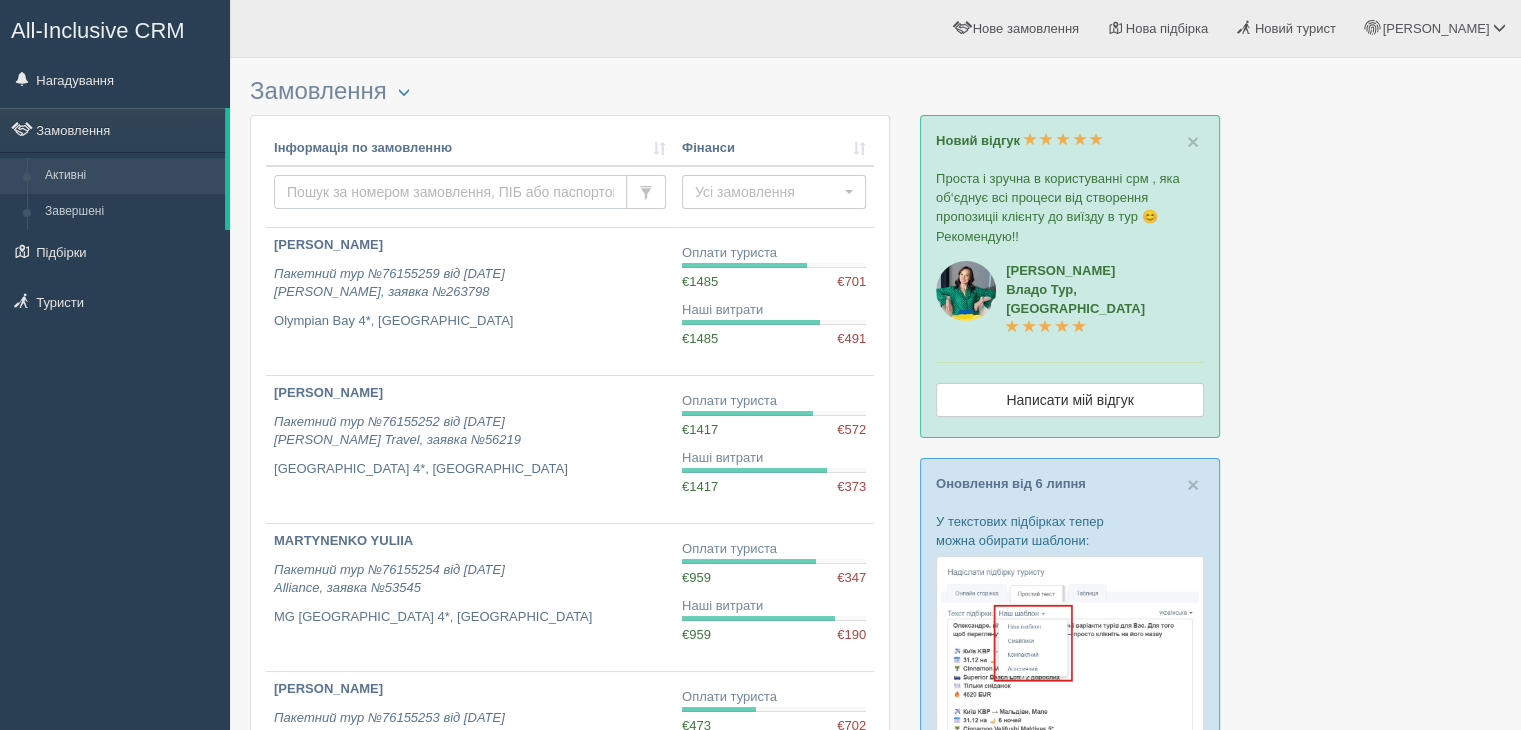 click at bounding box center [450, 192] 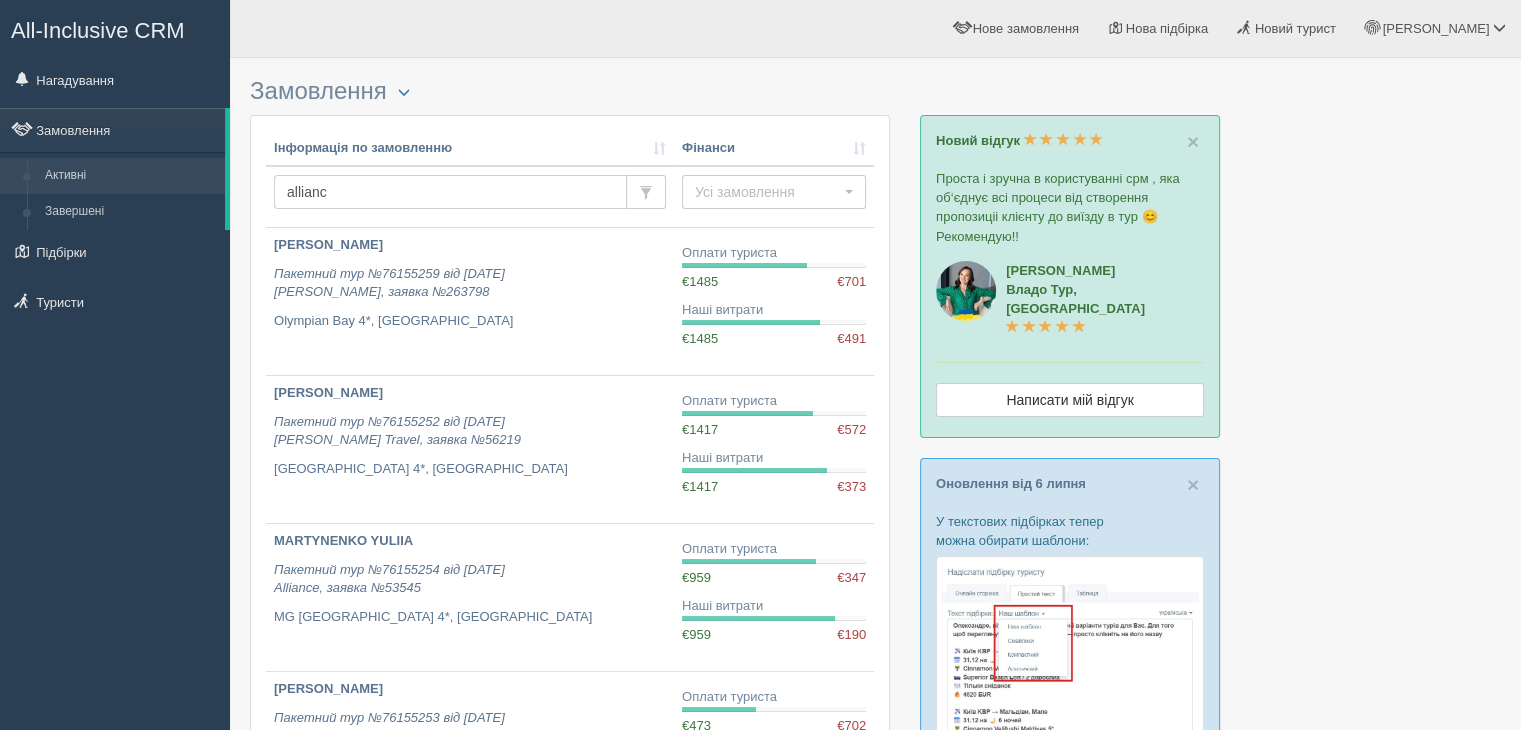 type on "alliance" 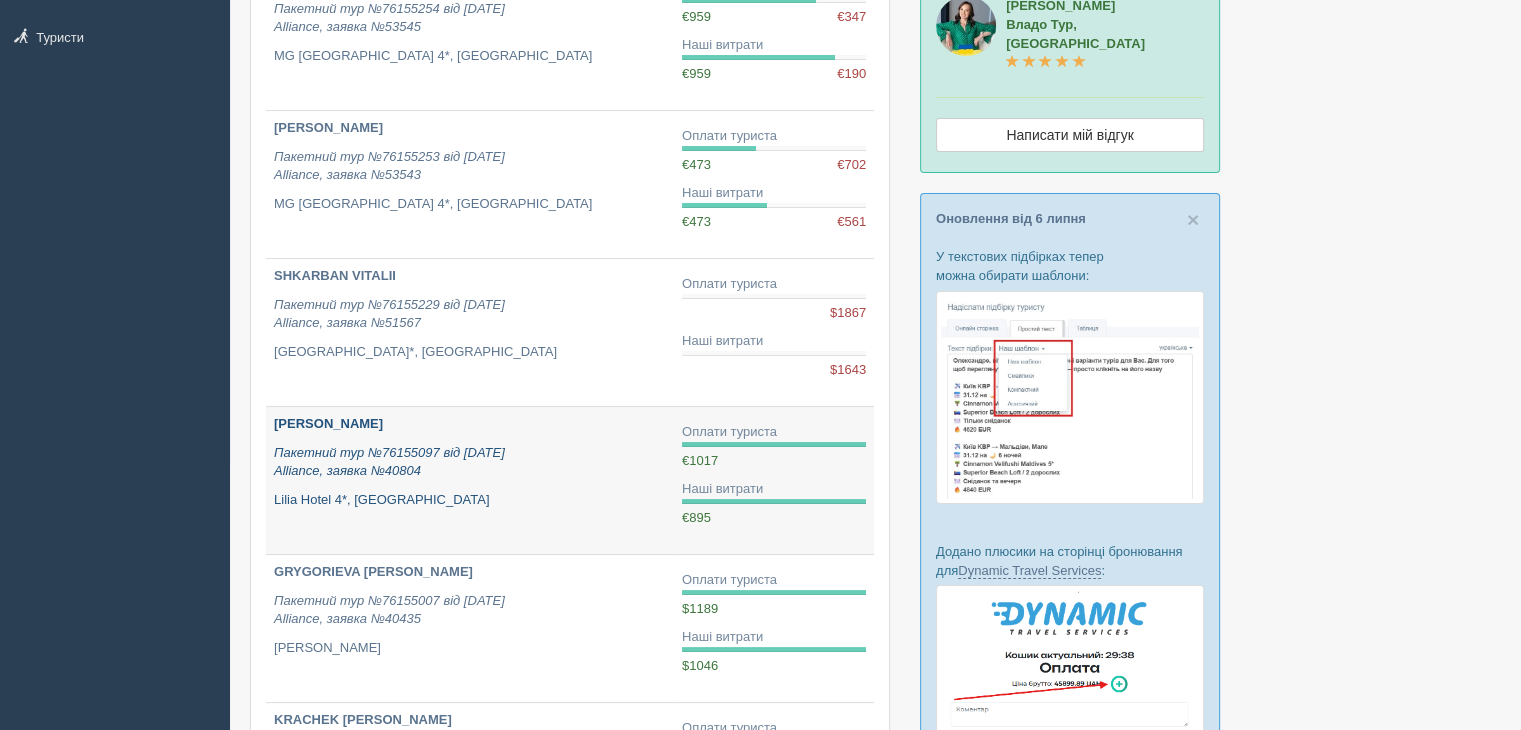 scroll, scrollTop: 300, scrollLeft: 0, axis: vertical 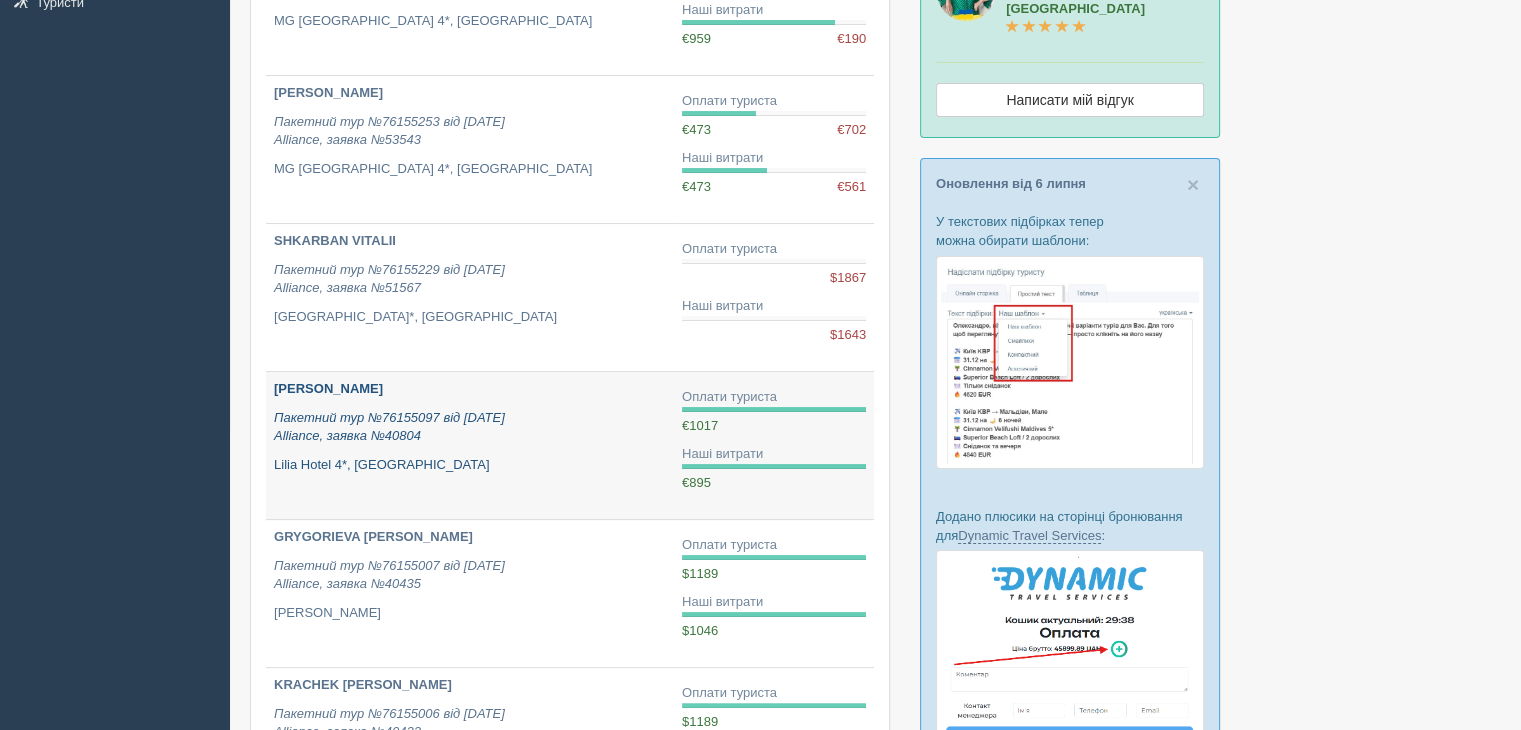 click on "[PERSON_NAME]" at bounding box center [328, 388] 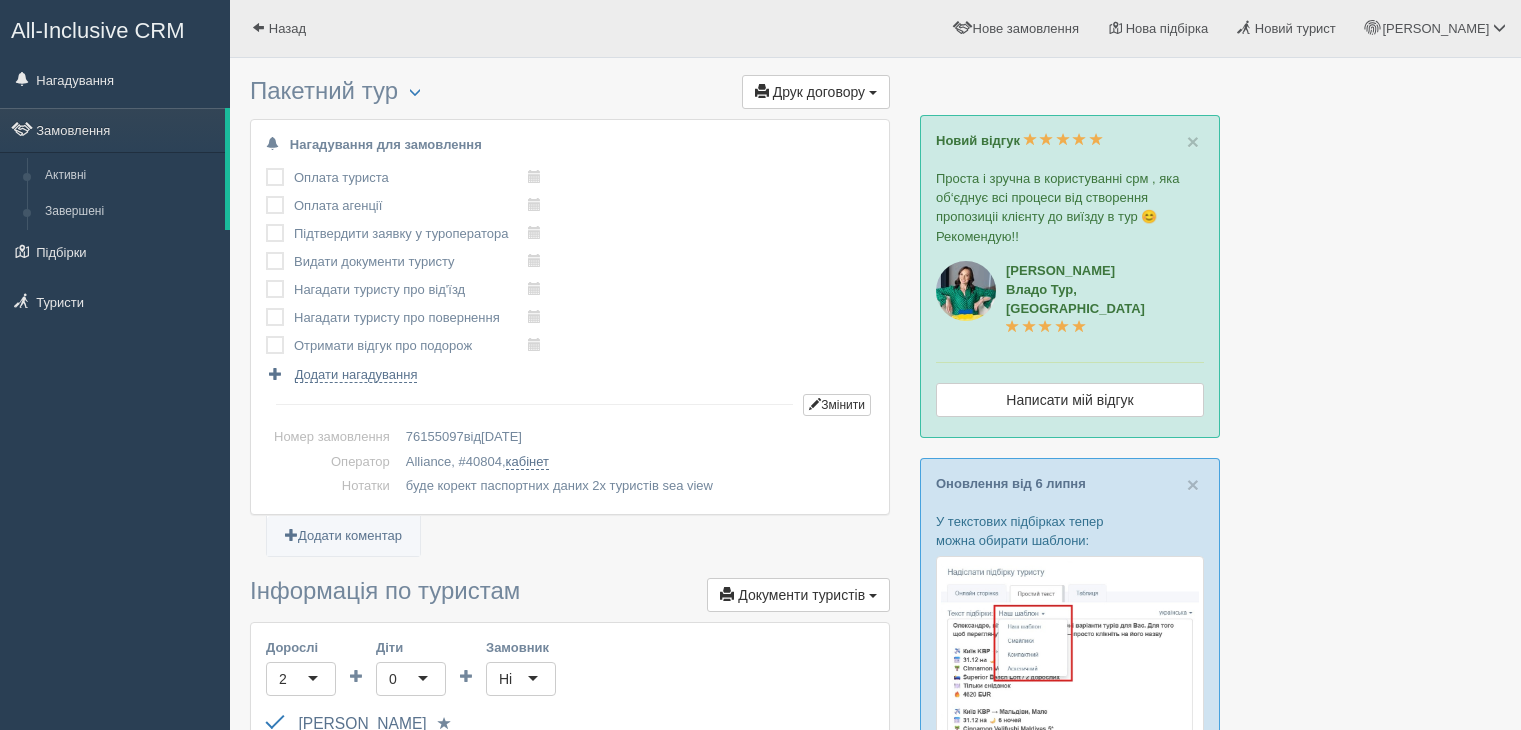 scroll, scrollTop: 0, scrollLeft: 0, axis: both 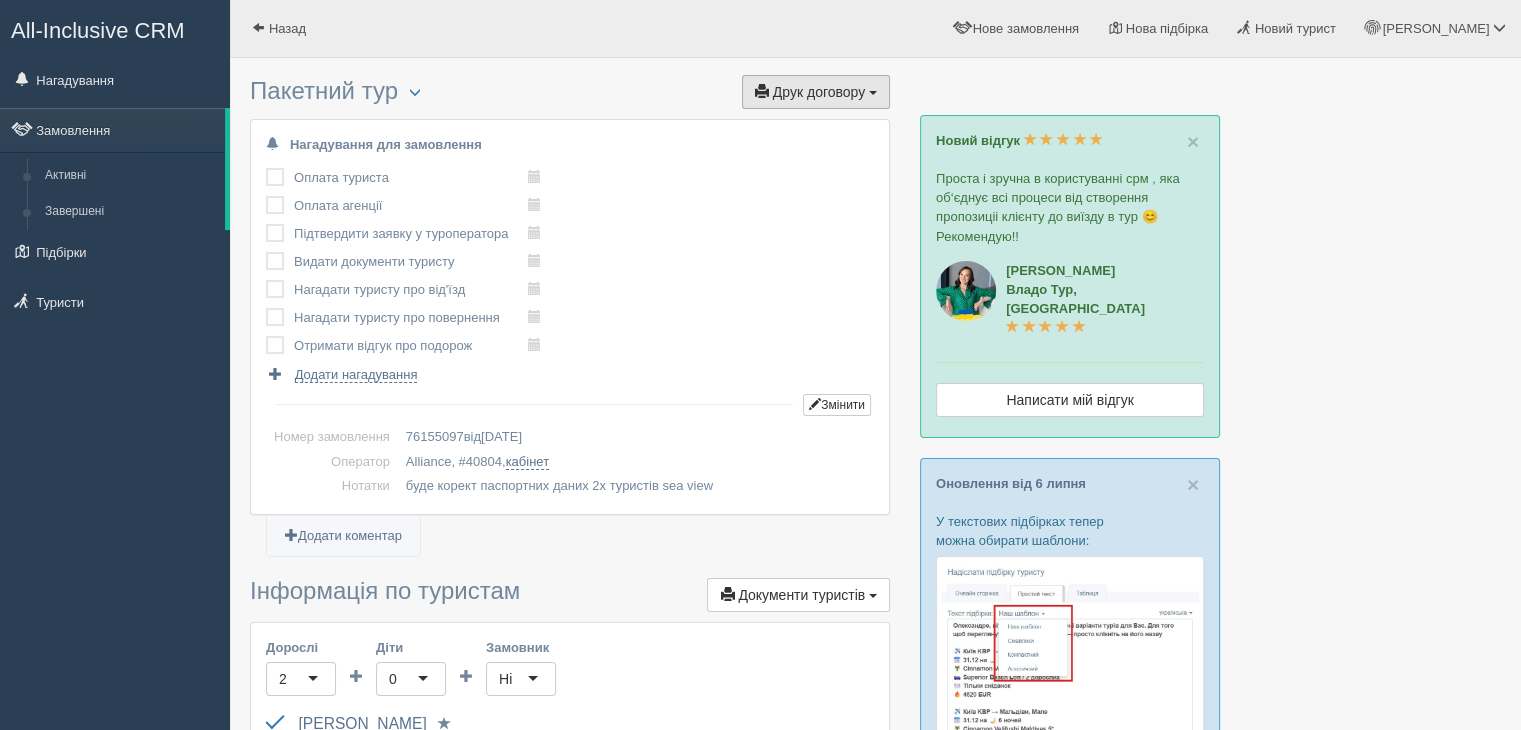 click on "Друк договору
Друк" at bounding box center [816, 92] 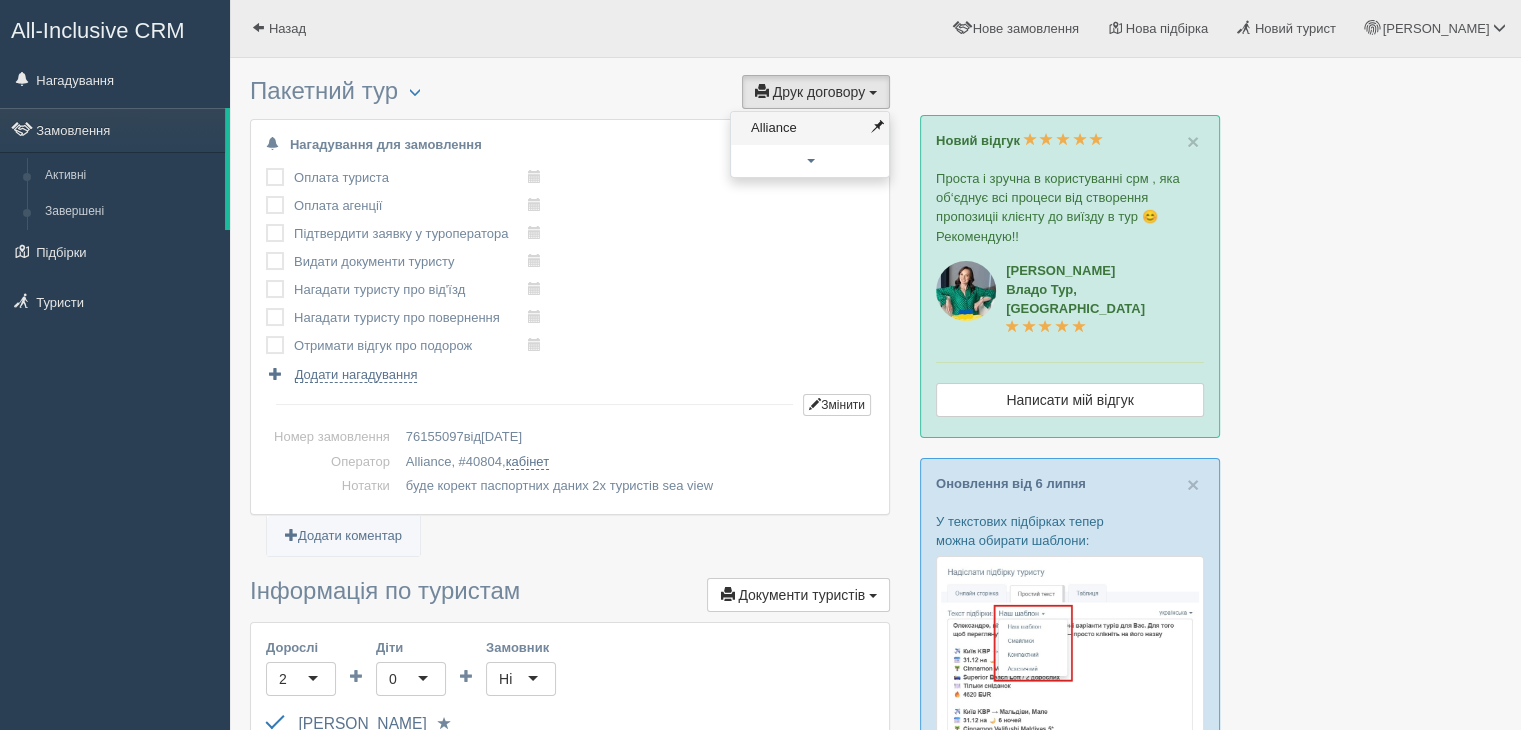 click on "Alliance" at bounding box center [810, 128] 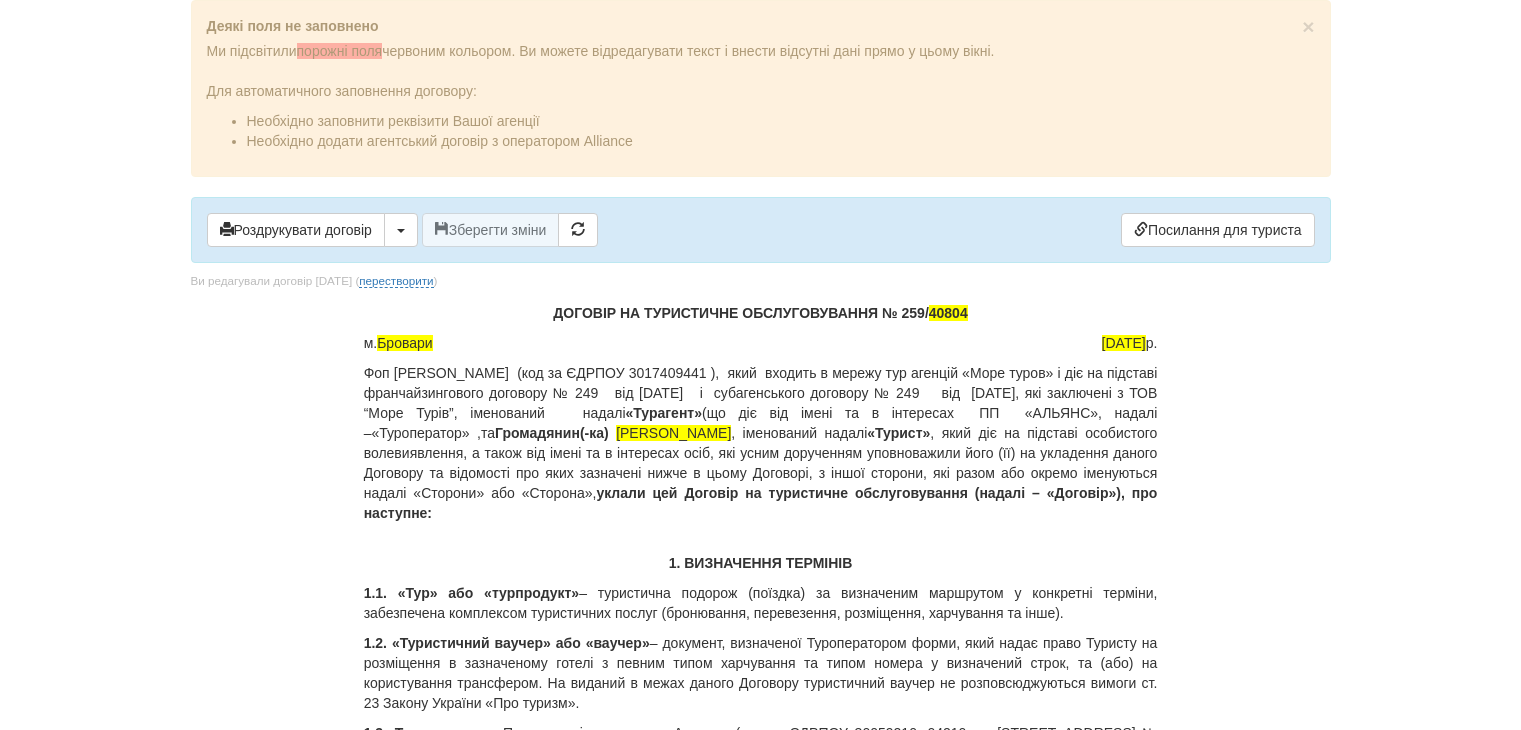 scroll, scrollTop: 0, scrollLeft: 0, axis: both 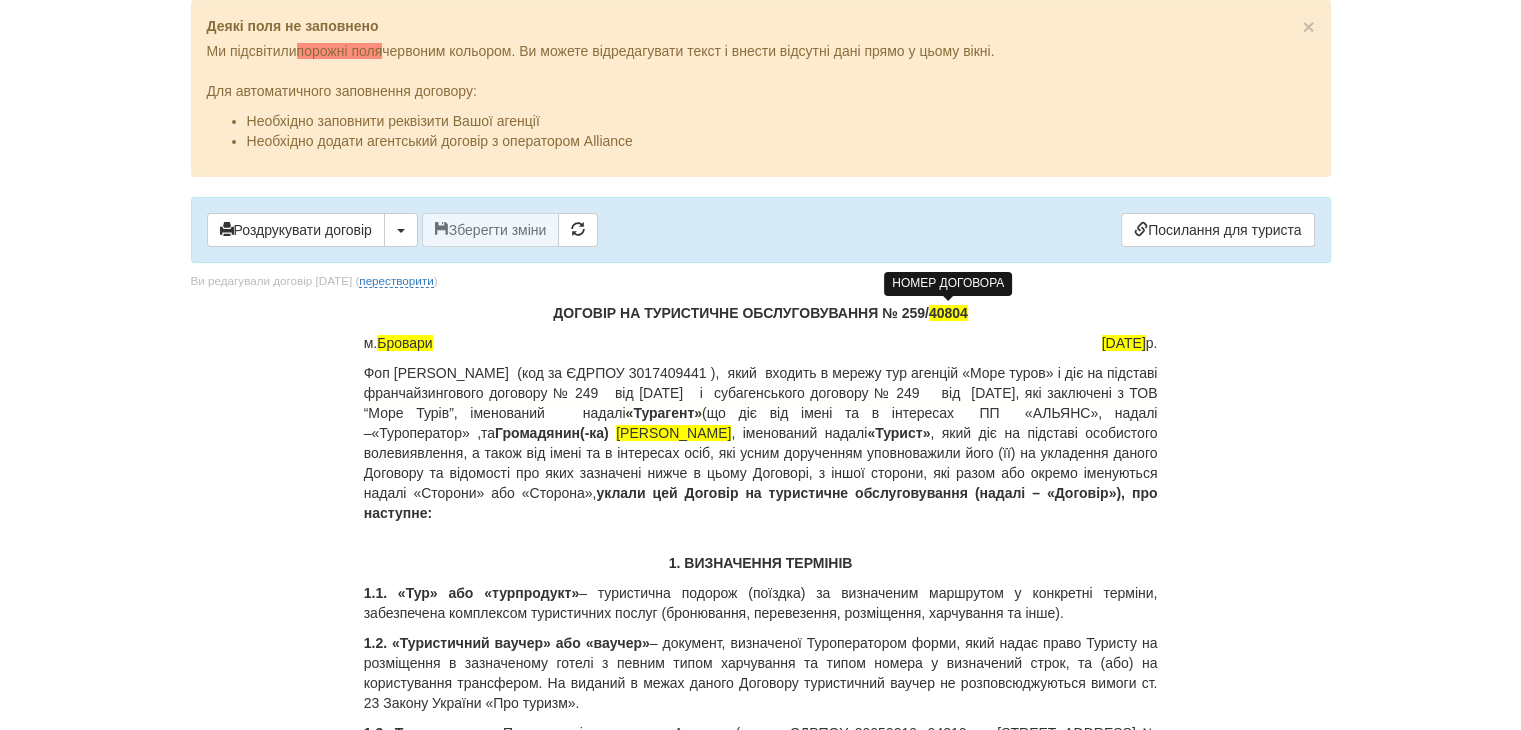 drag, startPoint x: 902, startPoint y: 308, endPoint x: 968, endPoint y: 313, distance: 66.189125 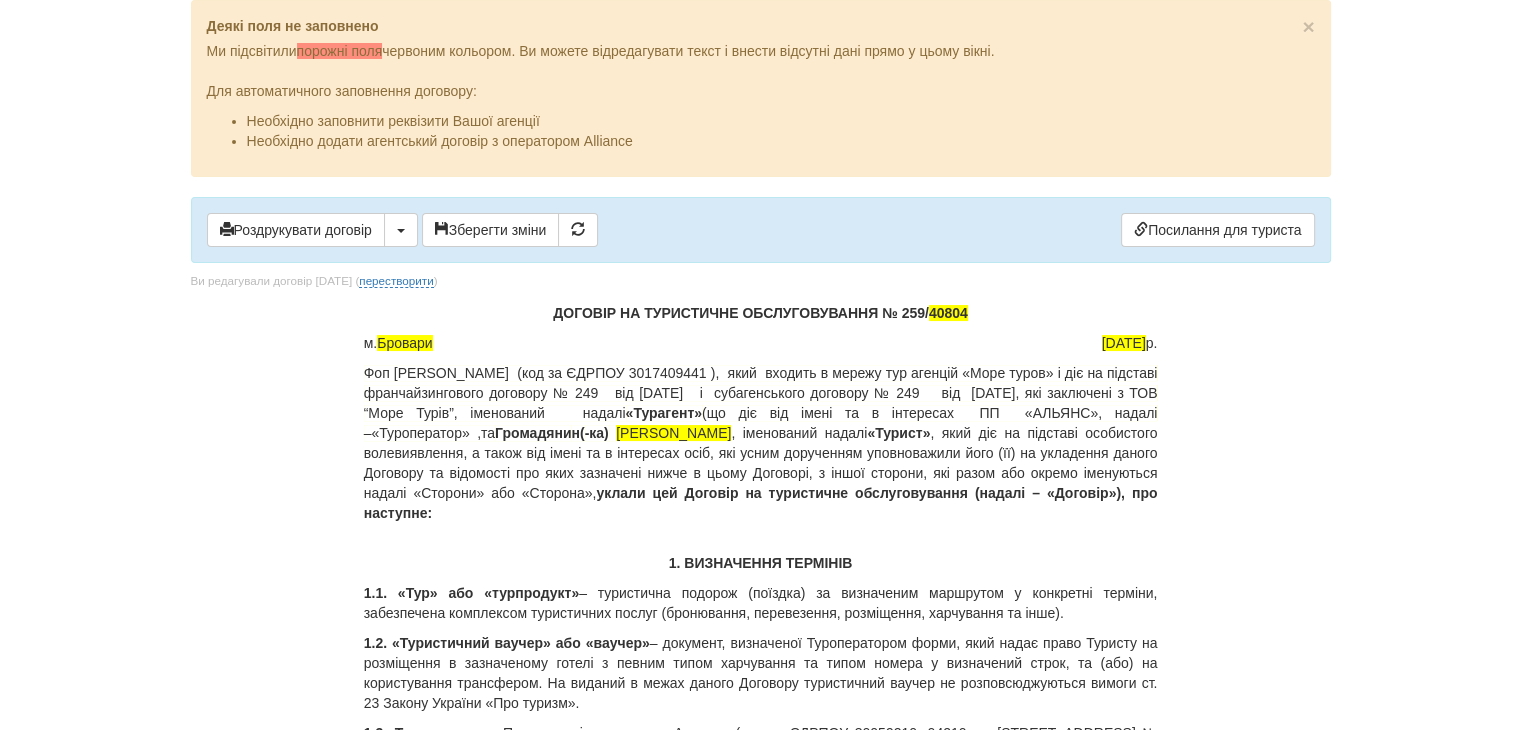 type 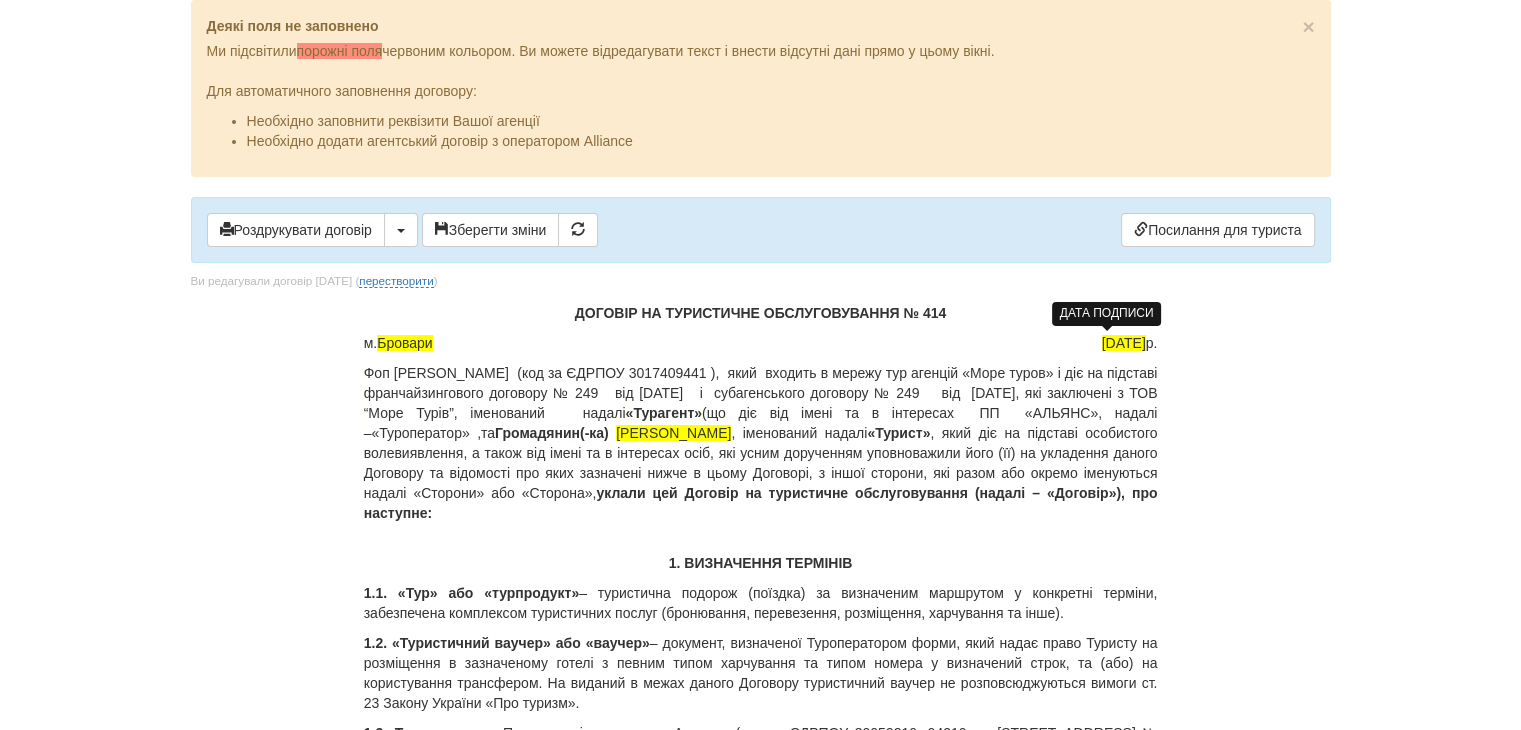 click on "[DATE]" at bounding box center [1124, 343] 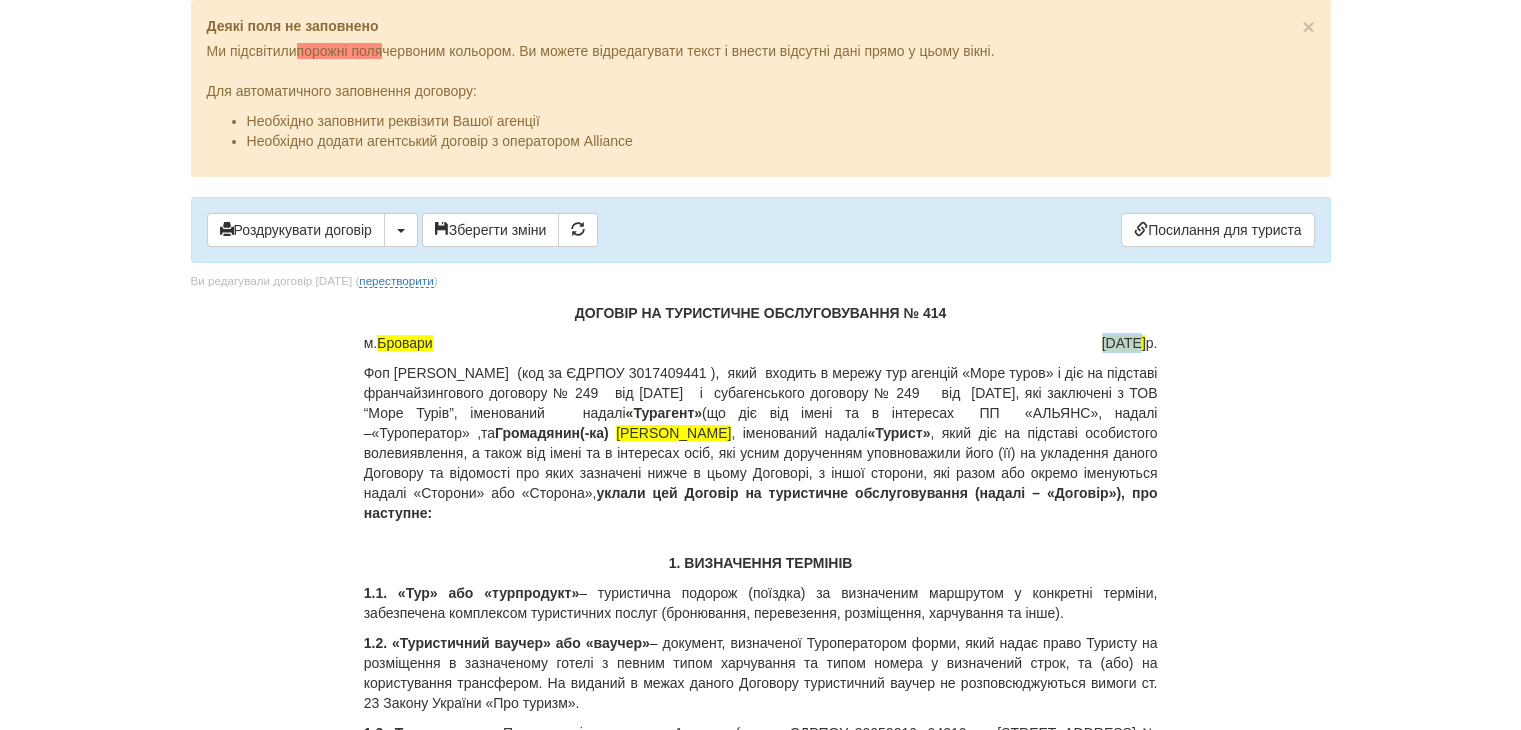 drag, startPoint x: 1106, startPoint y: 339, endPoint x: 1066, endPoint y: 339, distance: 40 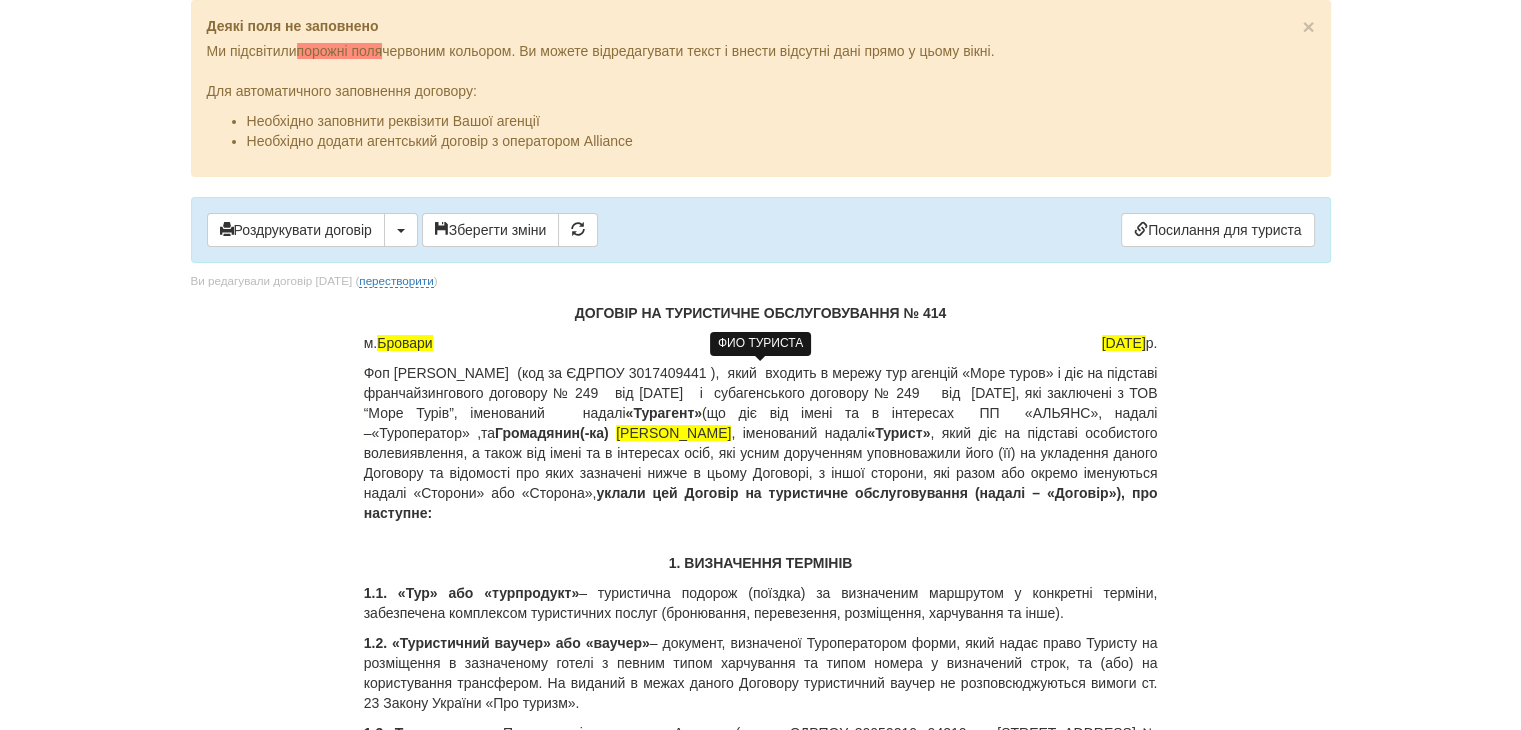 drag, startPoint x: 664, startPoint y: 432, endPoint x: 809, endPoint y: 429, distance: 145.03104 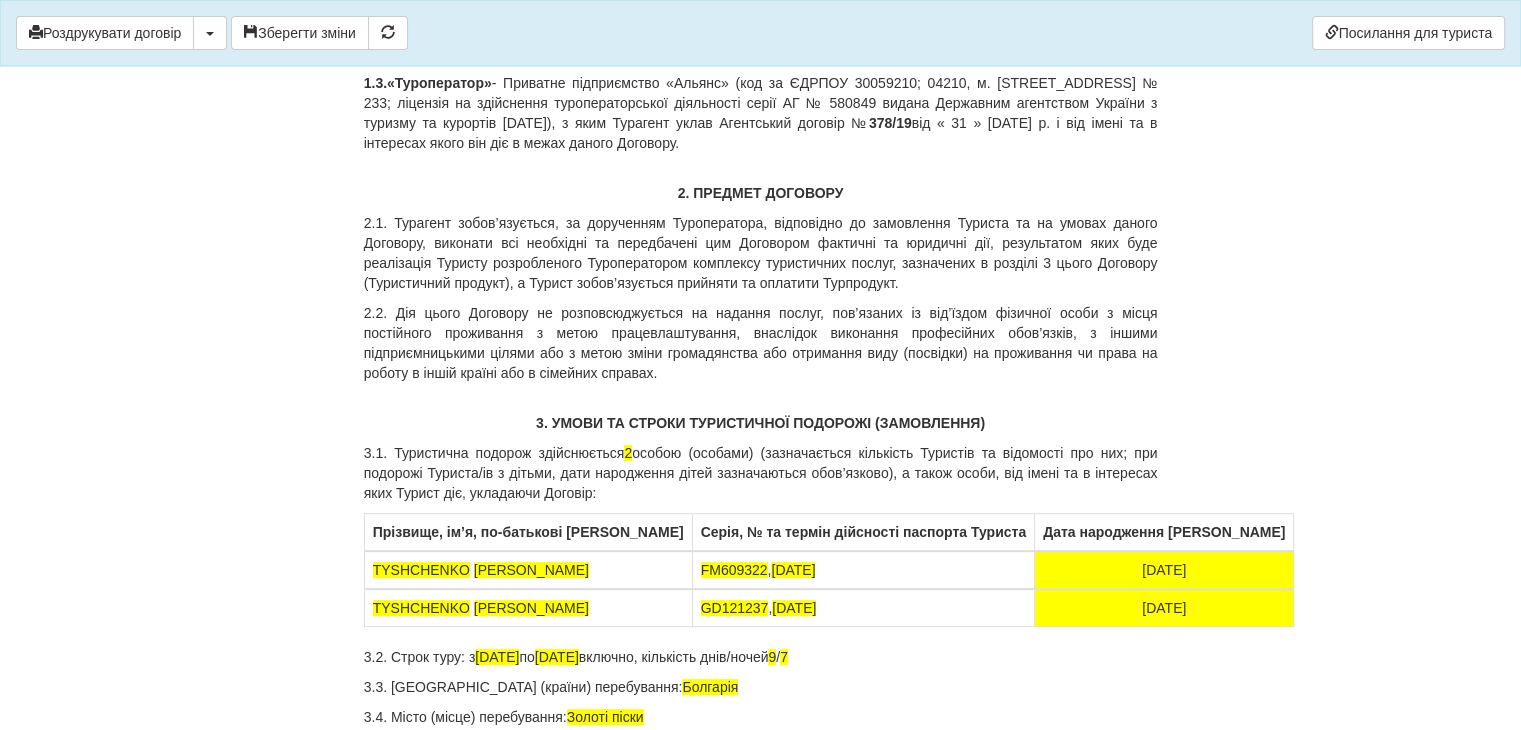 scroll, scrollTop: 600, scrollLeft: 0, axis: vertical 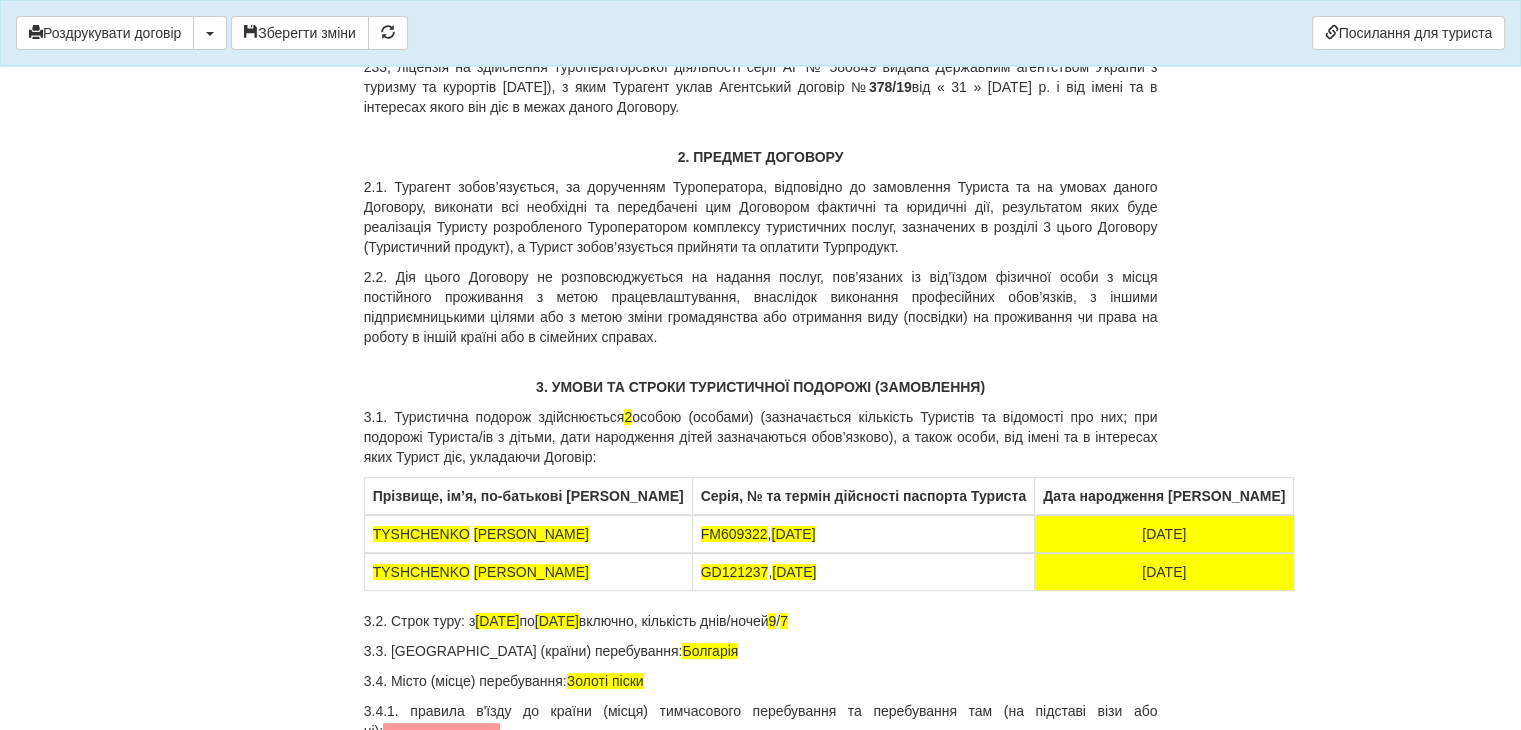 click on "[DATE]" at bounding box center (1164, 534) 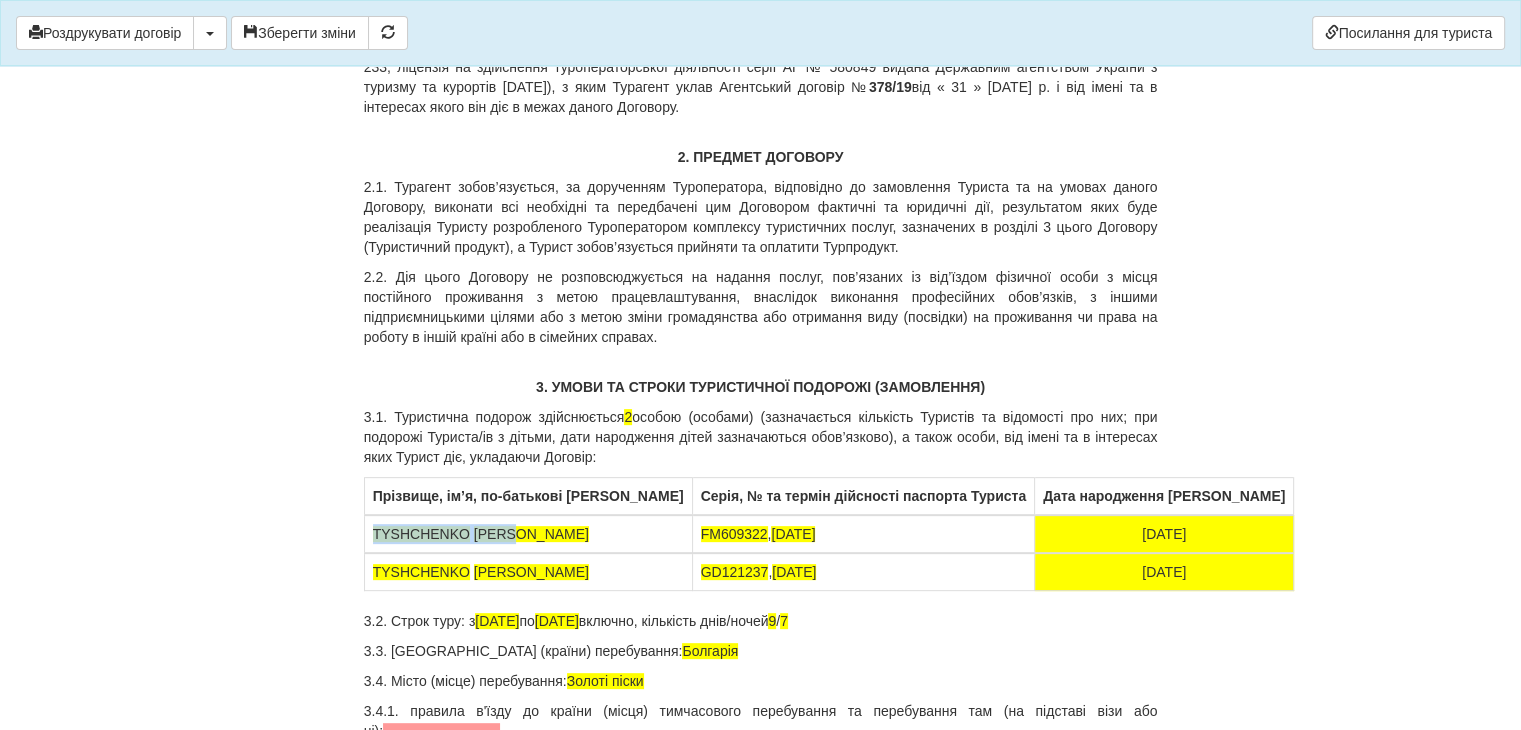 drag, startPoint x: 374, startPoint y: 525, endPoint x: 579, endPoint y: 535, distance: 205.24376 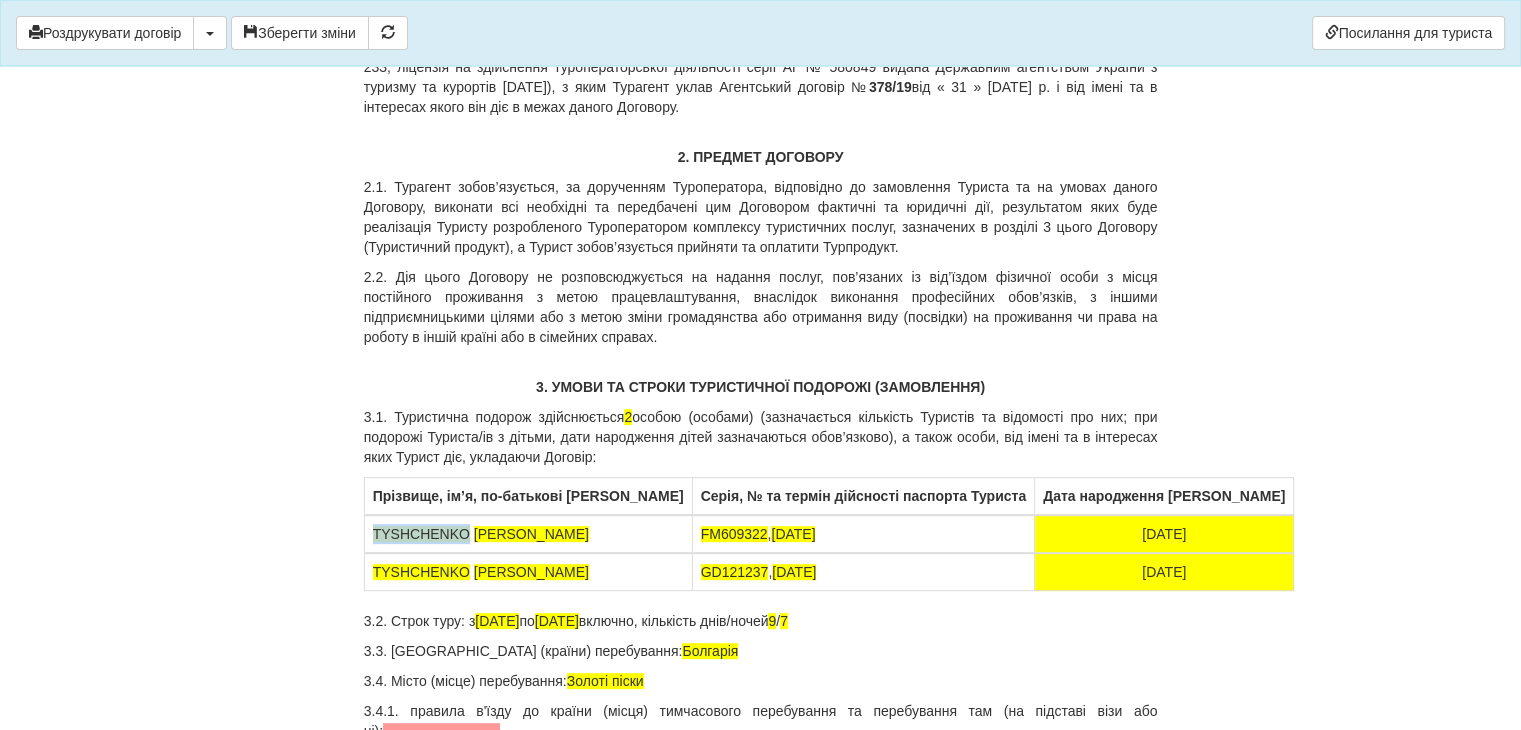 drag, startPoint x: 466, startPoint y: 530, endPoint x: 368, endPoint y: 526, distance: 98.0816 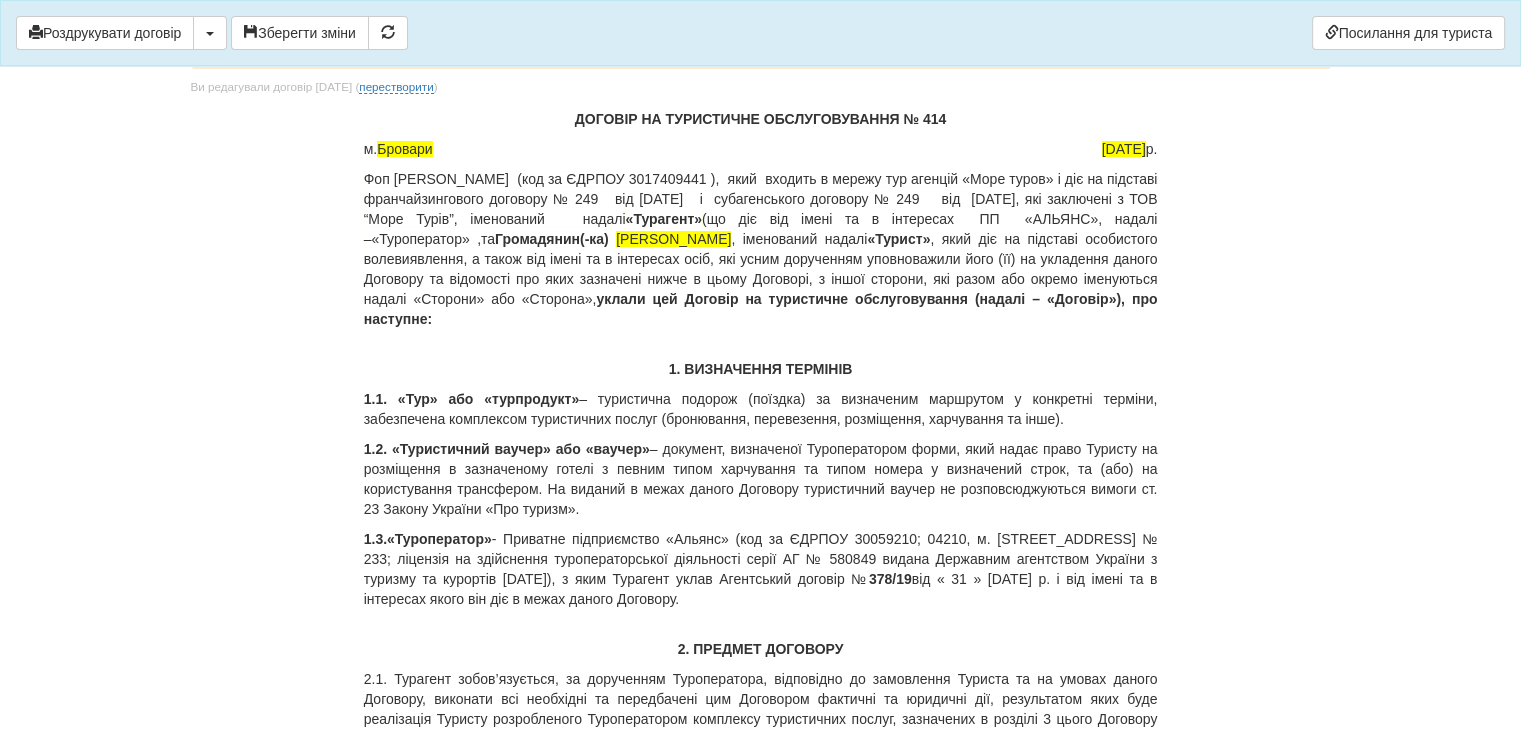 scroll, scrollTop: 0, scrollLeft: 0, axis: both 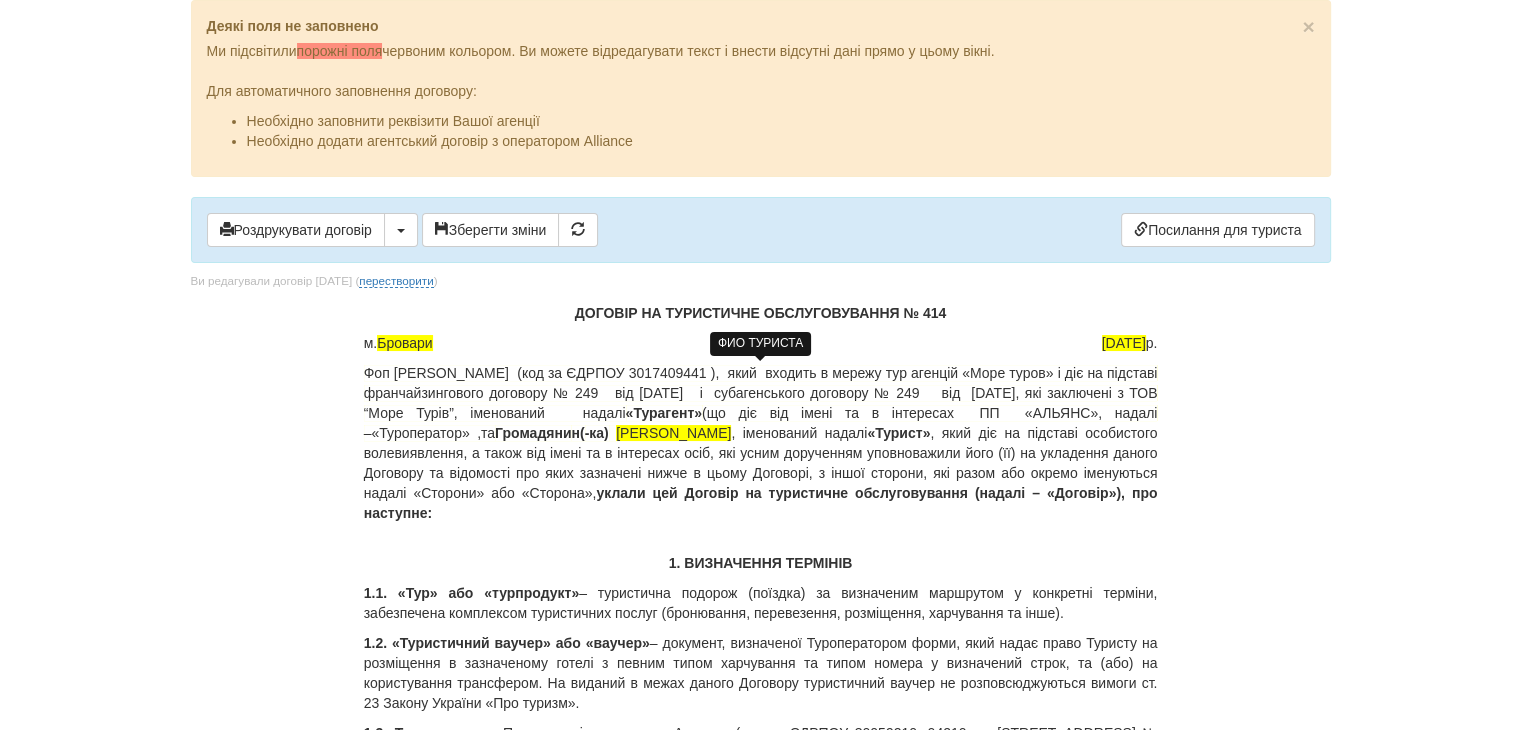 drag, startPoint x: 822, startPoint y: 430, endPoint x: 664, endPoint y: 427, distance: 158.02847 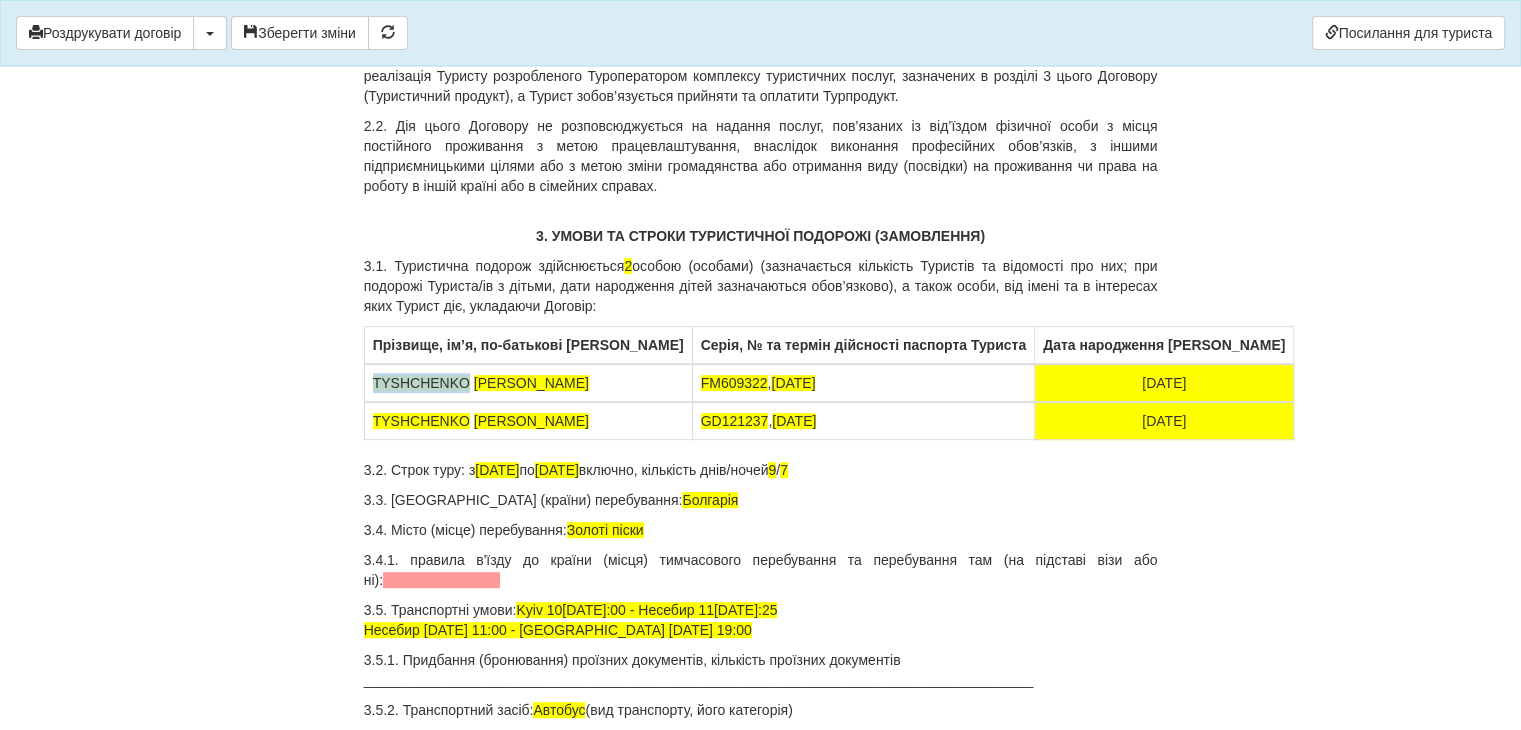 scroll, scrollTop: 900, scrollLeft: 0, axis: vertical 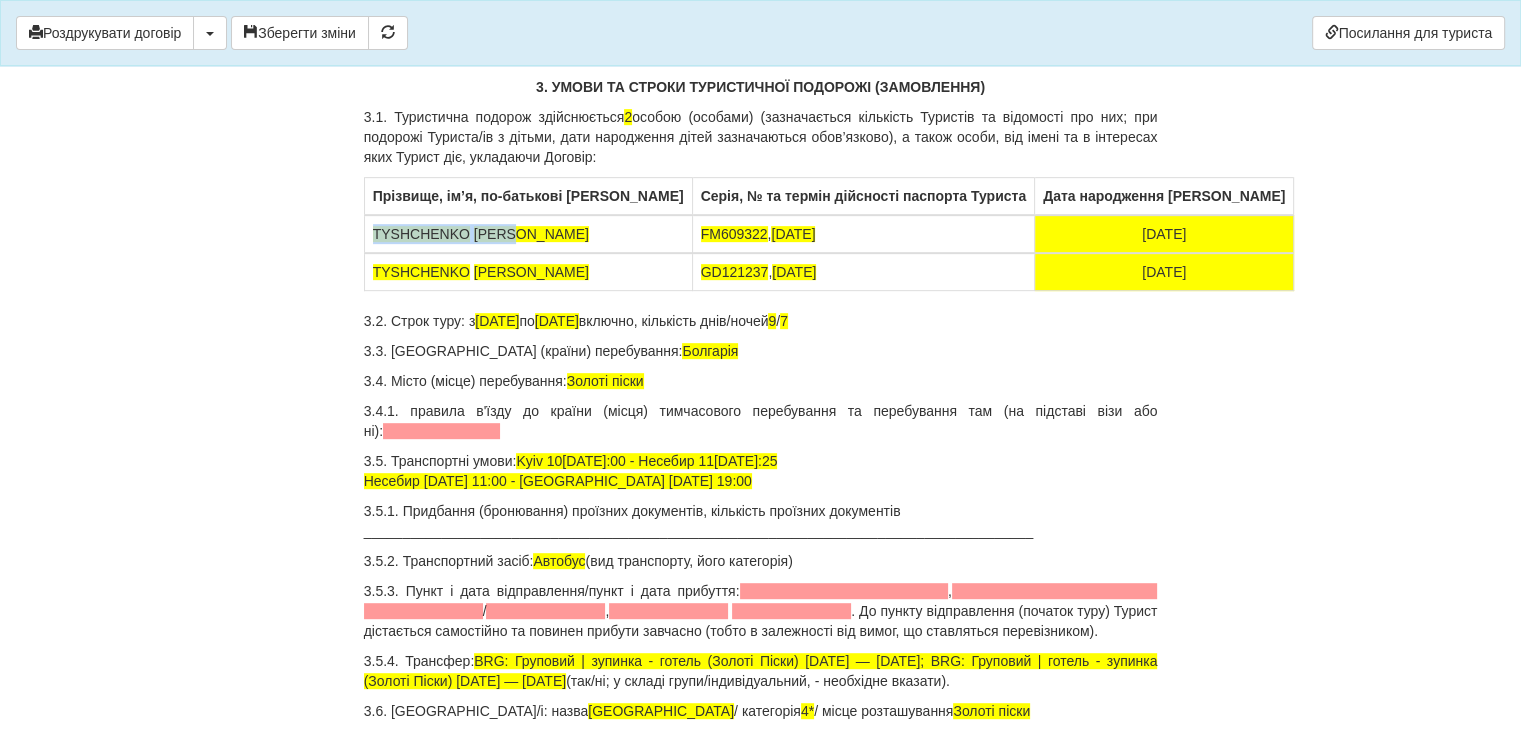 drag, startPoint x: 534, startPoint y: 227, endPoint x: 368, endPoint y: 221, distance: 166.1084 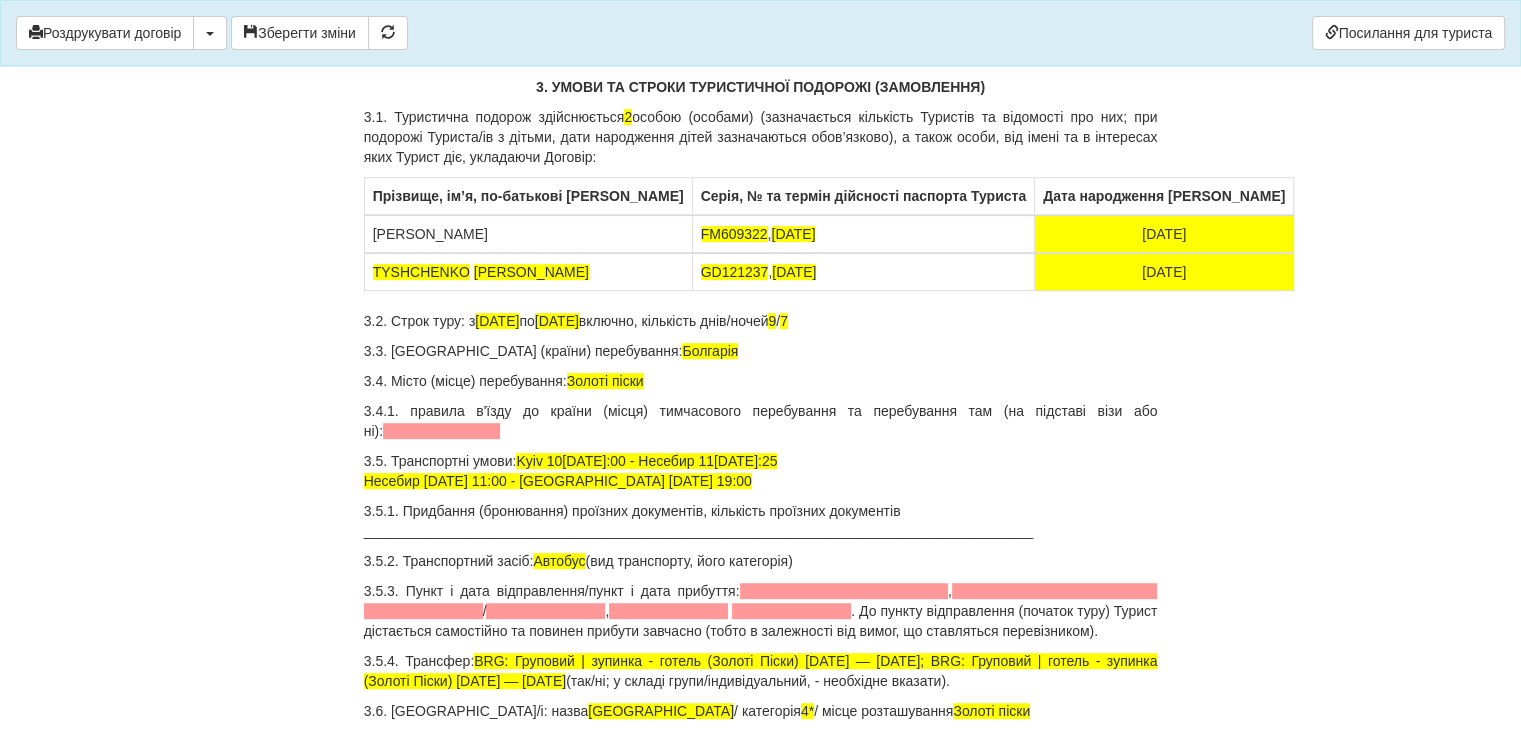 drag, startPoint x: 628, startPoint y: 225, endPoint x: 703, endPoint y: 232, distance: 75.32596 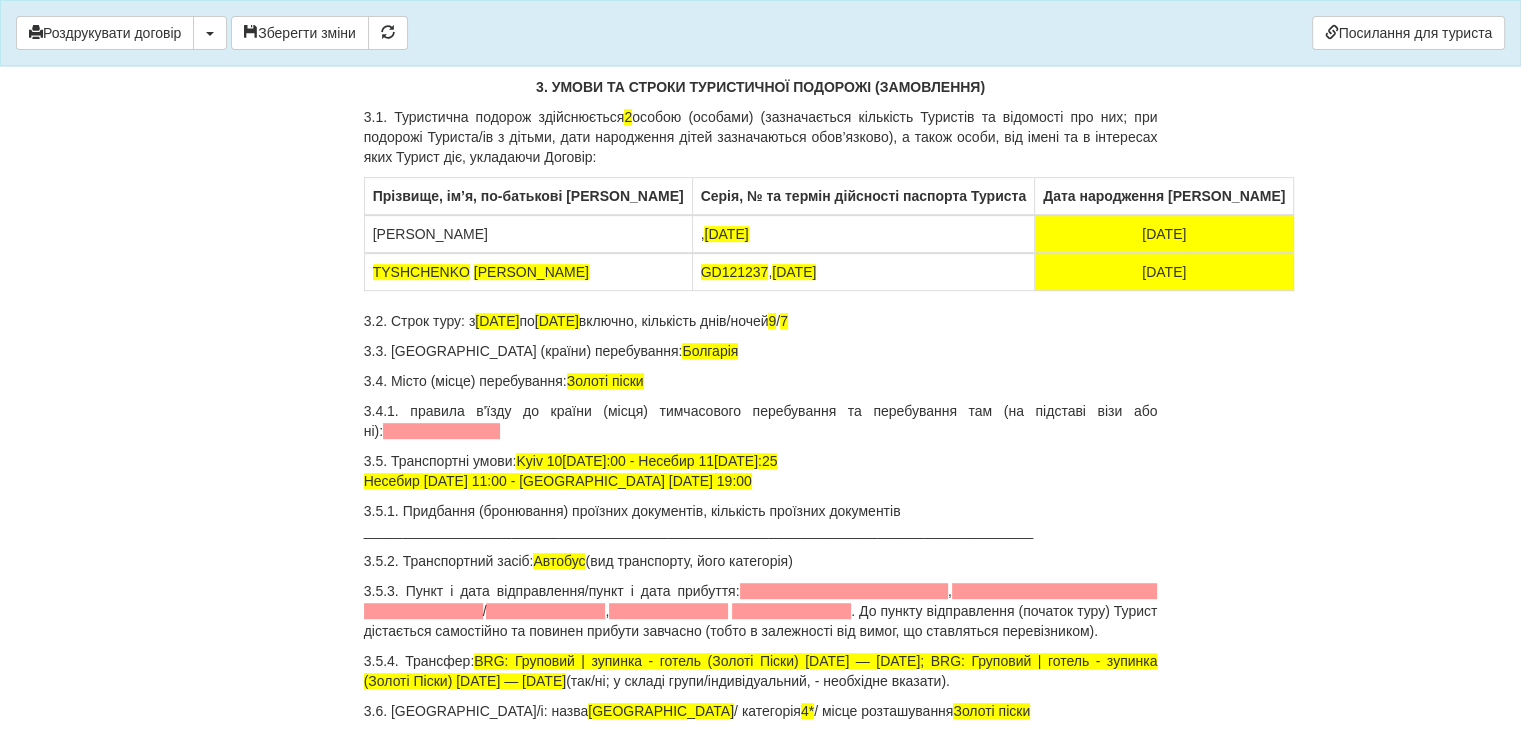 click on ",
[DATE]" at bounding box center [863, 234] 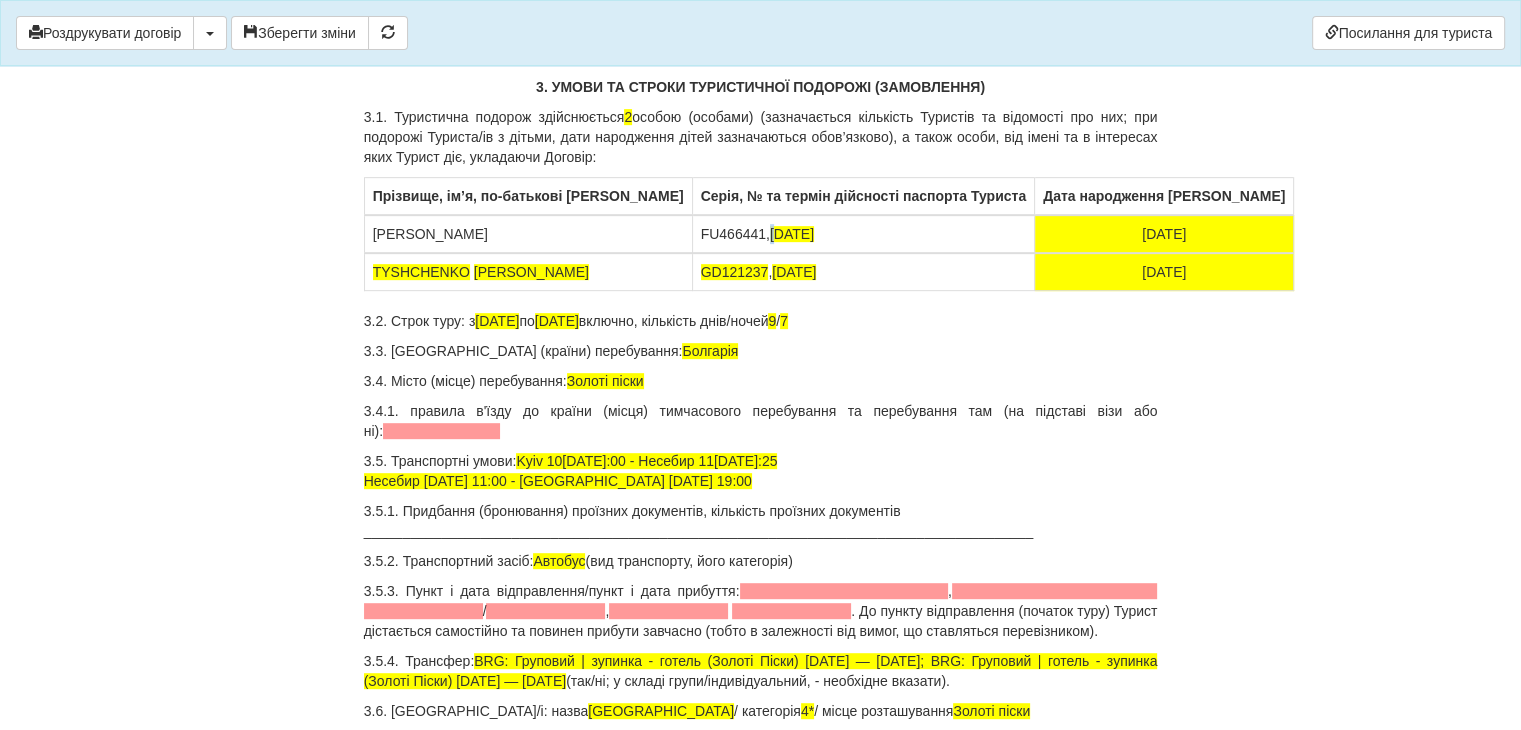 click on "[DATE]" at bounding box center (792, 234) 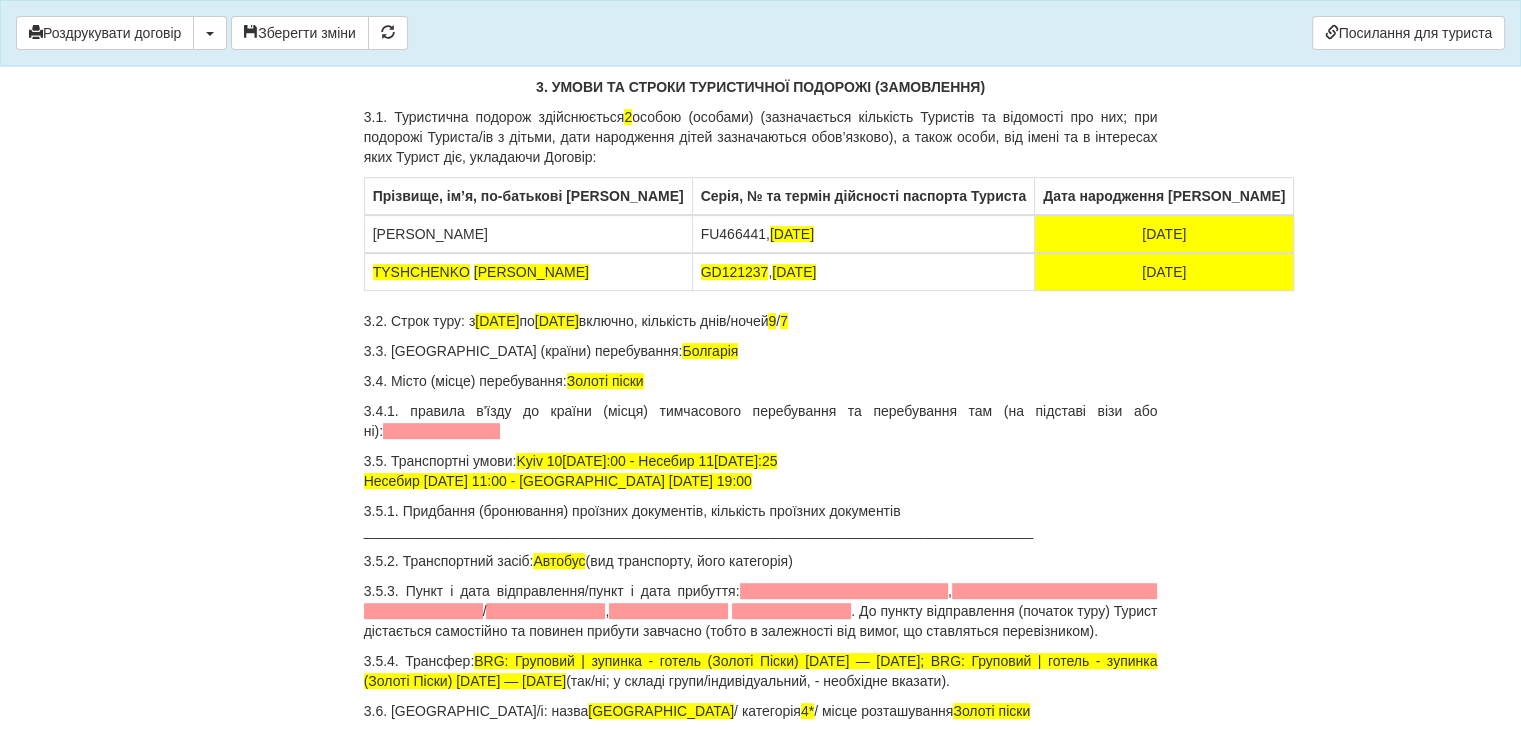drag, startPoint x: 1027, startPoint y: 235, endPoint x: 1115, endPoint y: 236, distance: 88.005684 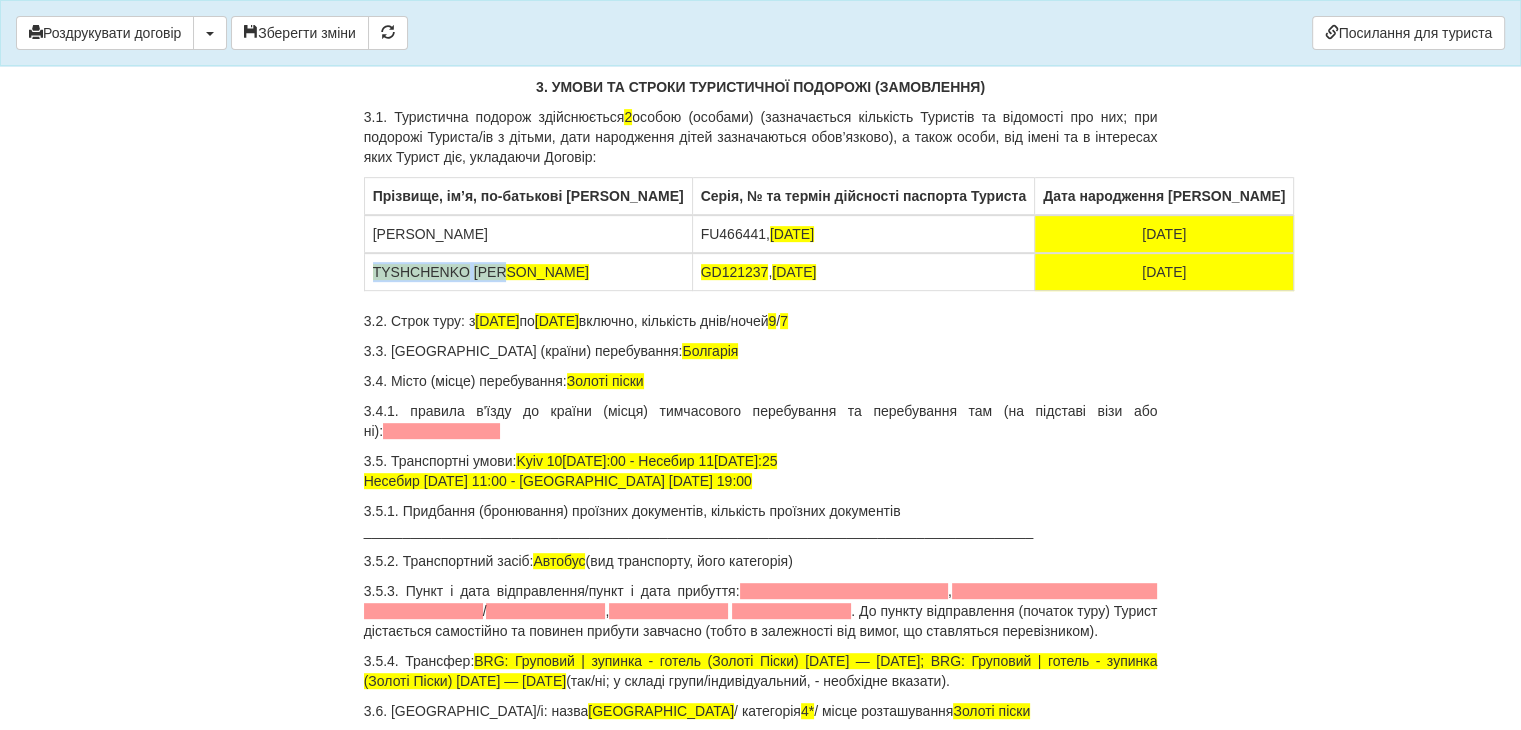 drag, startPoint x: 373, startPoint y: 265, endPoint x: 527, endPoint y: 275, distance: 154.32434 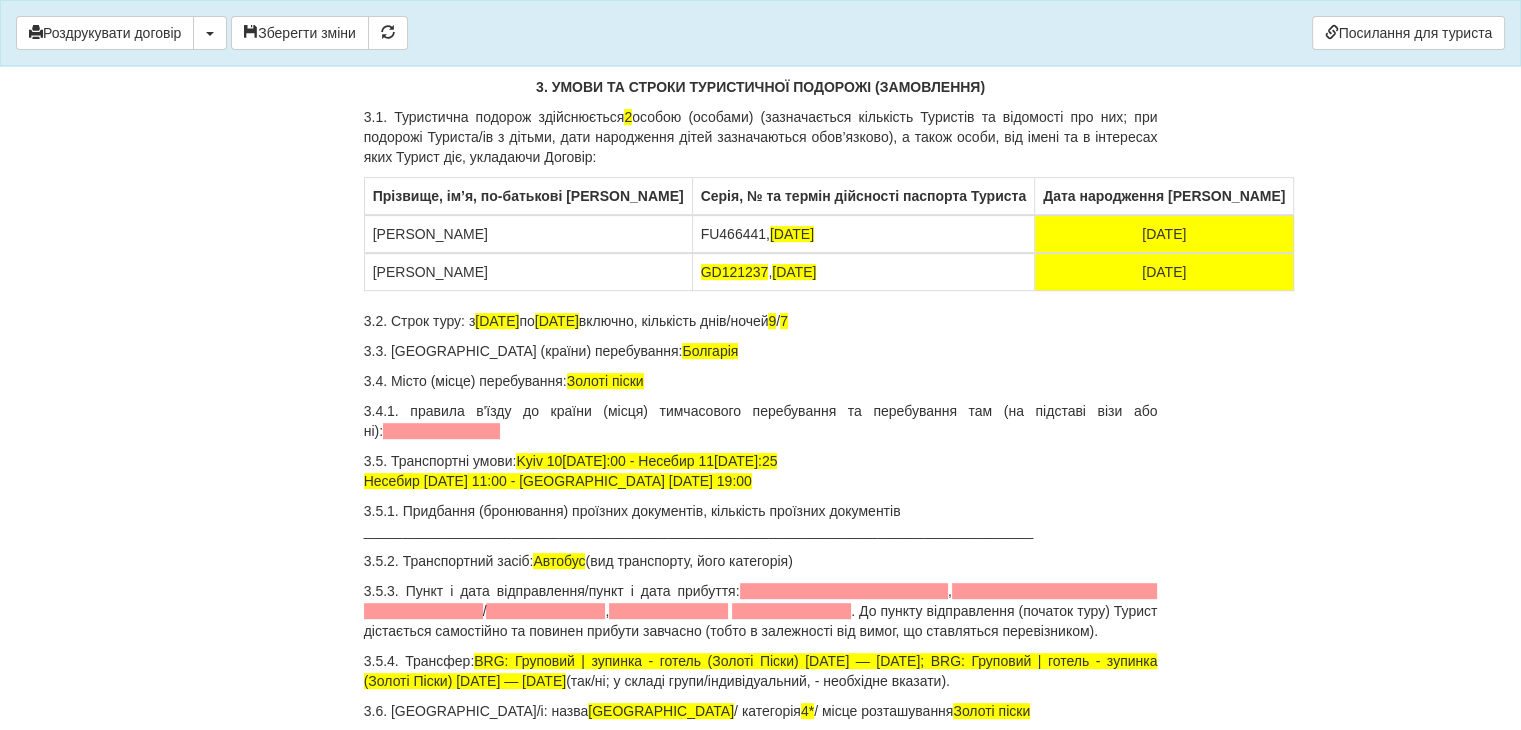 click on "[PERSON_NAME]" at bounding box center (528, 272) 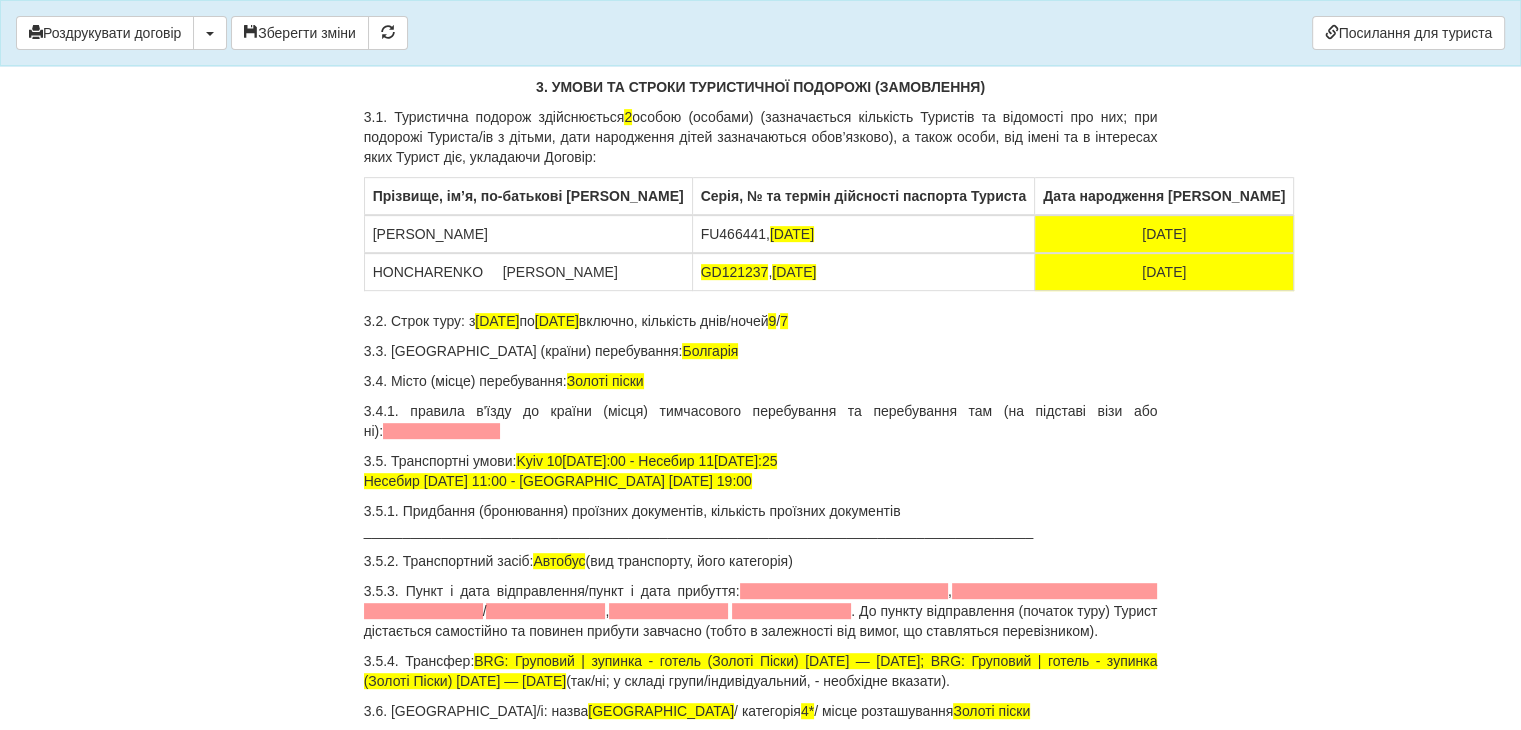drag, startPoint x: 508, startPoint y: 267, endPoint x: 625, endPoint y: 268, distance: 117.00427 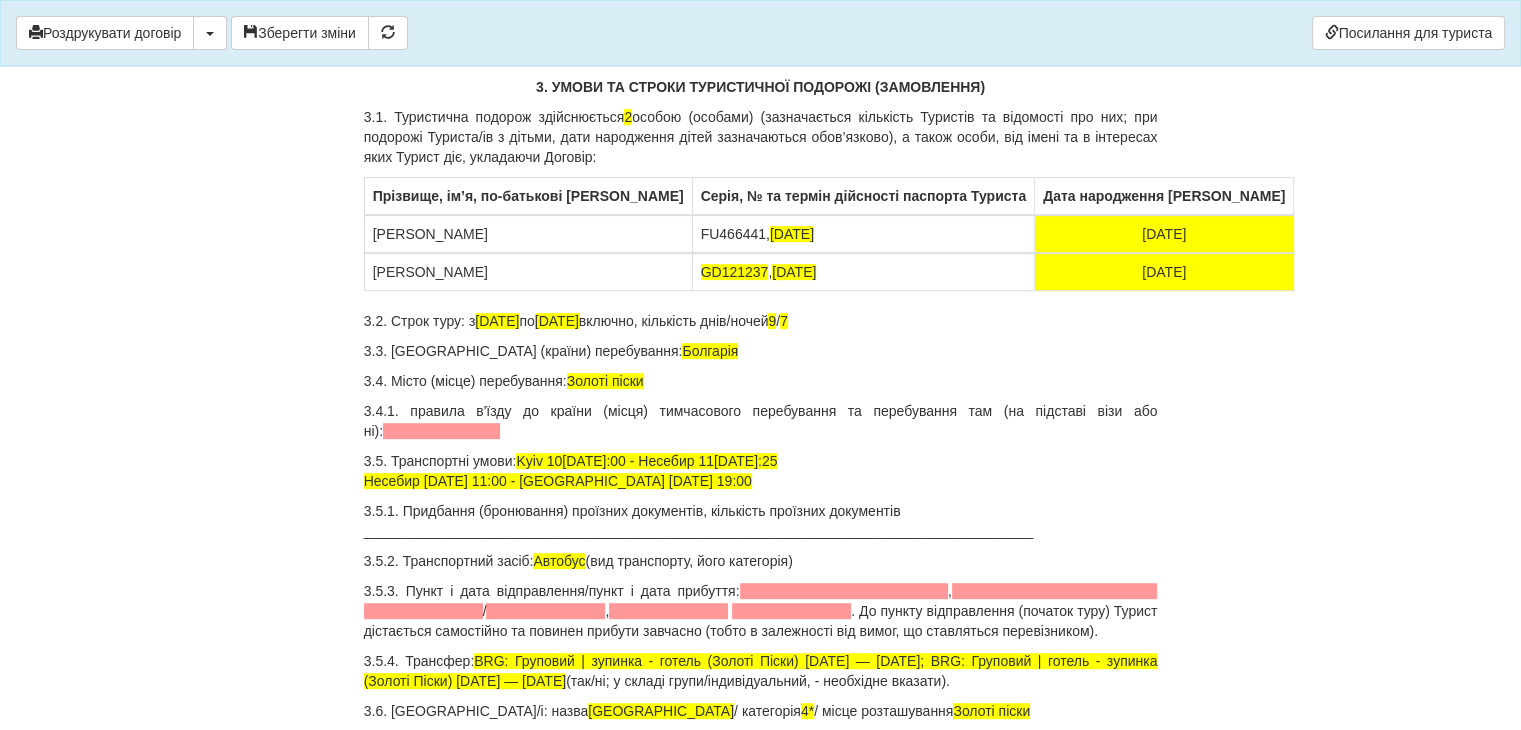 click on "[PERSON_NAME]" at bounding box center (528, 272) 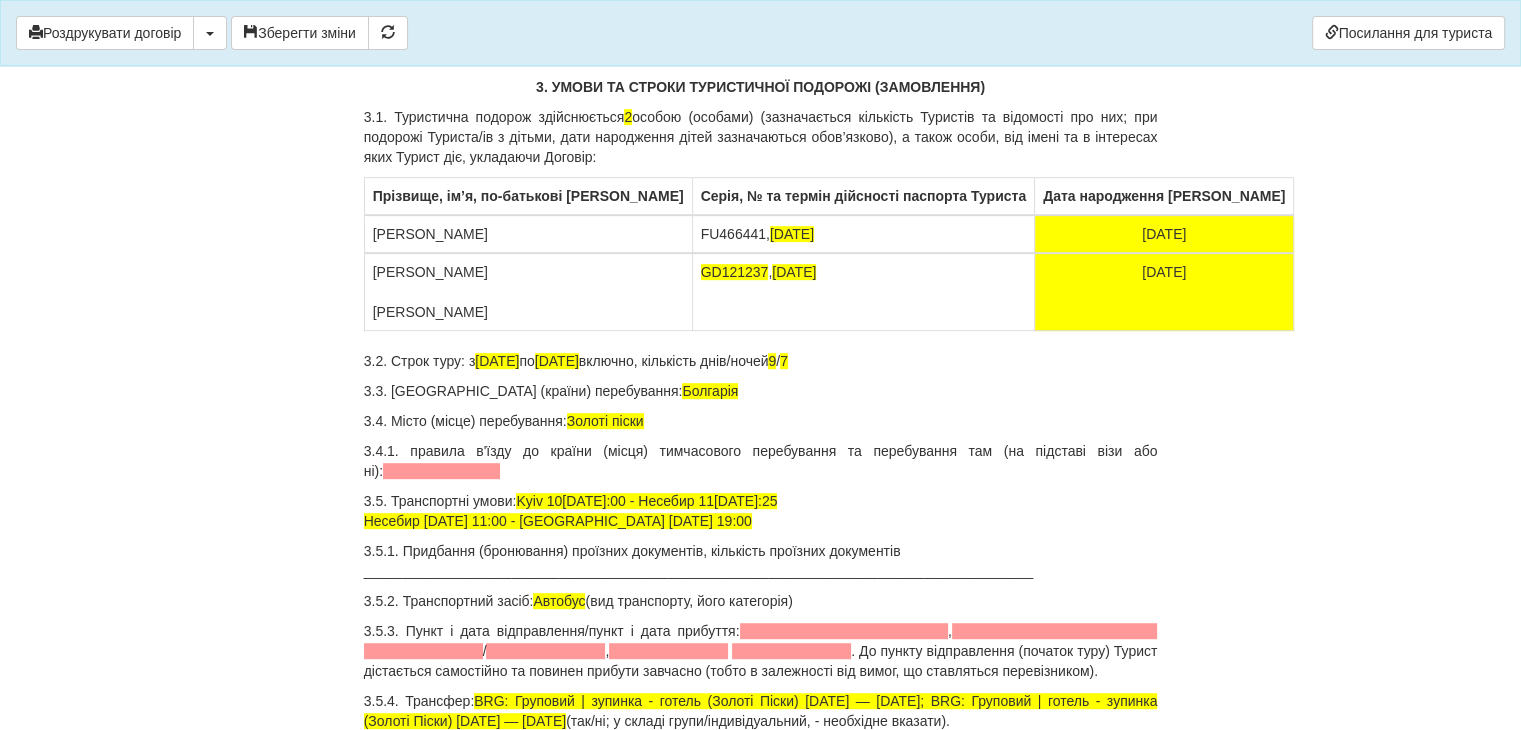 click on "[PERSON_NAME]" at bounding box center [528, 292] 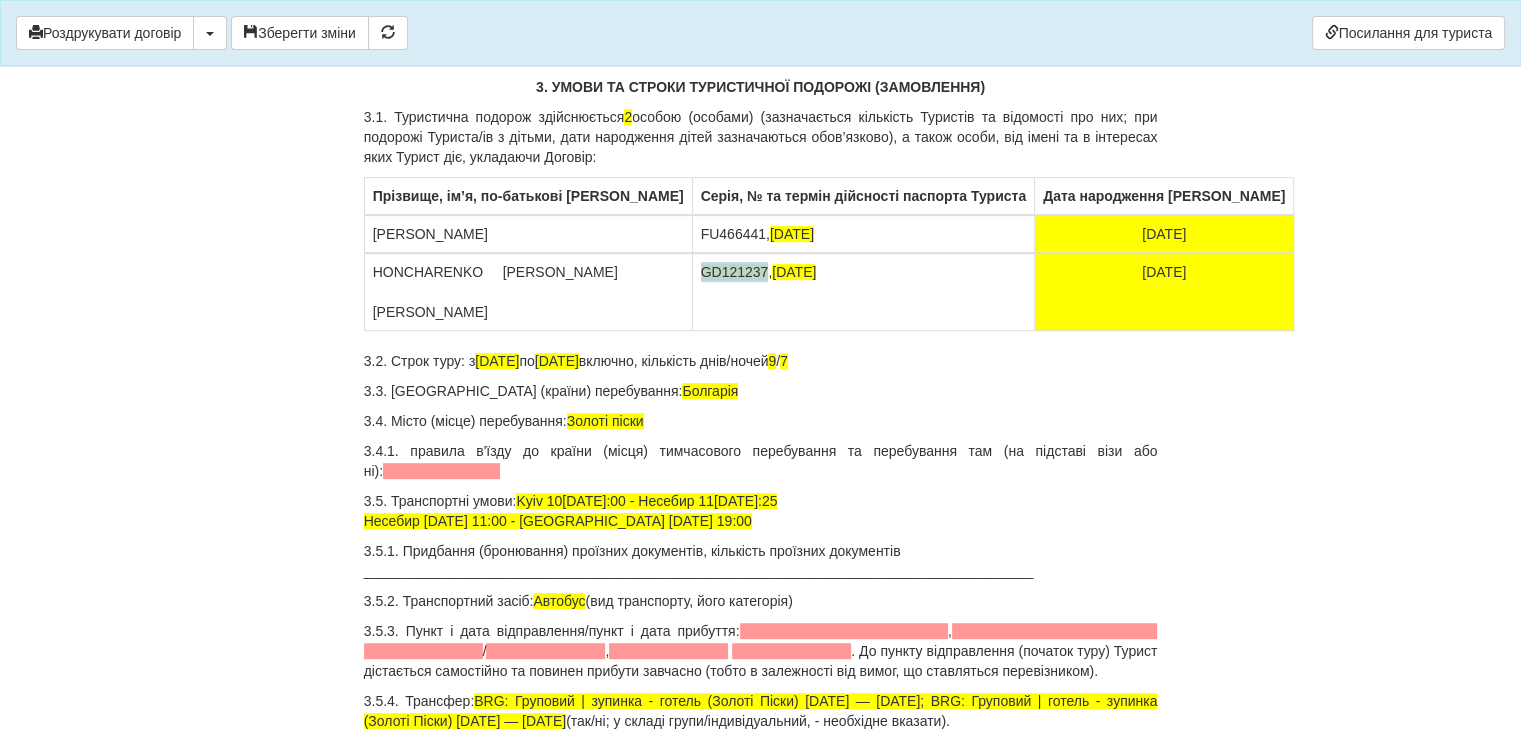 drag, startPoint x: 636, startPoint y: 262, endPoint x: 702, endPoint y: 264, distance: 66.0303 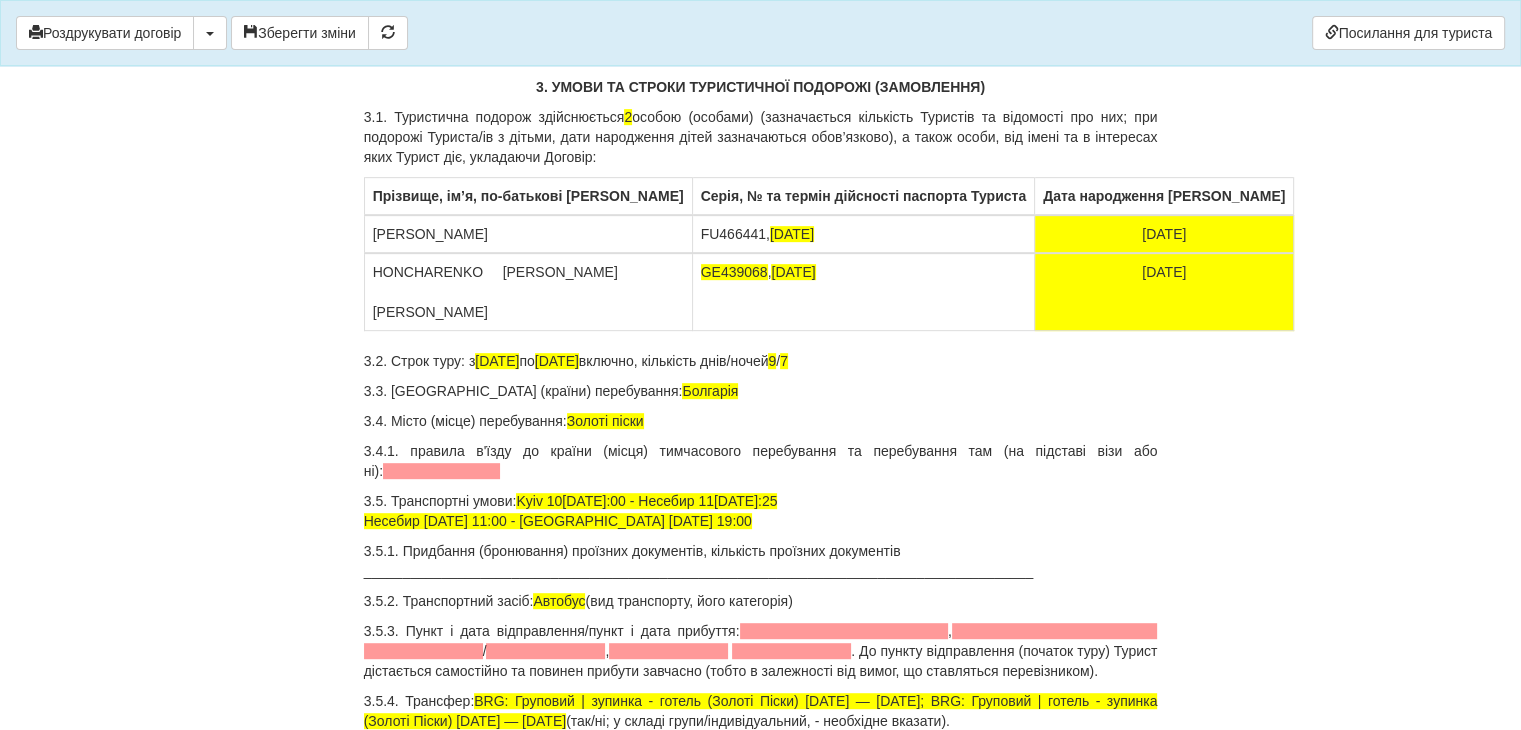 drag, startPoint x: 714, startPoint y: 273, endPoint x: 796, endPoint y: 268, distance: 82.1523 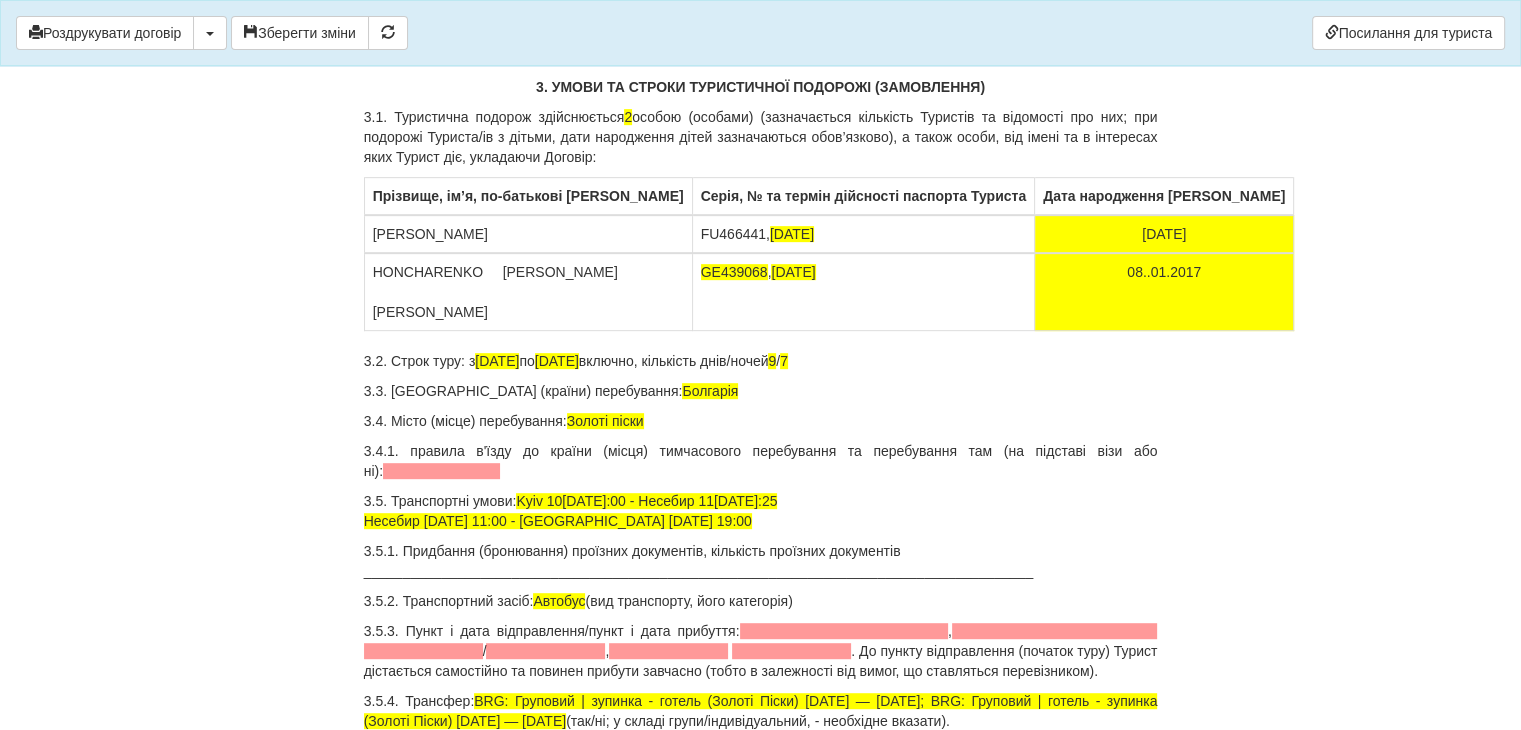 click on "08..01.2017" at bounding box center (1164, 292) 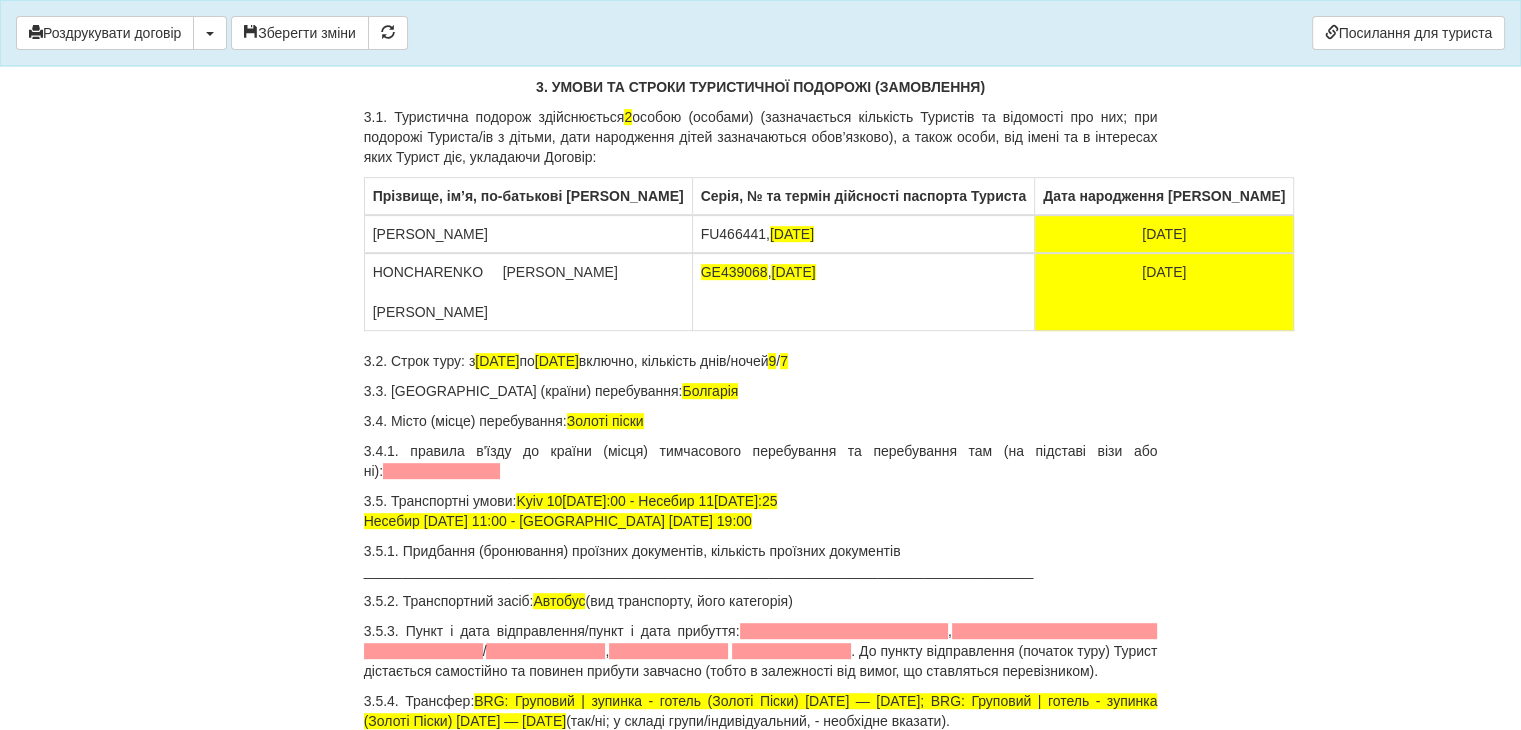click on "HONCHARENKO     [PERSON_NAME]" at bounding box center [528, 292] 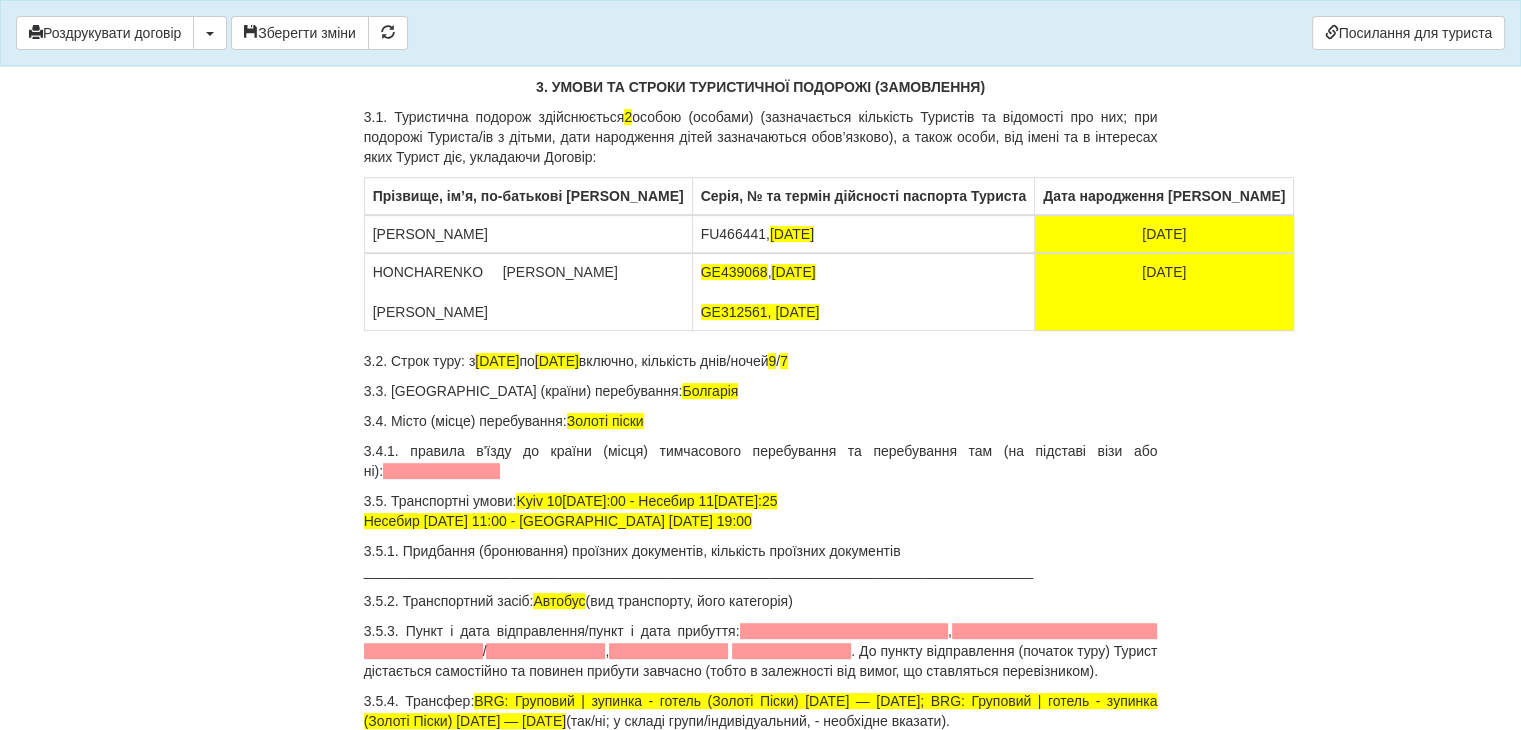 click on "[DATE]" at bounding box center (1164, 292) 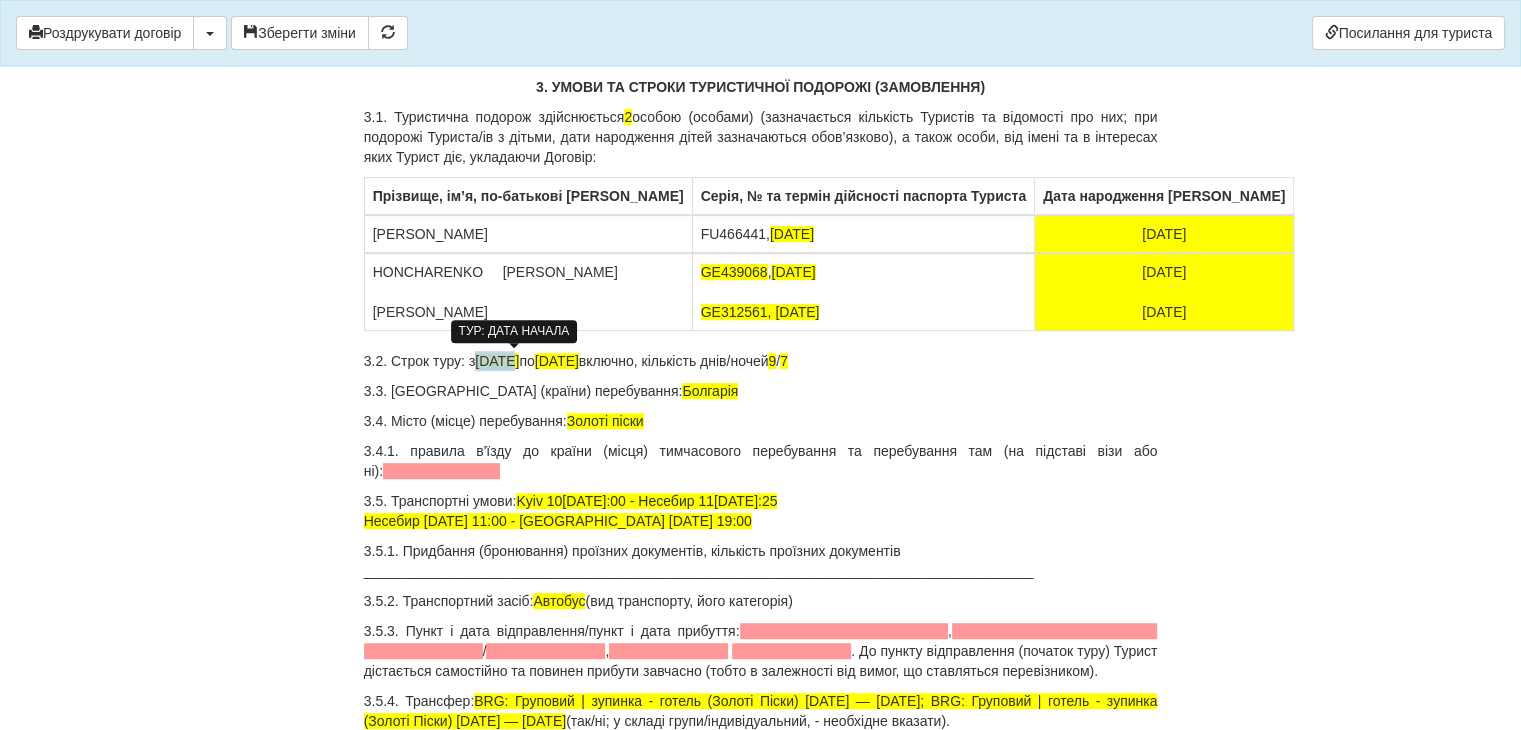 drag, startPoint x: 488, startPoint y: 358, endPoint x: 514, endPoint y: 351, distance: 26.925823 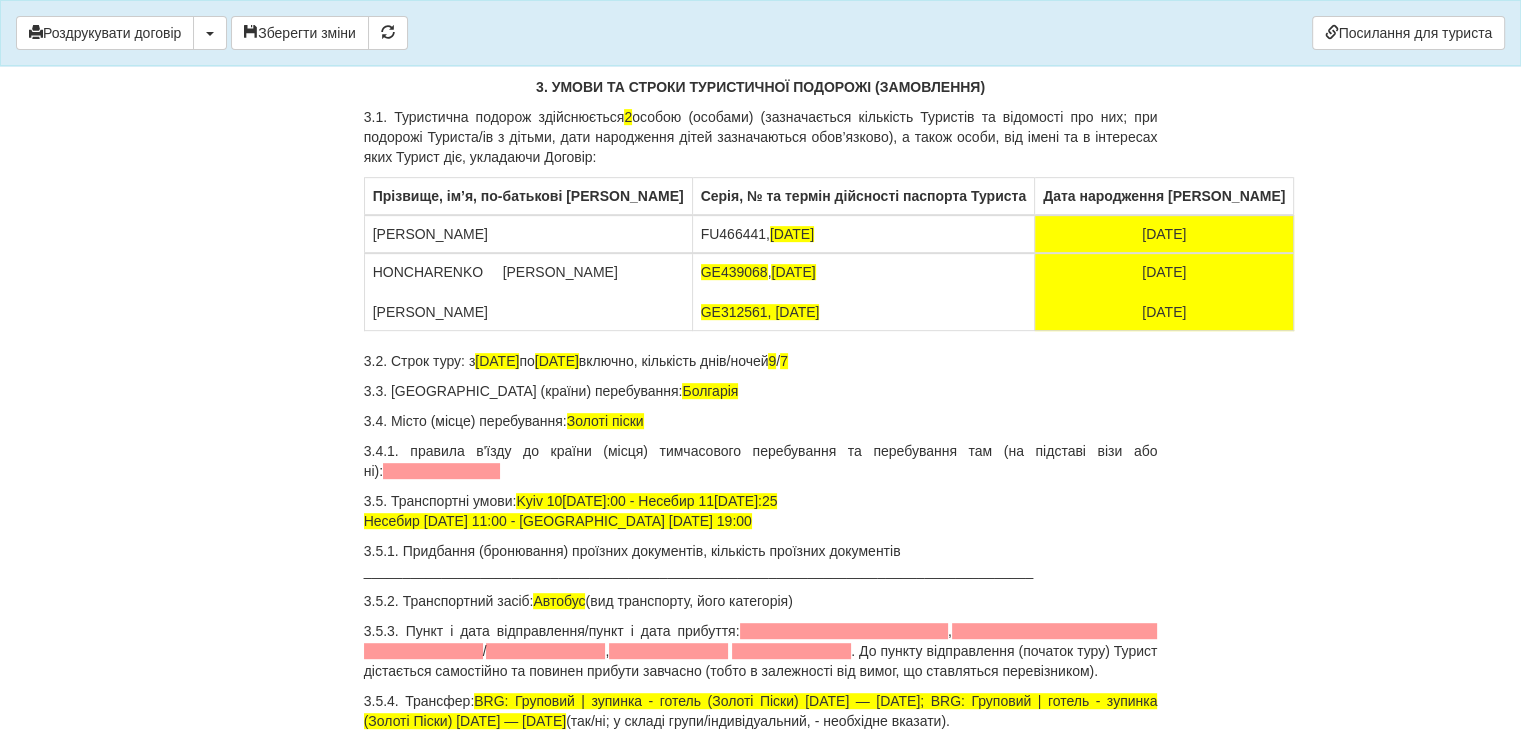click on "3.2. Строк туру: з  [DATE]  по  [DATE]  включно, кількість днів/ночей  9 / 7" at bounding box center [761, 361] 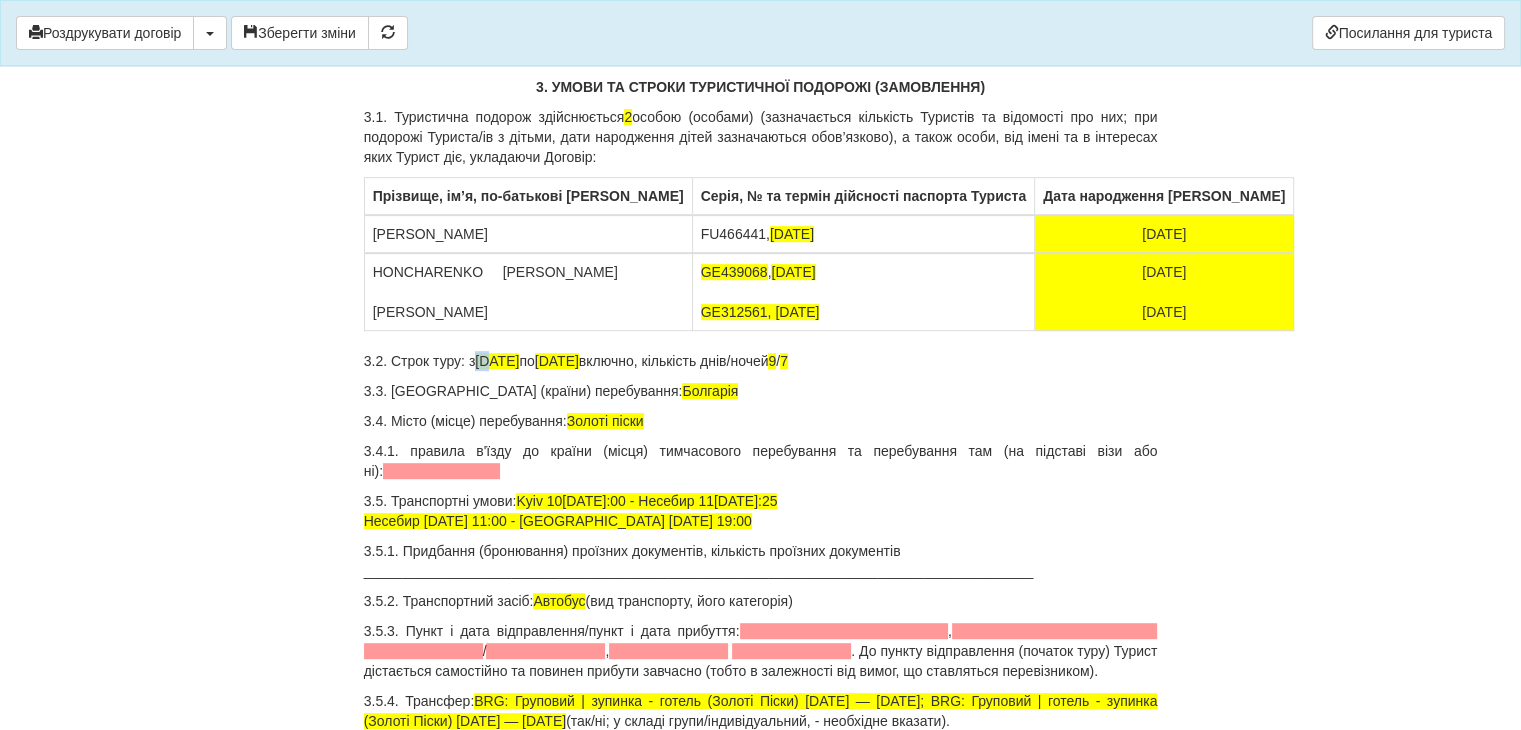 drag, startPoint x: 494, startPoint y: 357, endPoint x: 478, endPoint y: 353, distance: 16.492422 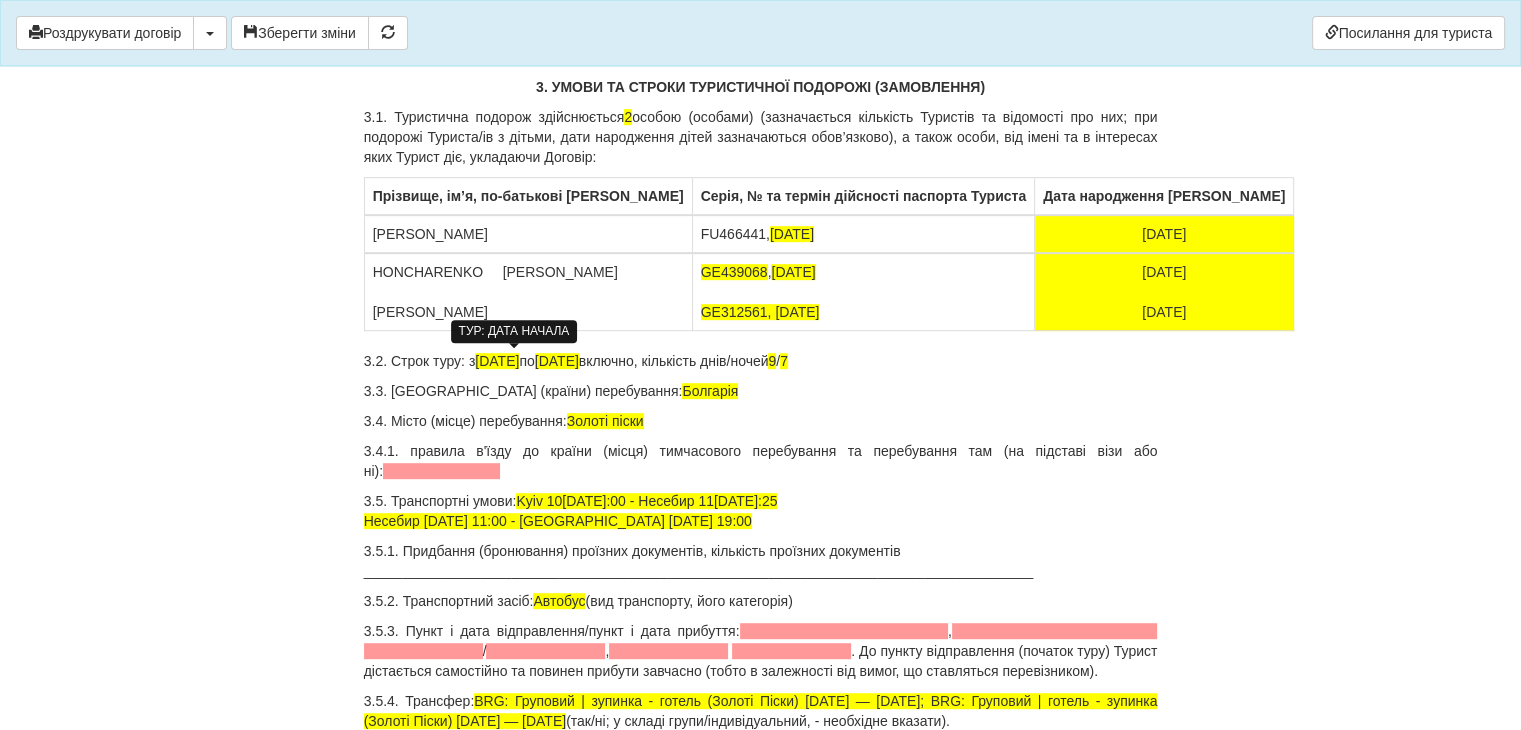 click on "[DATE]" at bounding box center (497, 361) 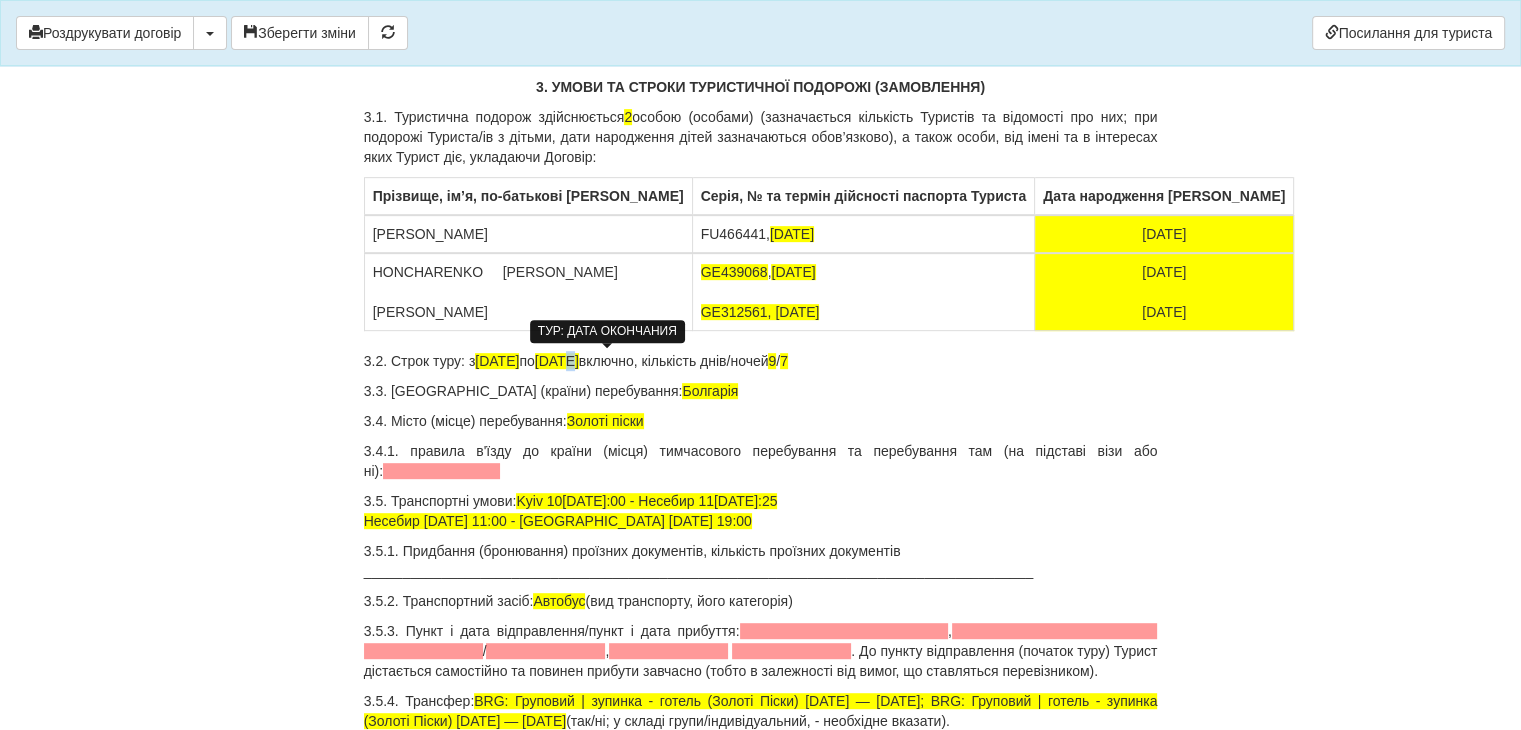 click on "[DATE]" at bounding box center (557, 361) 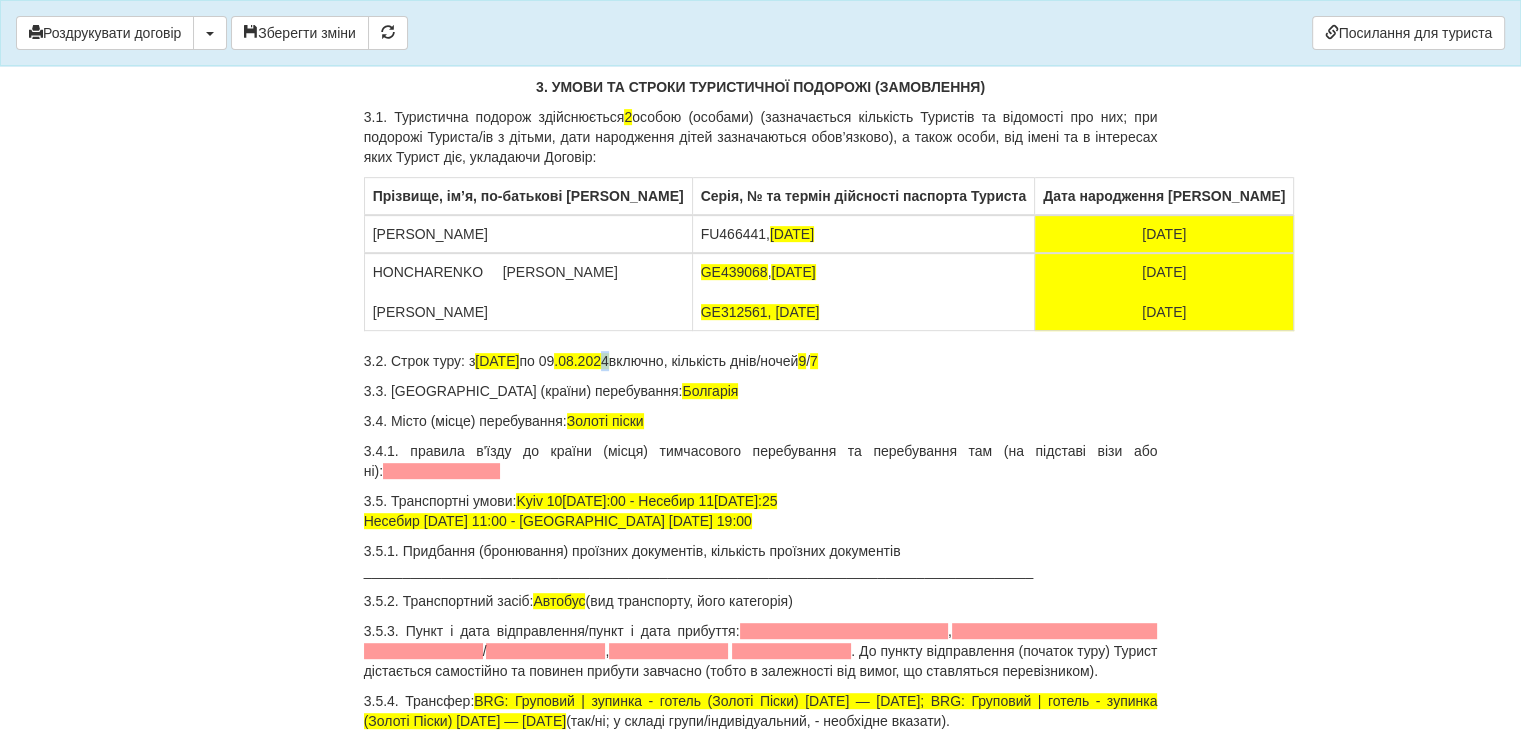 click on "3.2. Строк туру: з  [DATE]  [DATE]  включно, кількість днів/ночей  9 / 7" at bounding box center [761, 361] 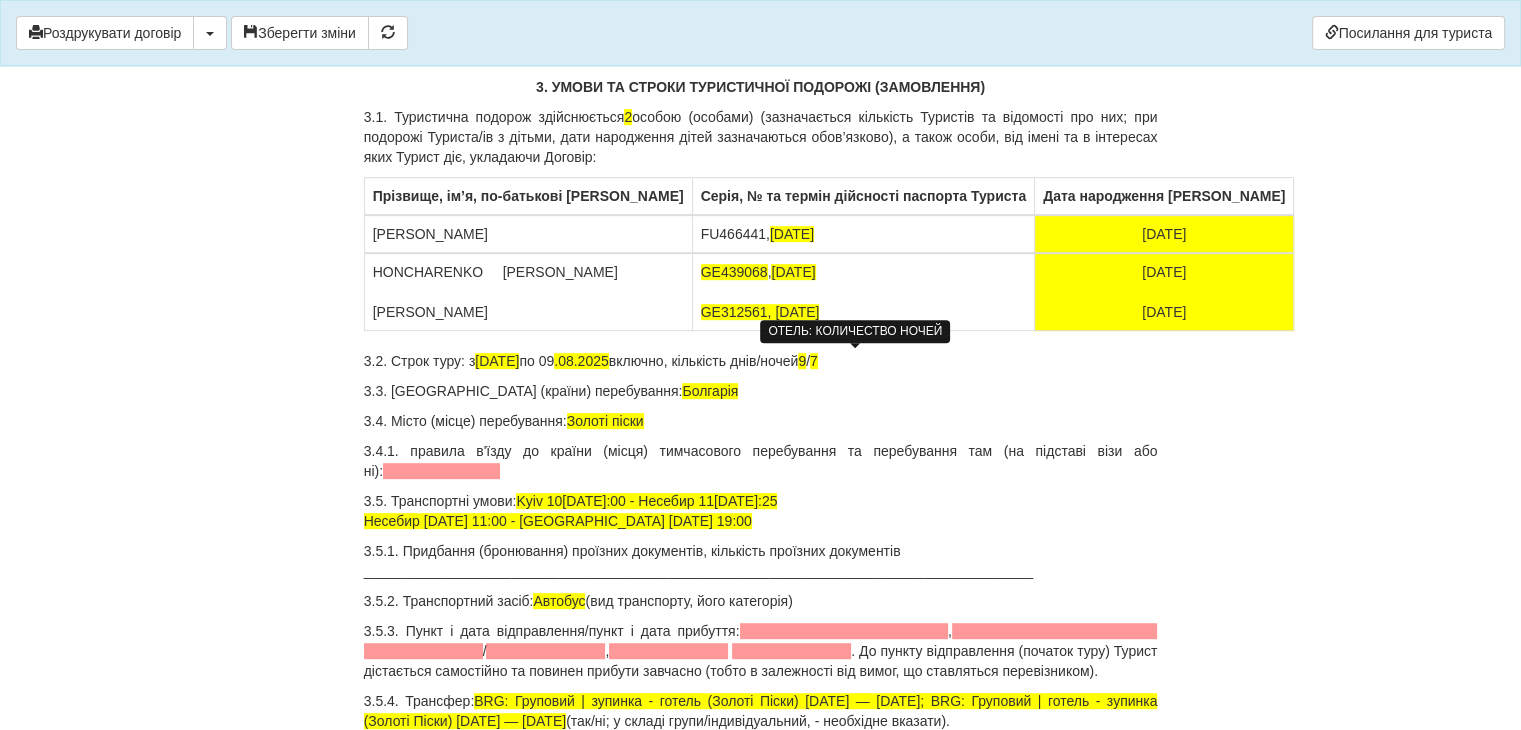 drag, startPoint x: 836, startPoint y: 360, endPoint x: 857, endPoint y: 358, distance: 21.095022 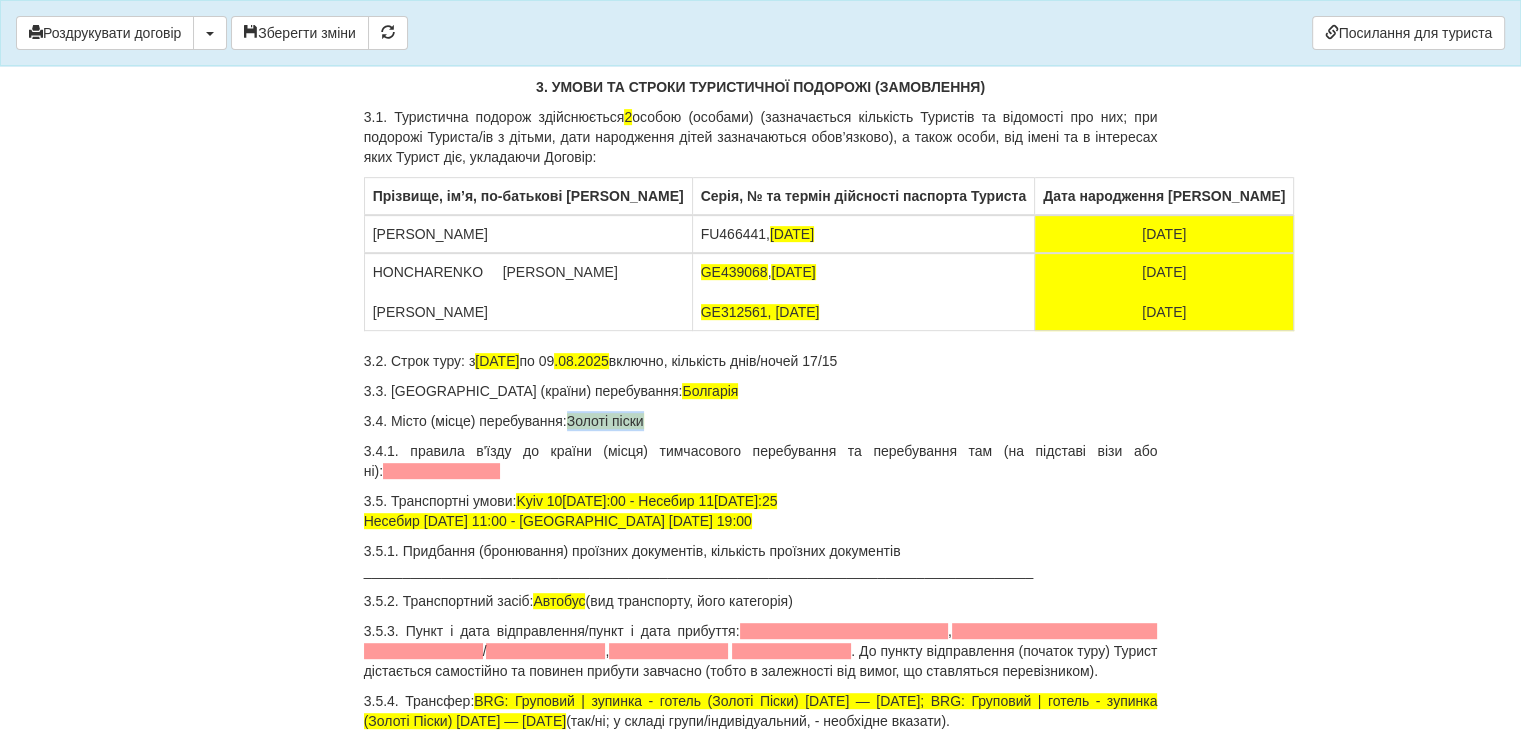 drag, startPoint x: 577, startPoint y: 416, endPoint x: 658, endPoint y: 414, distance: 81.02469 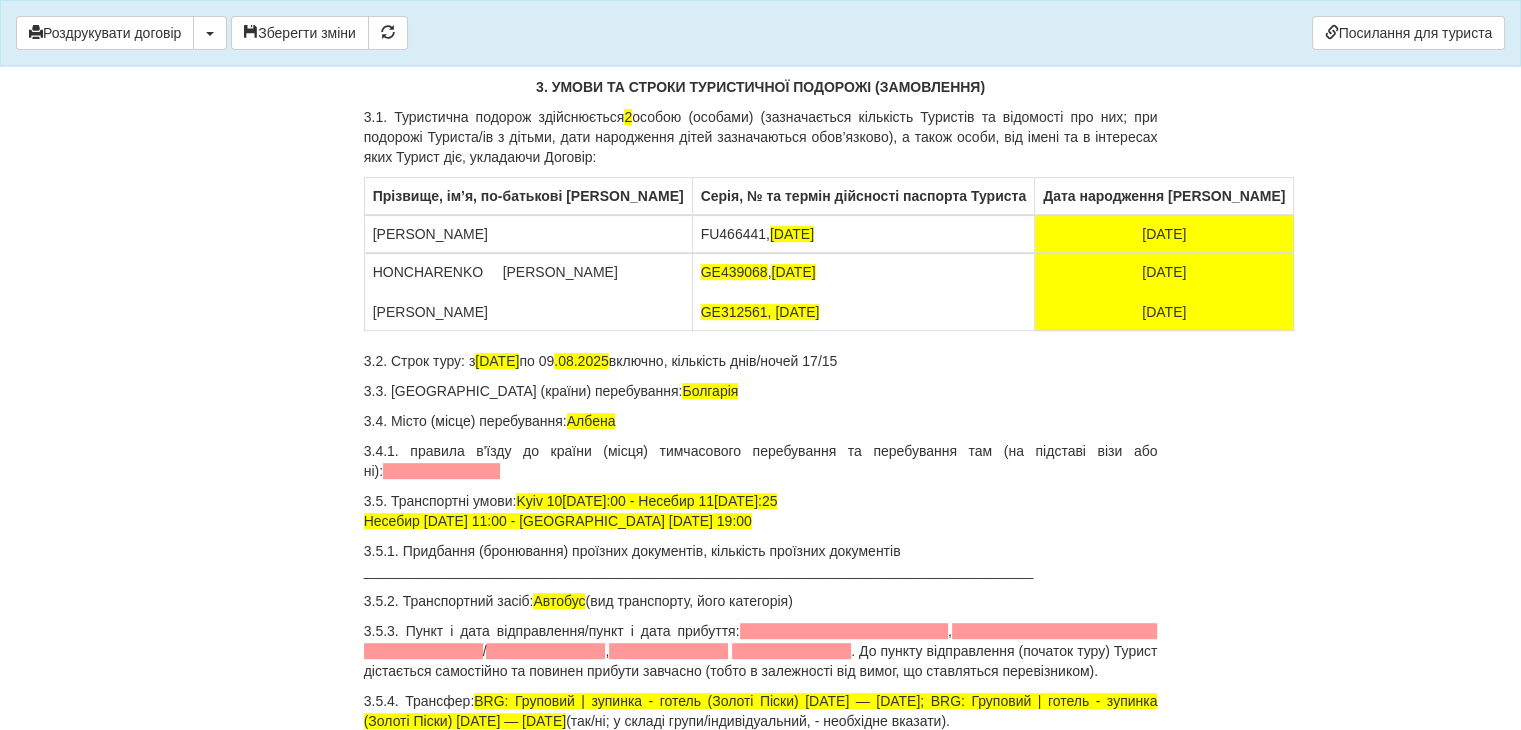 click on "ДОГОВІР НА ТУРИСТИЧНЕ ОБСЛУГОВУВАННЯ № 414
м.      Бровари
[DATE]
Фоп [PERSON_NAME]  (код за ЄДРПОУ 3017409441 ),  який  входить в мережу тур агенцій «Море туров» і діє на підставі франчайзингового договору № 249   від [DATE]   і  субагенського договору № 249    від  [DATE], які заключені з ТОВ “Море Турів”, іменований   надалі  «Турагент»   (що діє від імені та в інтересах  ПП  «АЛЬЯНС», надалі –«Туроператор» ,та  Громадяни н( -ка)   [PERSON_NAME]
,
іменований надалі  «Турист»
1. ВИЗНАЧЕННЯ ТЕРМІНІВ
1.3.  «Туроператор»" at bounding box center (761, 4870) 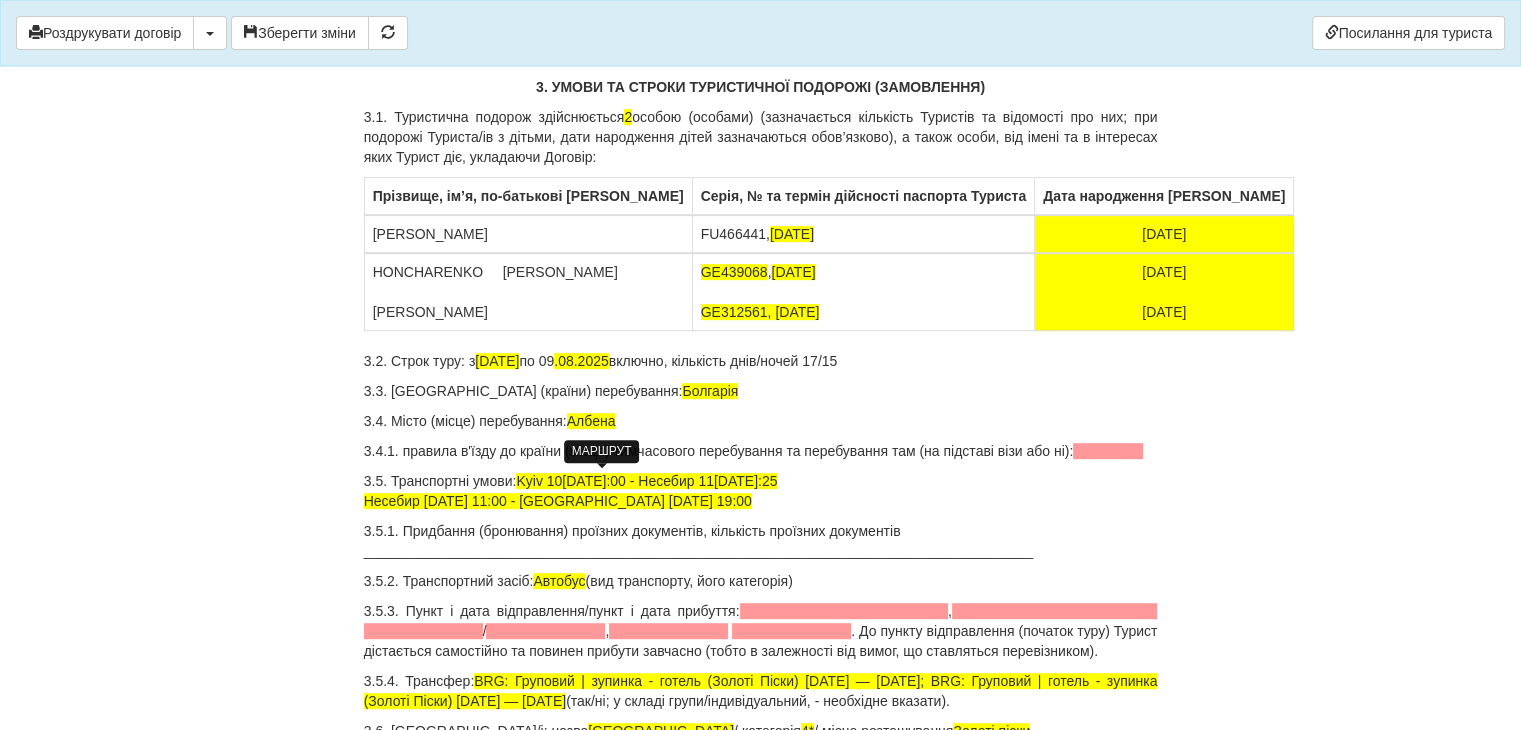 drag, startPoint x: 806, startPoint y: 475, endPoint x: 817, endPoint y: 476, distance: 11.045361 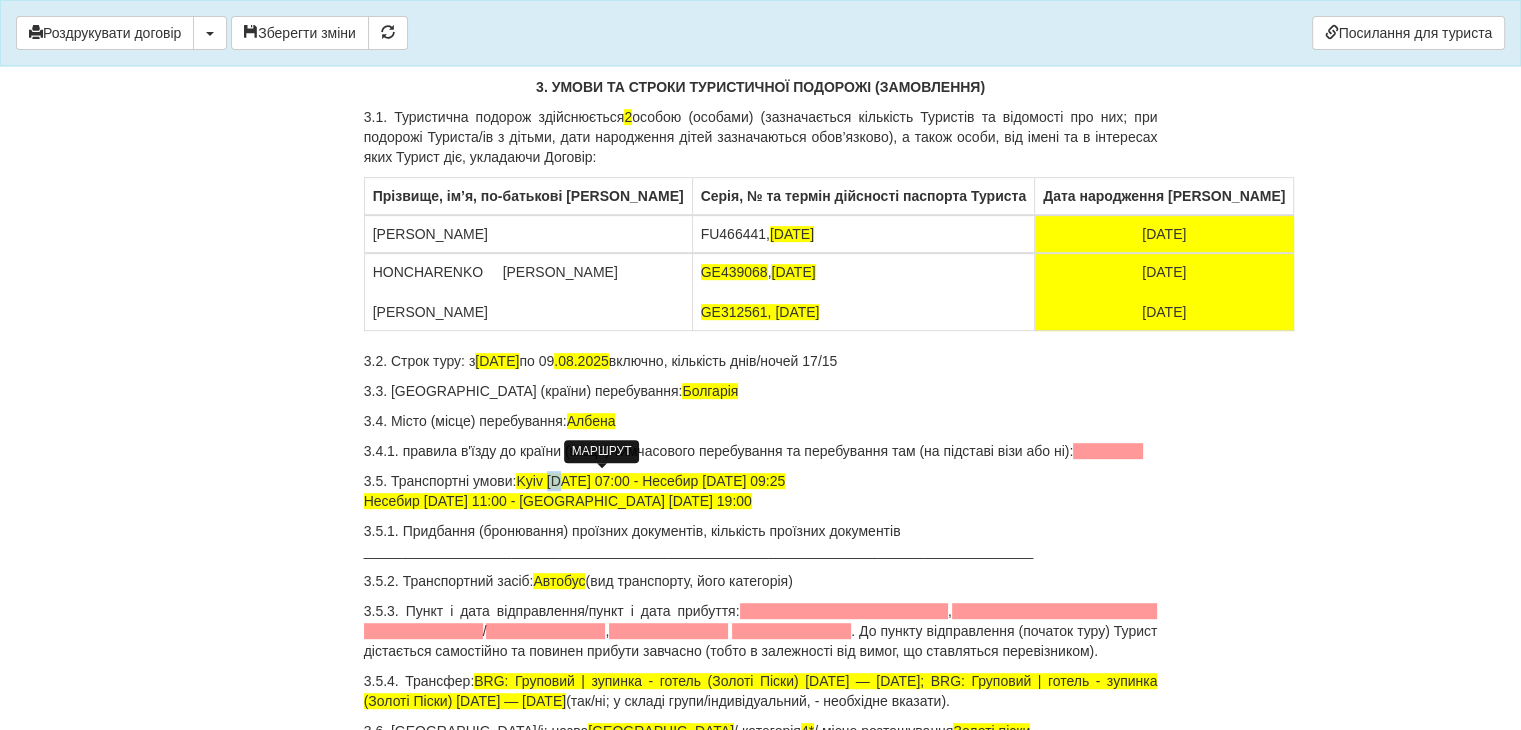 drag, startPoint x: 550, startPoint y: 473, endPoint x: 564, endPoint y: 479, distance: 15.231546 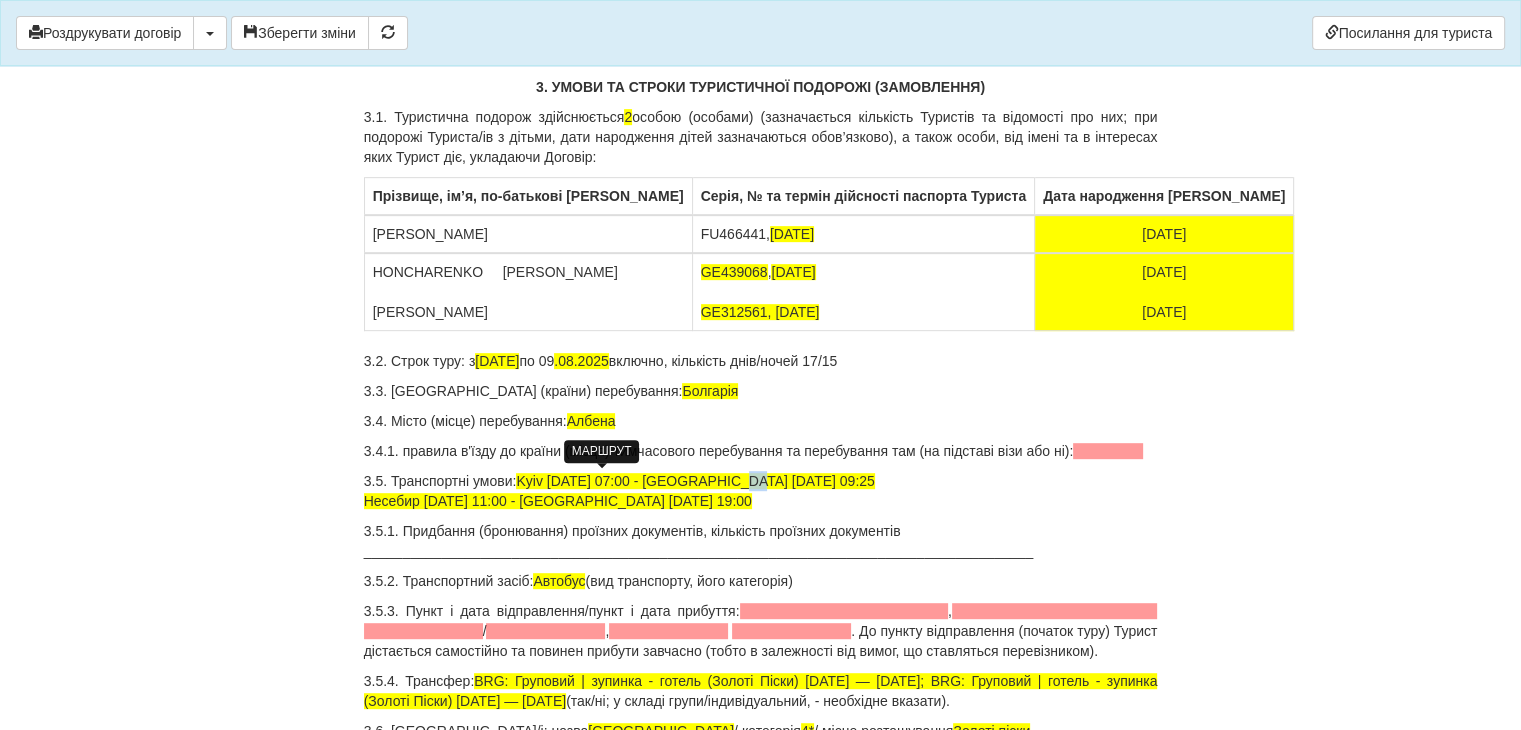 drag, startPoint x: 734, startPoint y: 472, endPoint x: 745, endPoint y: 475, distance: 11.401754 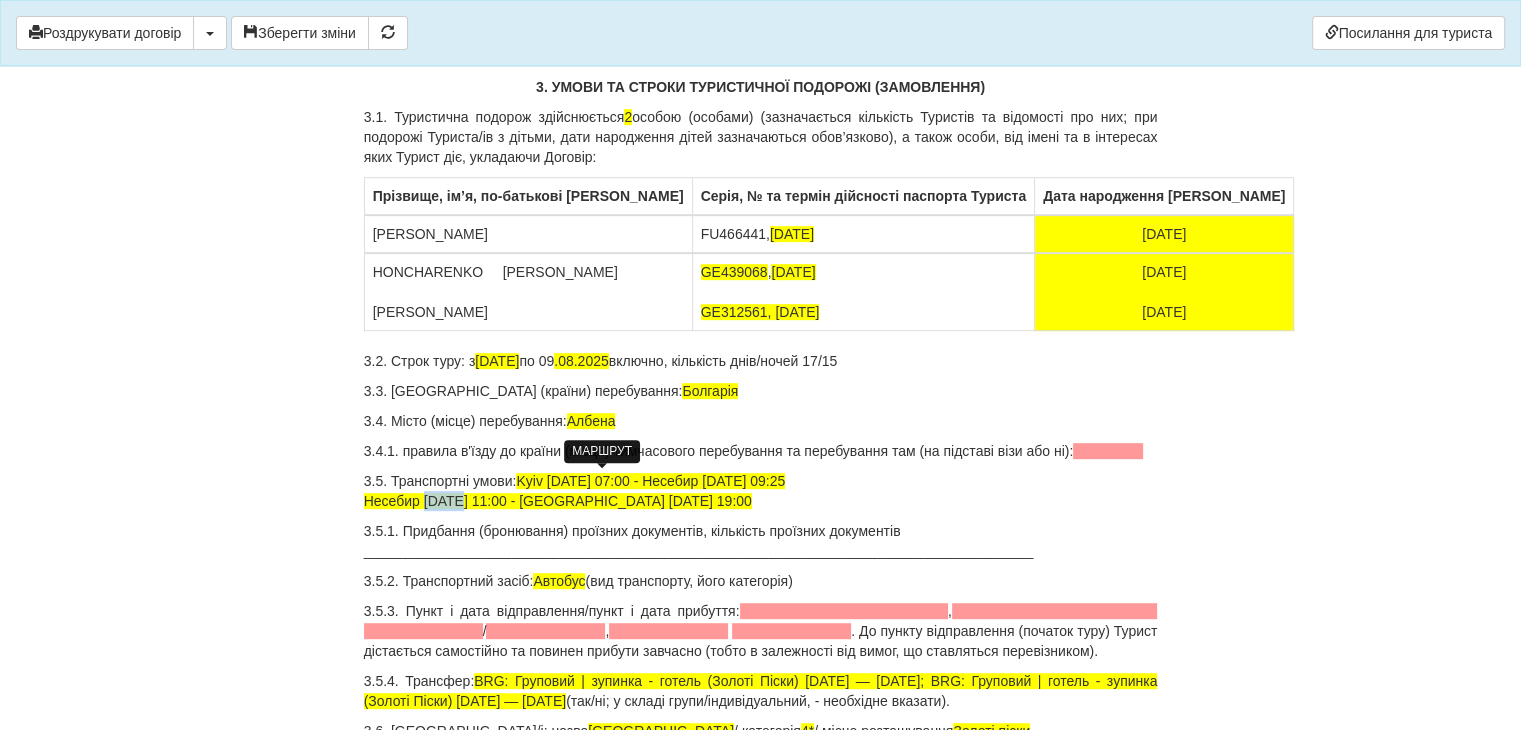 drag, startPoint x: 428, startPoint y: 496, endPoint x: 457, endPoint y: 498, distance: 29.068884 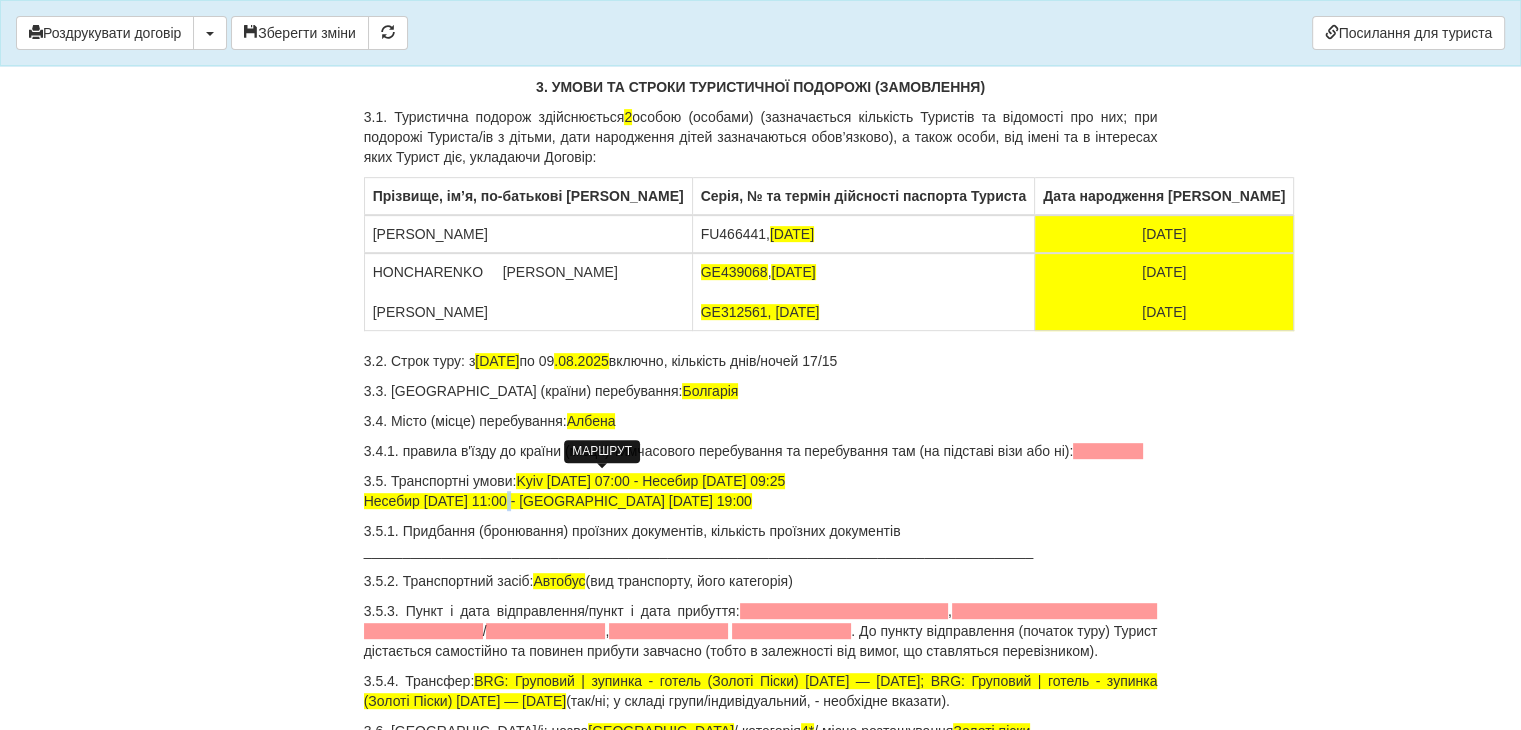 click on "Kyiv [DATE] 07:00 - Несебир [DATE] 09:25 Несебир [DATE] 11:00 - [GEOGRAPHIC_DATA] [DATE] 19:00" at bounding box center (575, 491) 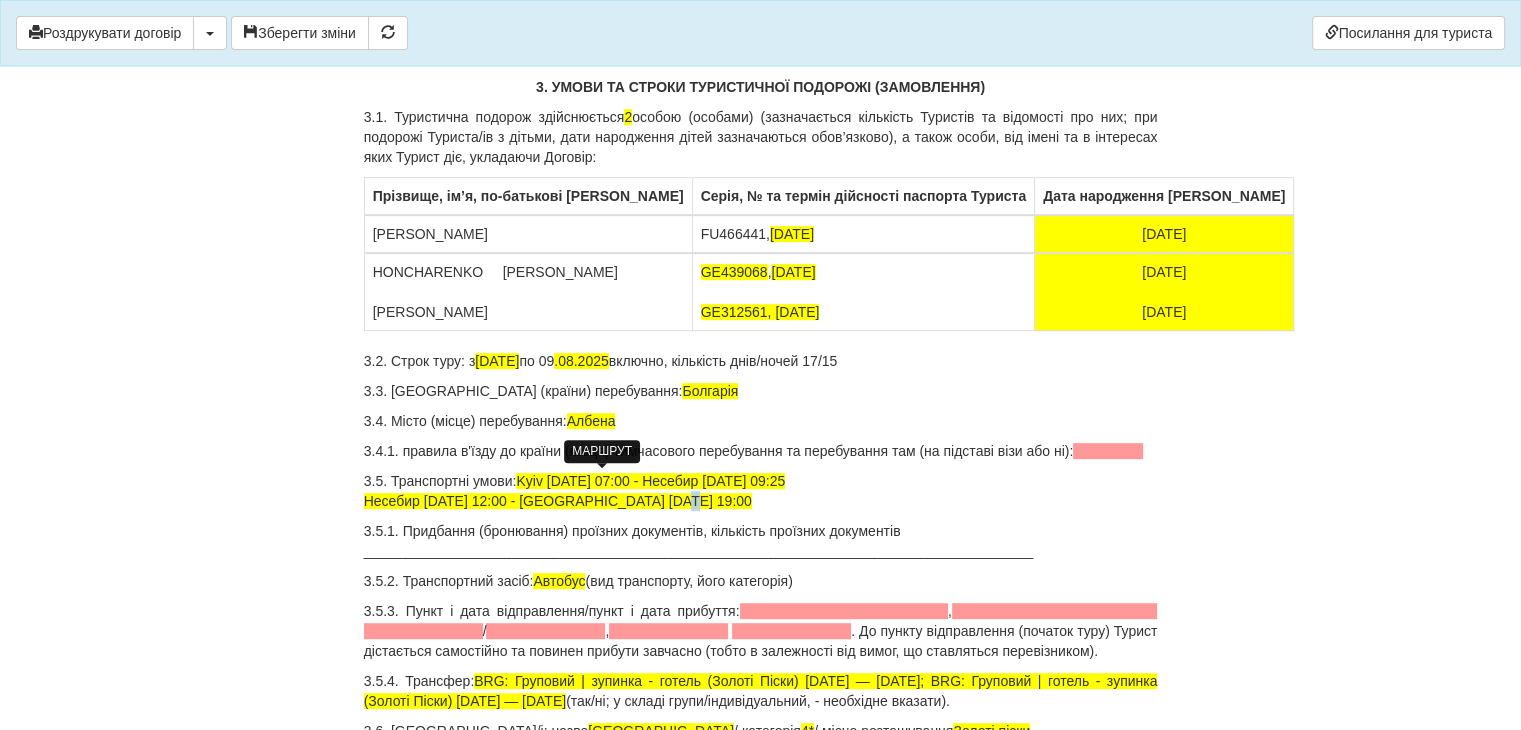 click on "Kyiv [DATE] 07:00 - Несебир [DATE] 09:25 Несебир [DATE] 12:00 - [GEOGRAPHIC_DATA] [DATE] 19:00" at bounding box center (575, 491) 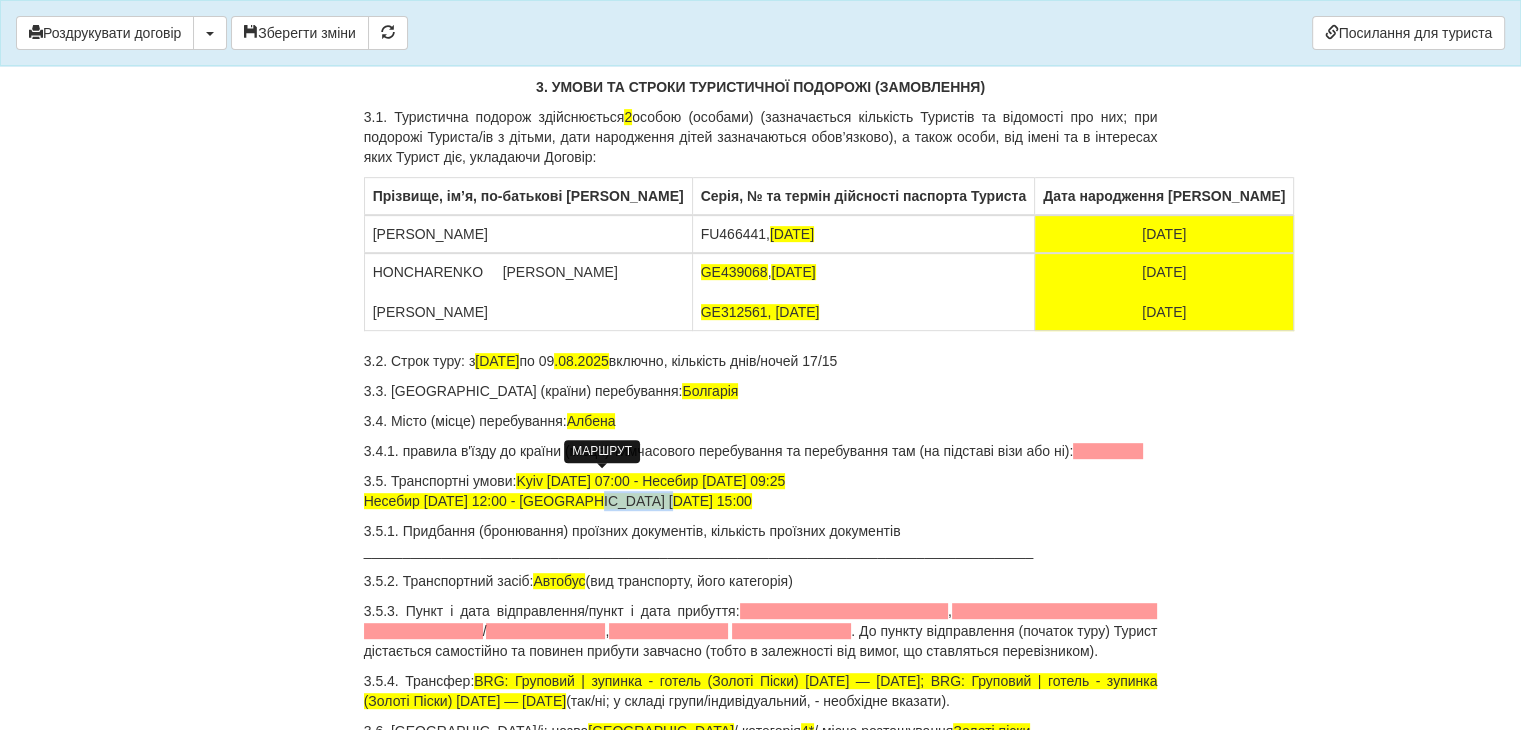 drag, startPoint x: 644, startPoint y: 499, endPoint x: 577, endPoint y: 500, distance: 67.00746 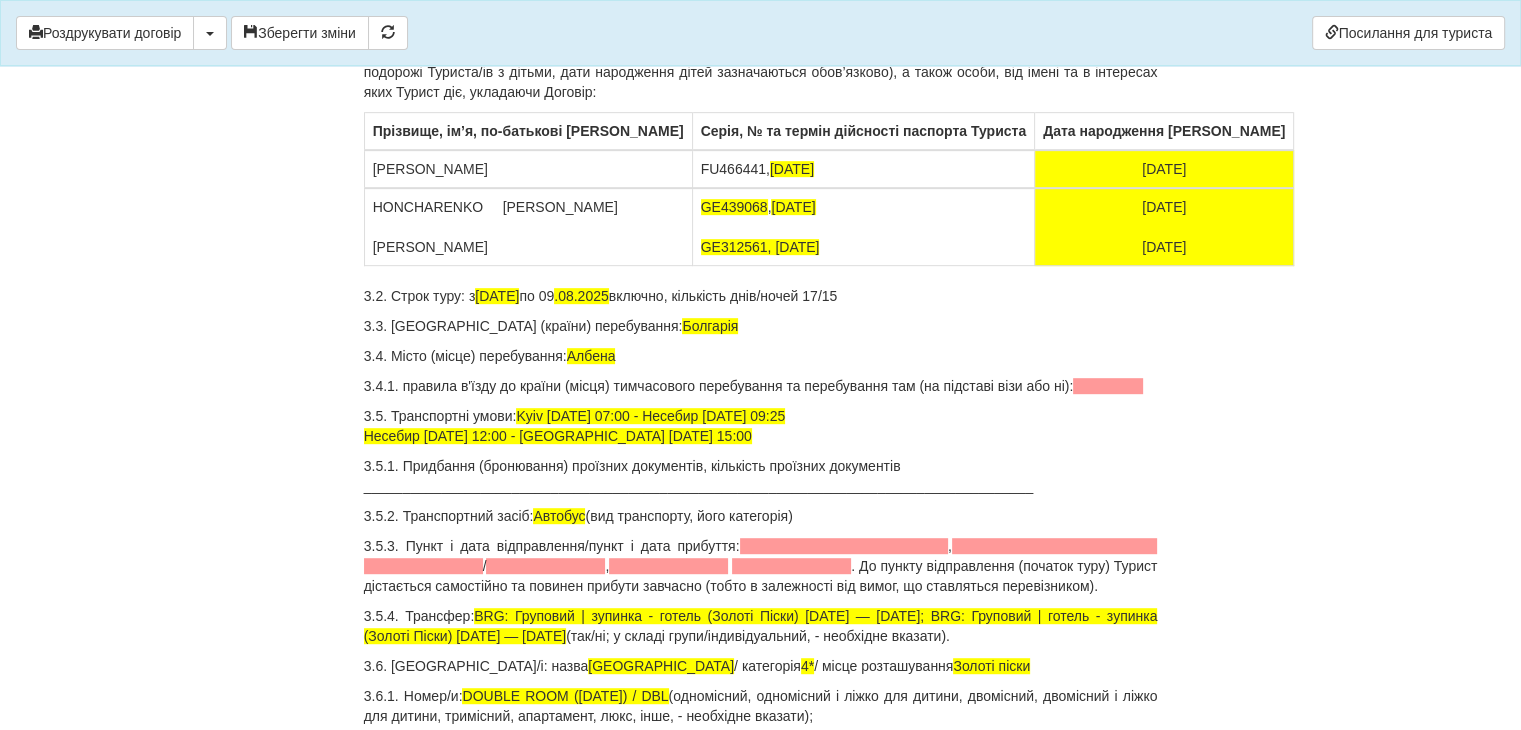 scroll, scrollTop: 1000, scrollLeft: 0, axis: vertical 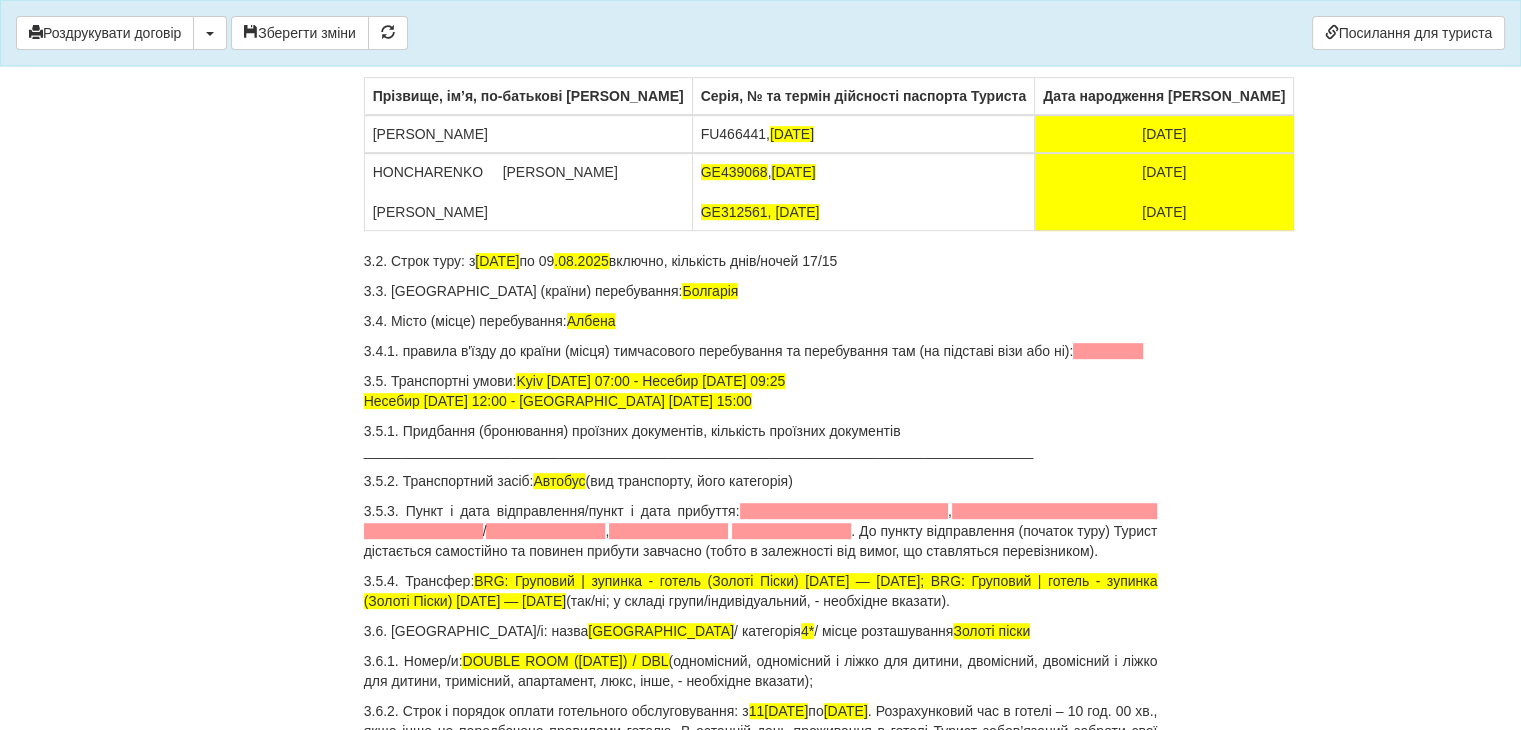 drag, startPoint x: 483, startPoint y: 578, endPoint x: 674, endPoint y: 600, distance: 192.26285 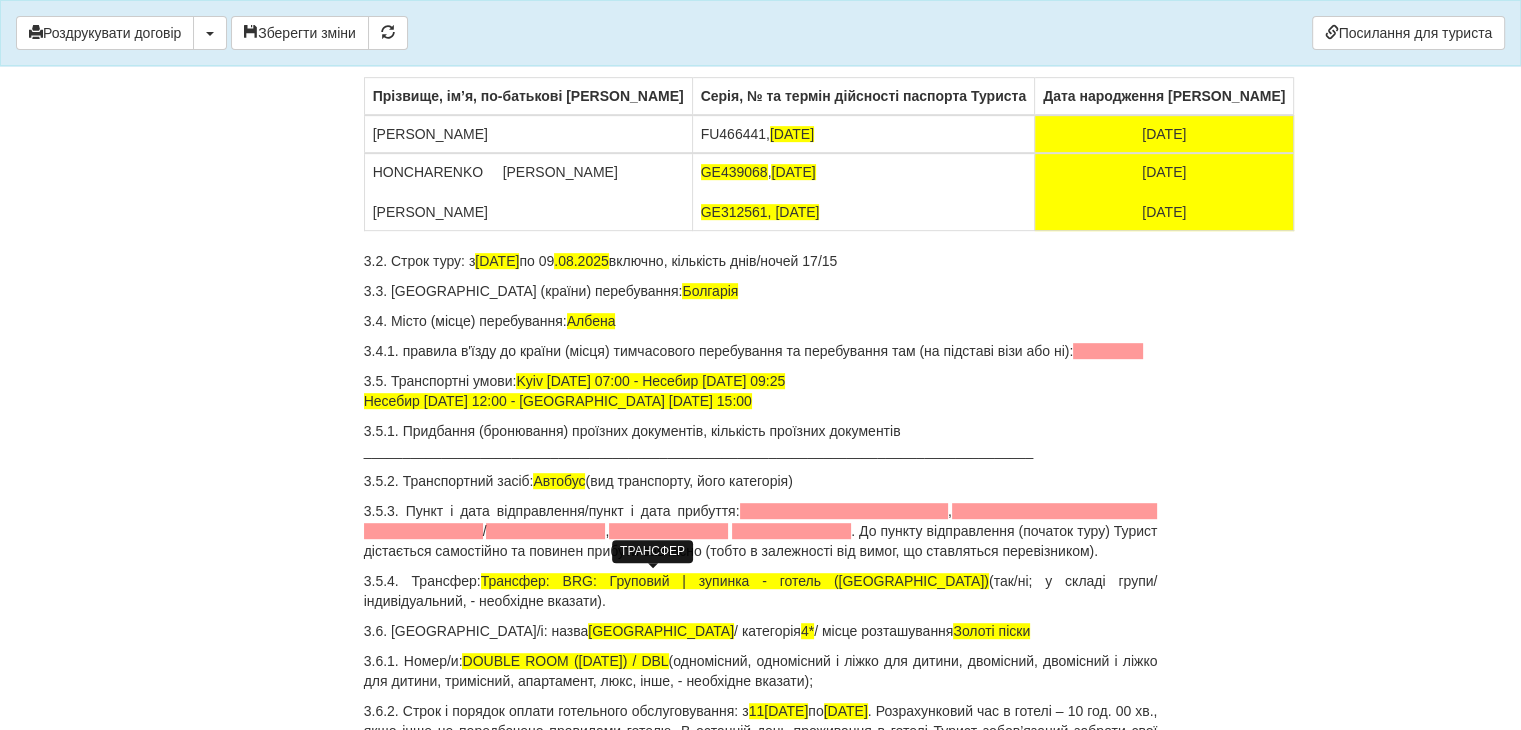 click on "Трансфер: BRG: Груповий | зупинка - готель ([GEOGRAPHIC_DATA])" at bounding box center [735, 581] 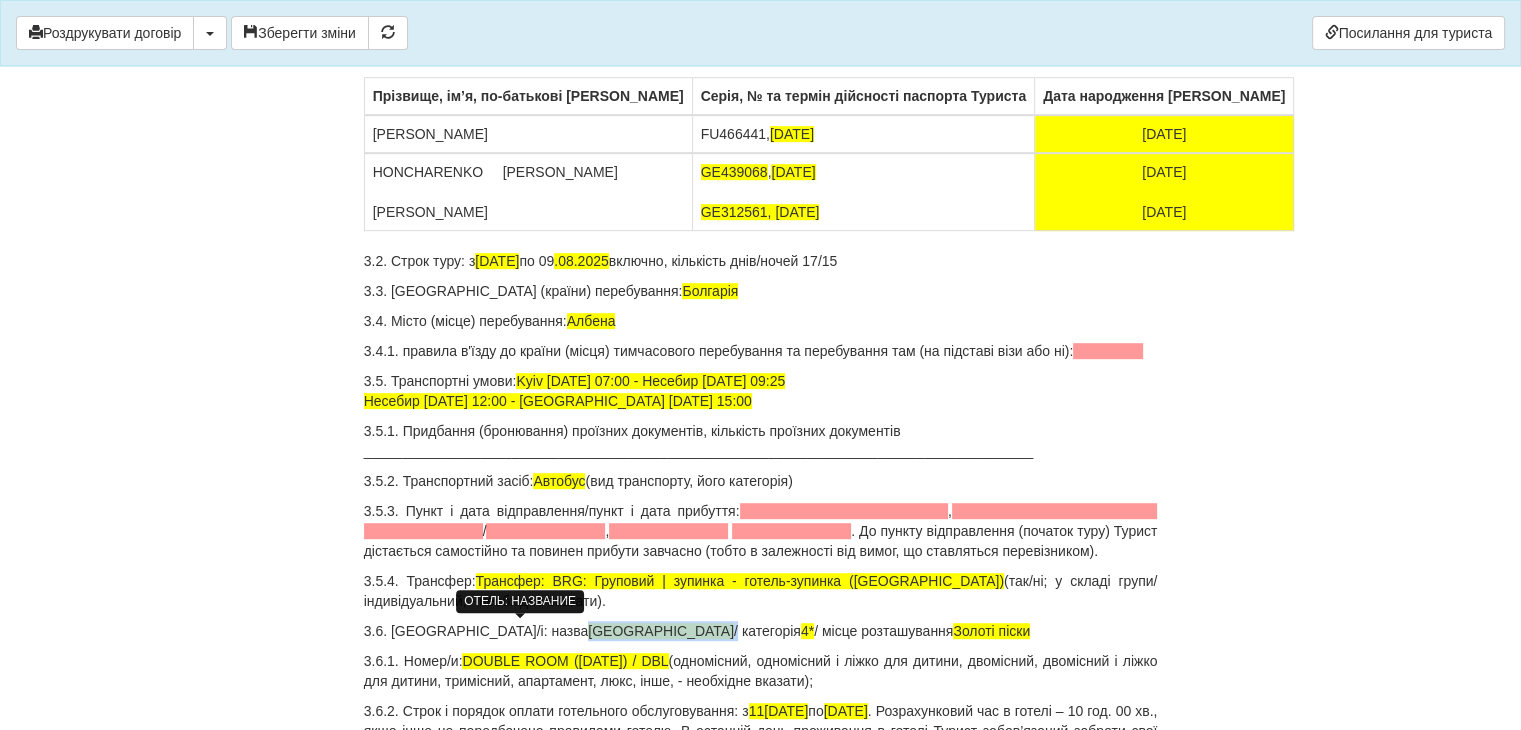 drag, startPoint x: 553, startPoint y: 629, endPoint x: 490, endPoint y: 622, distance: 63.387695 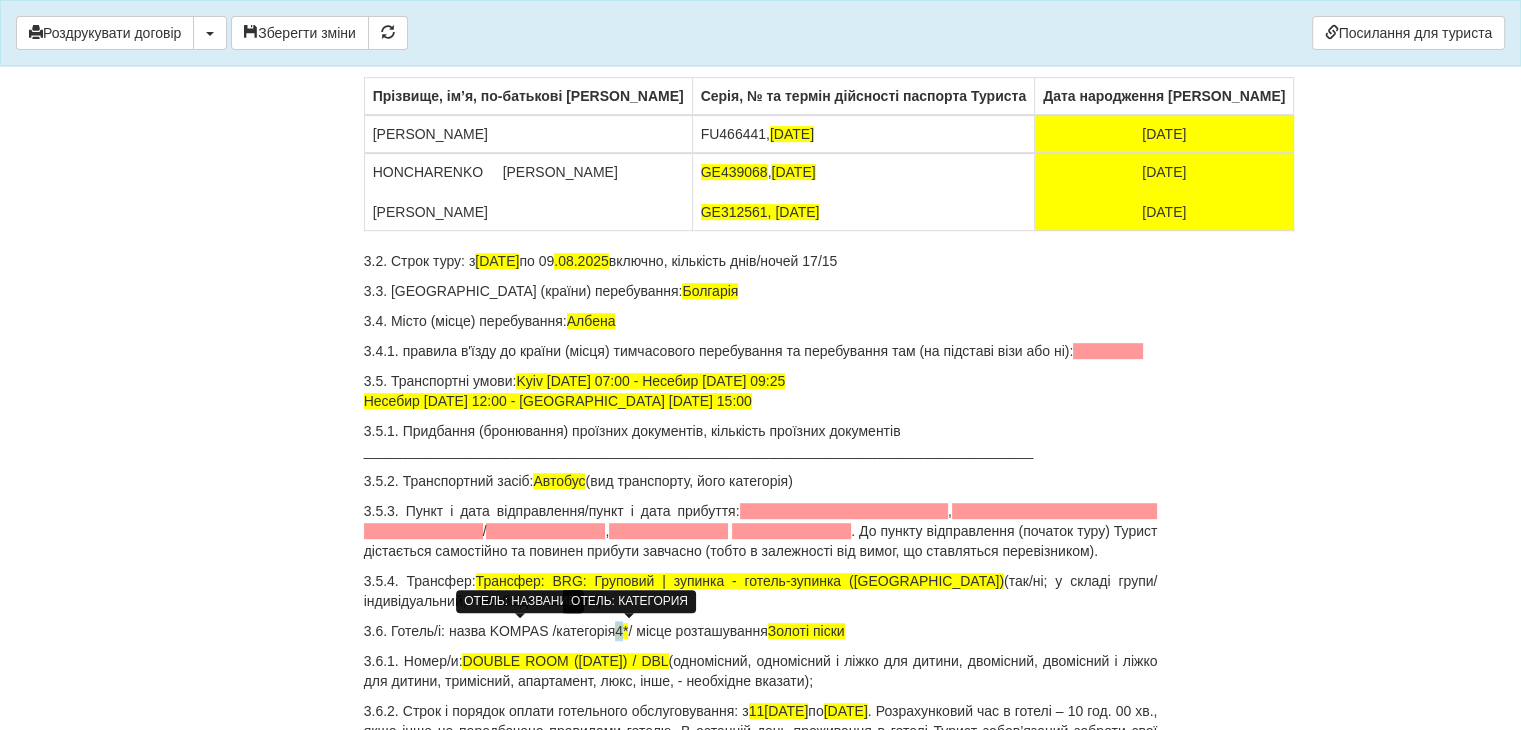 click on "4*" at bounding box center [621, 631] 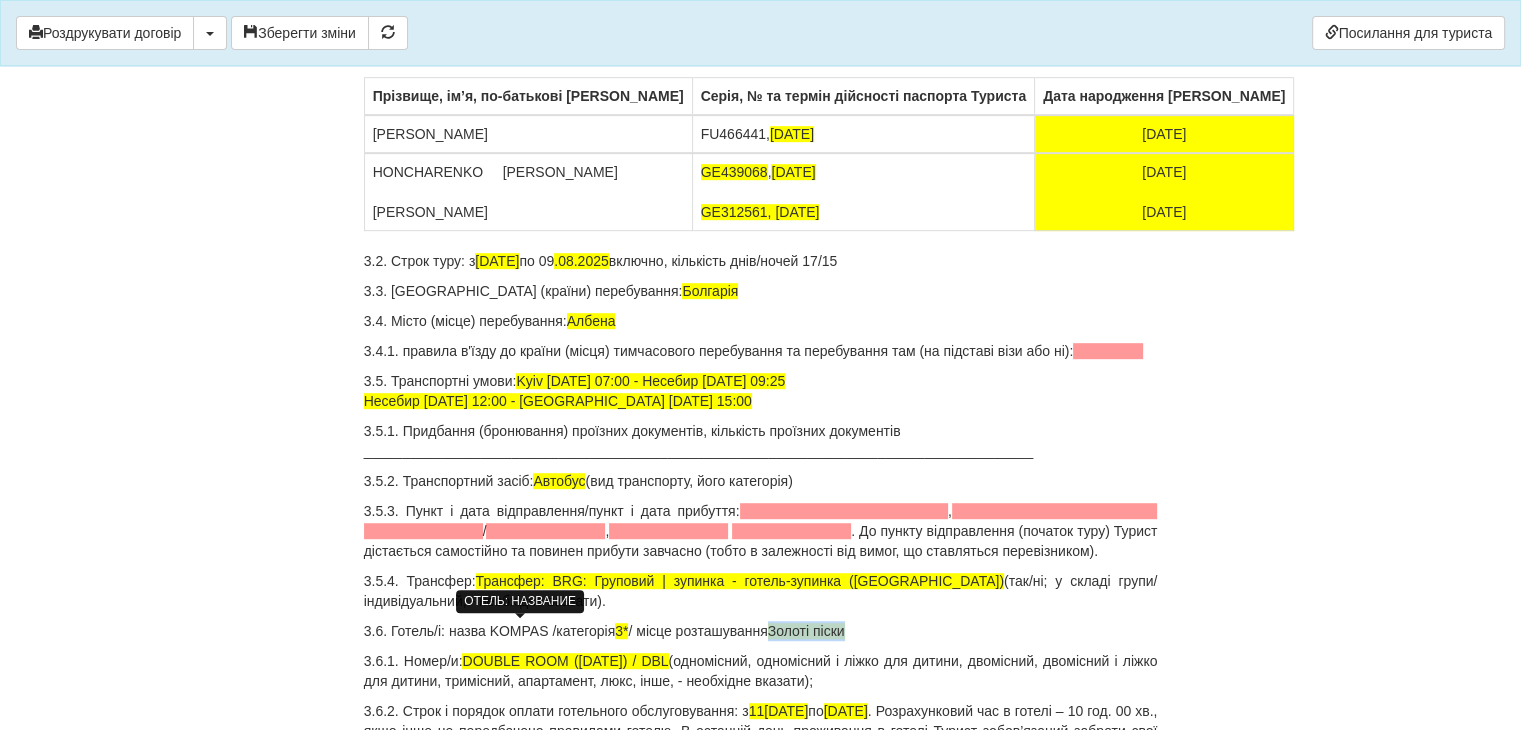 drag, startPoint x: 789, startPoint y: 625, endPoint x: 861, endPoint y: 627, distance: 72.02777 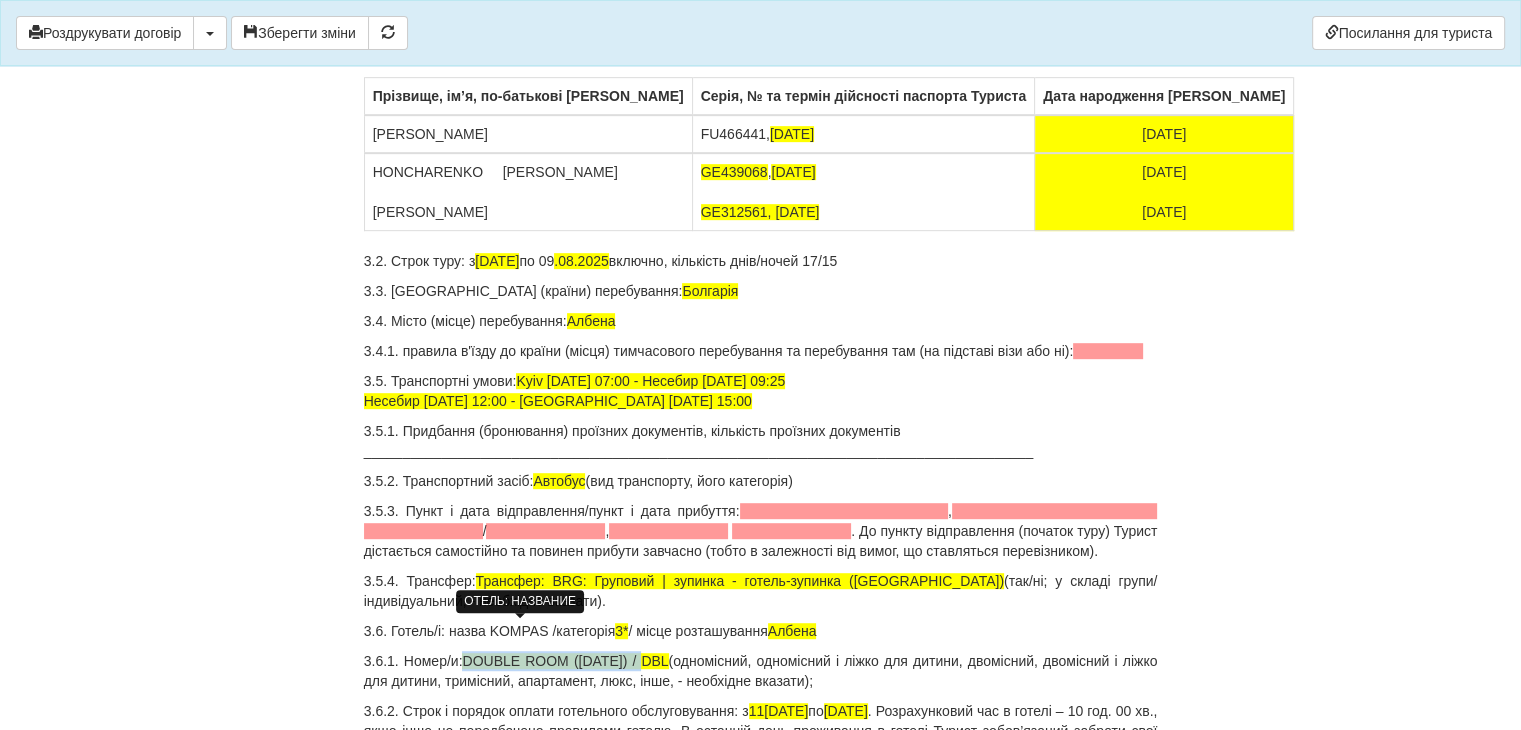 drag, startPoint x: 463, startPoint y: 658, endPoint x: 659, endPoint y: 661, distance: 196.02296 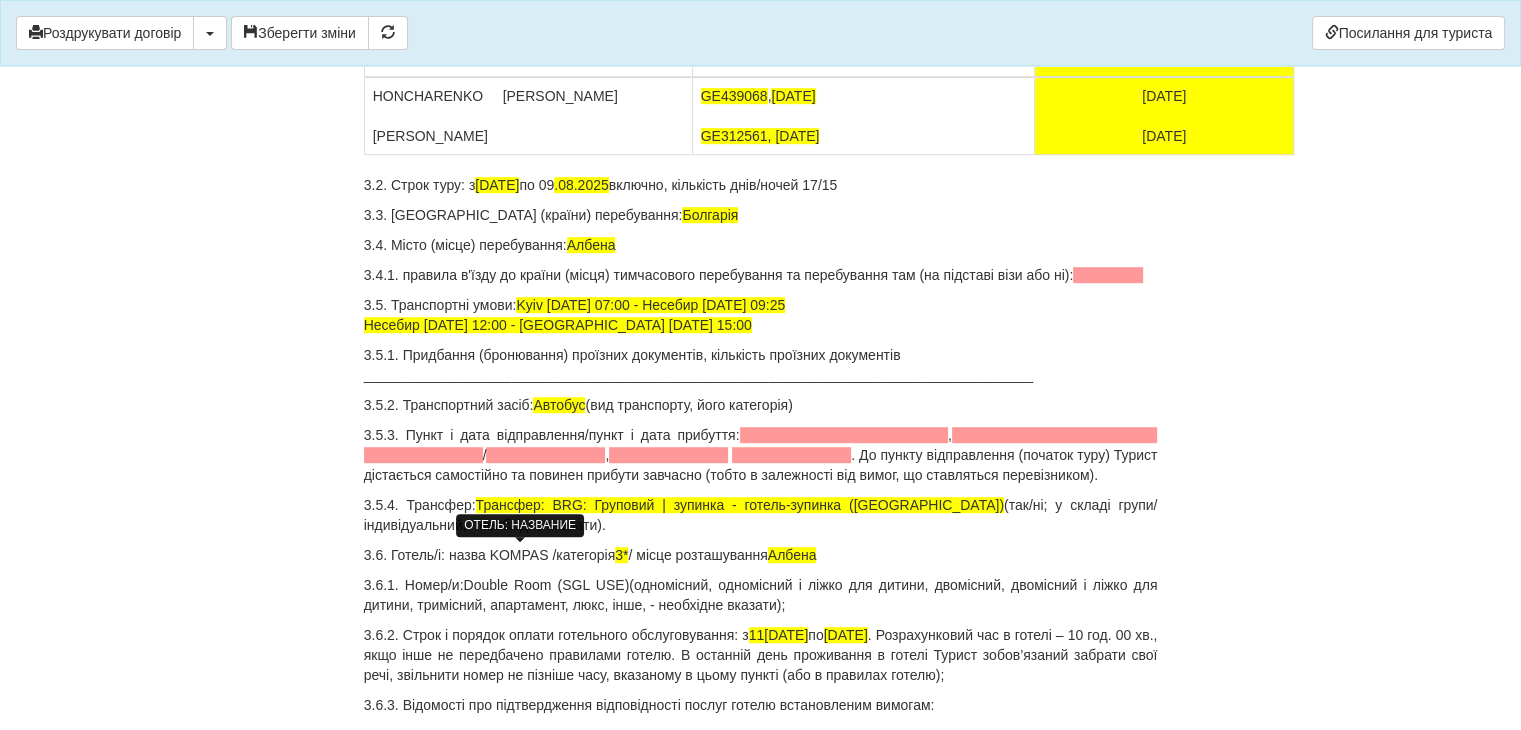 scroll, scrollTop: 1200, scrollLeft: 0, axis: vertical 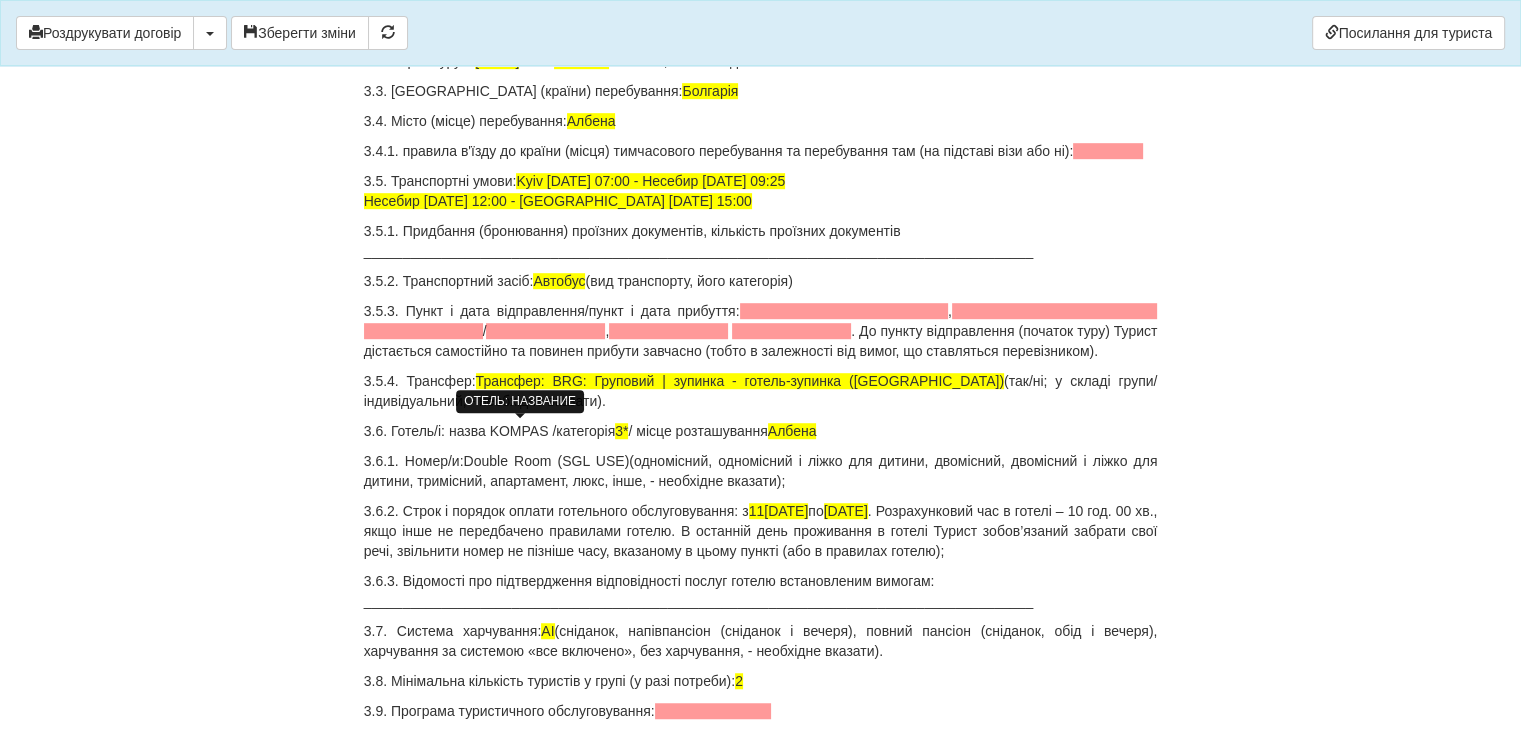 click on "3.6.1. Номер/и:Double Room (SGL USE)  (одномісний, одномісний і ліжко для дитини, двомісний, двомісний і ліжко для дитини, тримісний, апартамент, люкс, інше, - необхідне вказати);" at bounding box center [761, 471] 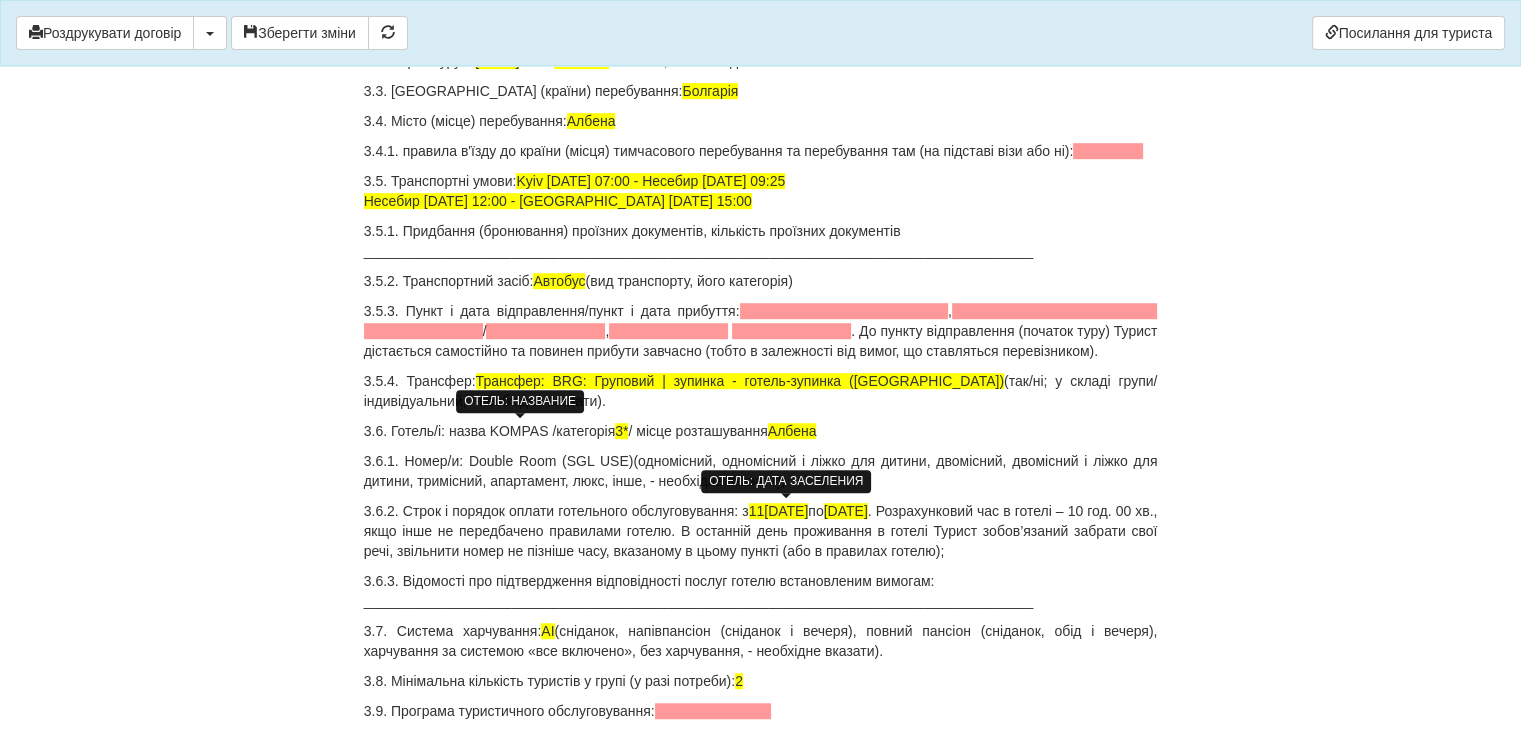 drag, startPoint x: 817, startPoint y: 510, endPoint x: 752, endPoint y: 507, distance: 65.06919 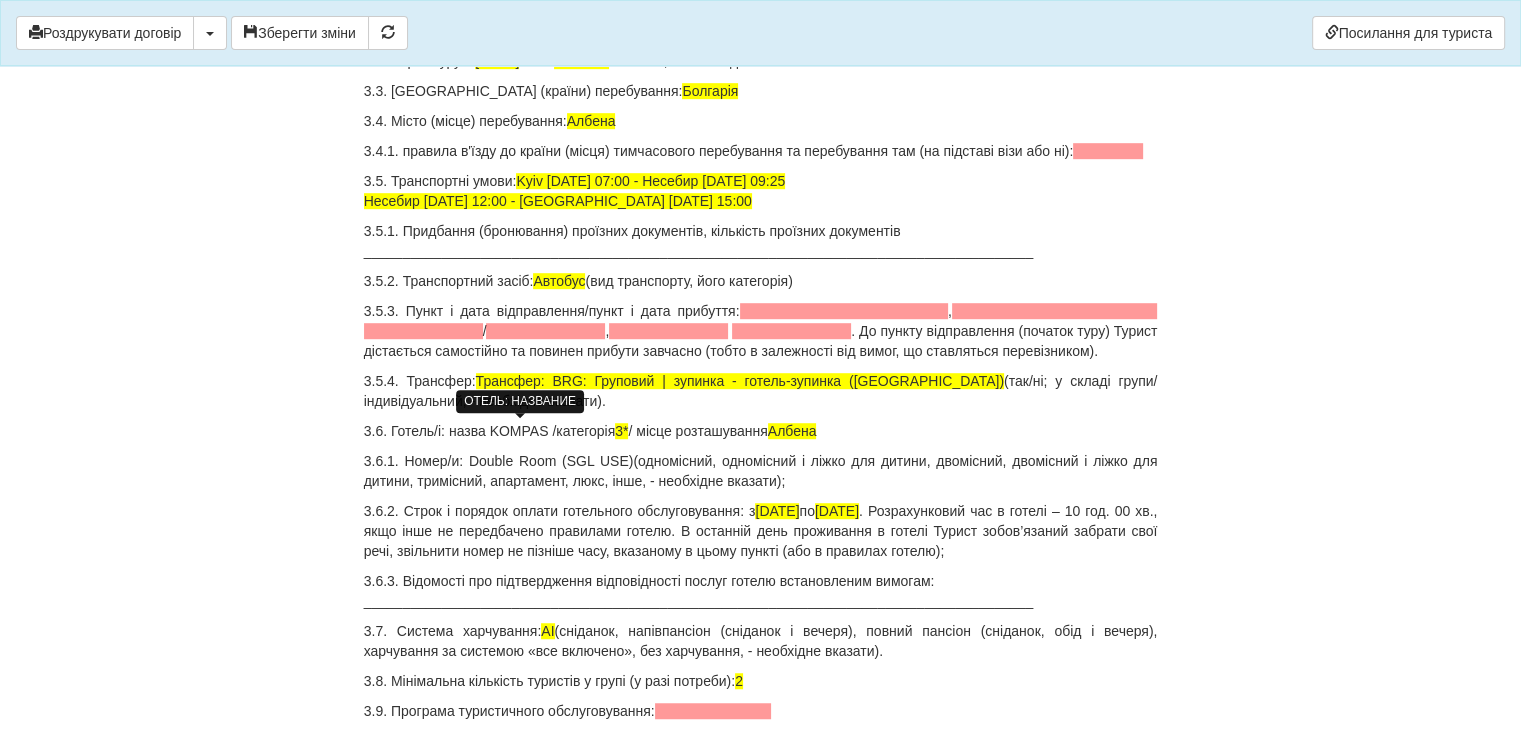 drag, startPoint x: 862, startPoint y: 507, endPoint x: 933, endPoint y: 511, distance: 71.11259 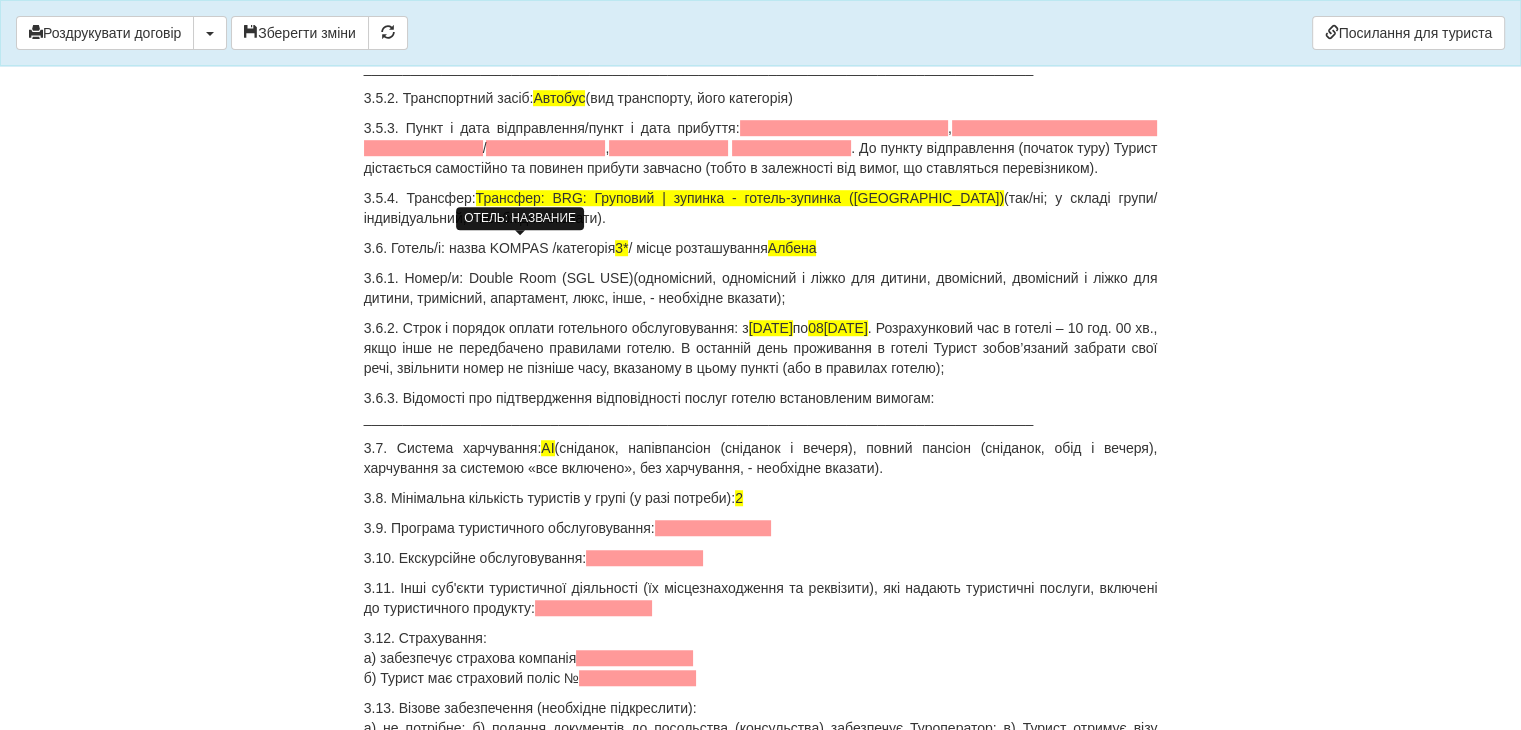 scroll, scrollTop: 1400, scrollLeft: 0, axis: vertical 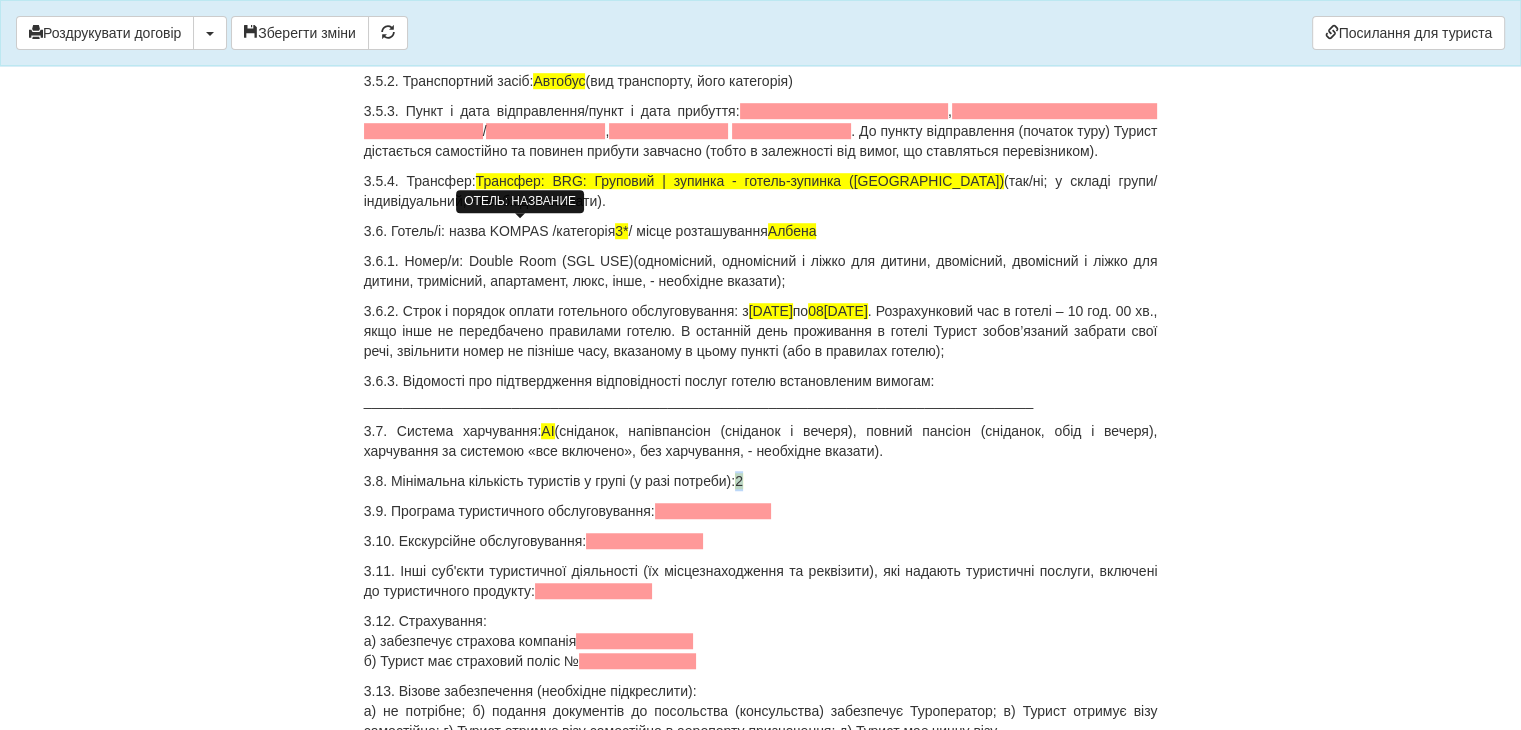 click on "3.8. Мінімальна кількість туристів у групі (у разі потреби):  2" at bounding box center [761, 481] 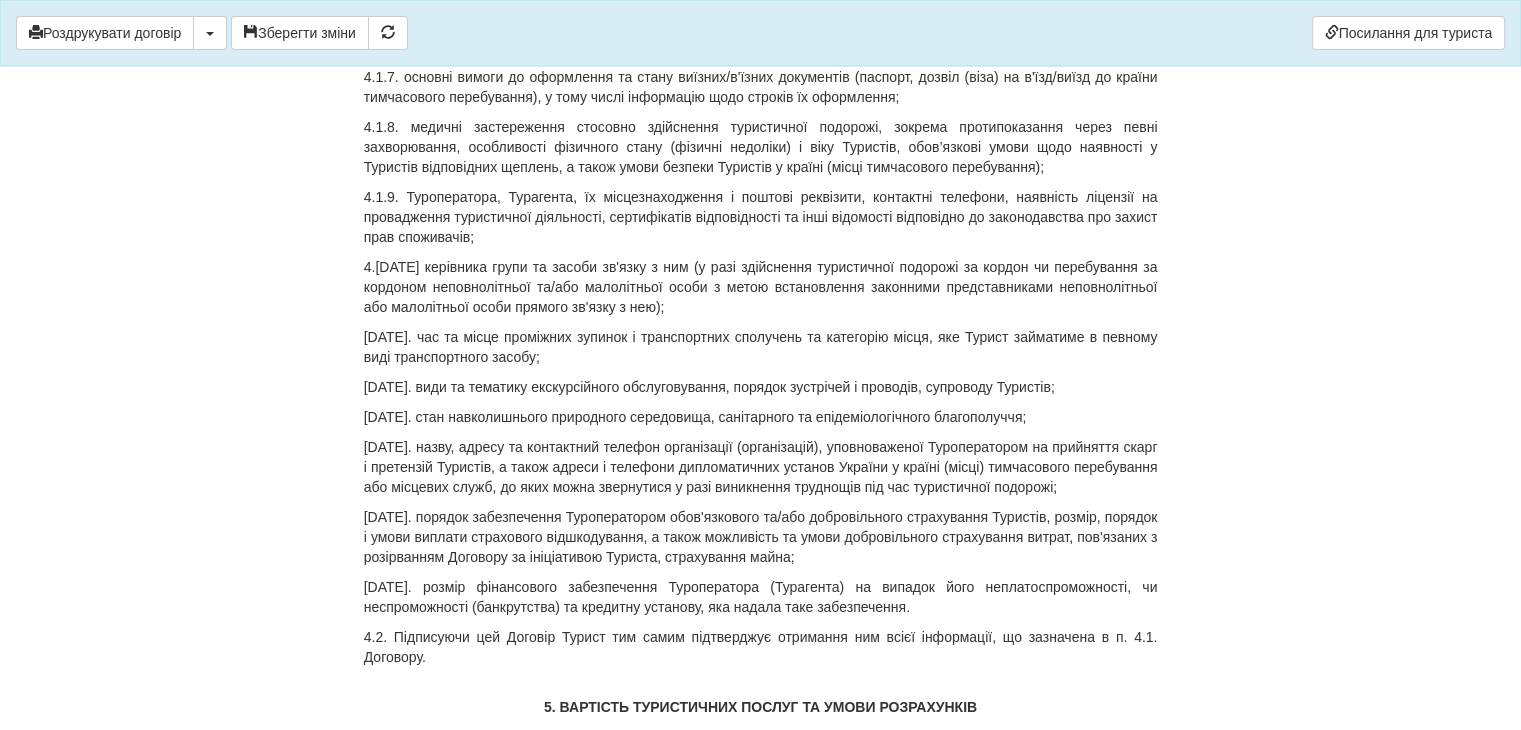 scroll, scrollTop: 2700, scrollLeft: 0, axis: vertical 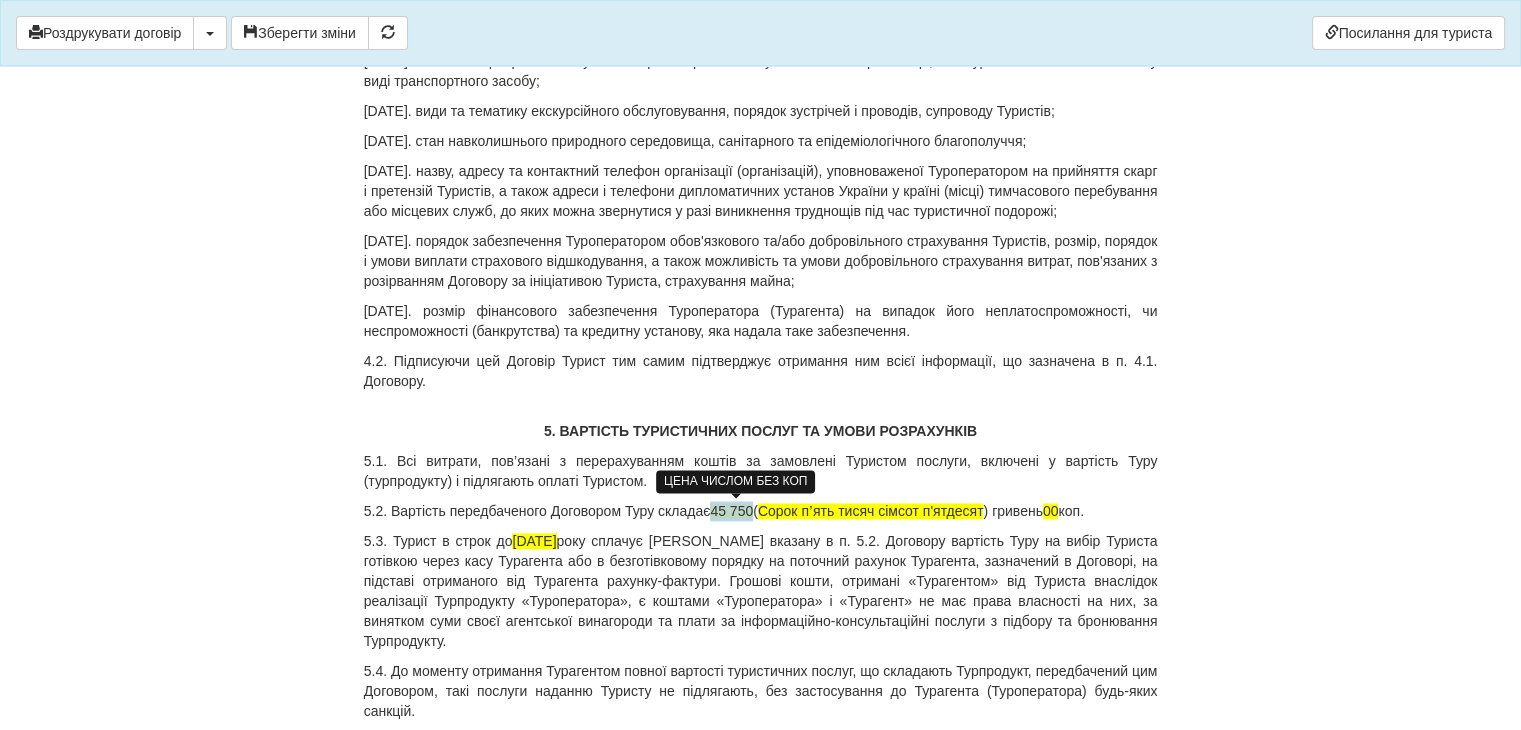 drag, startPoint x: 718, startPoint y: 506, endPoint x: 754, endPoint y: 504, distance: 36.05551 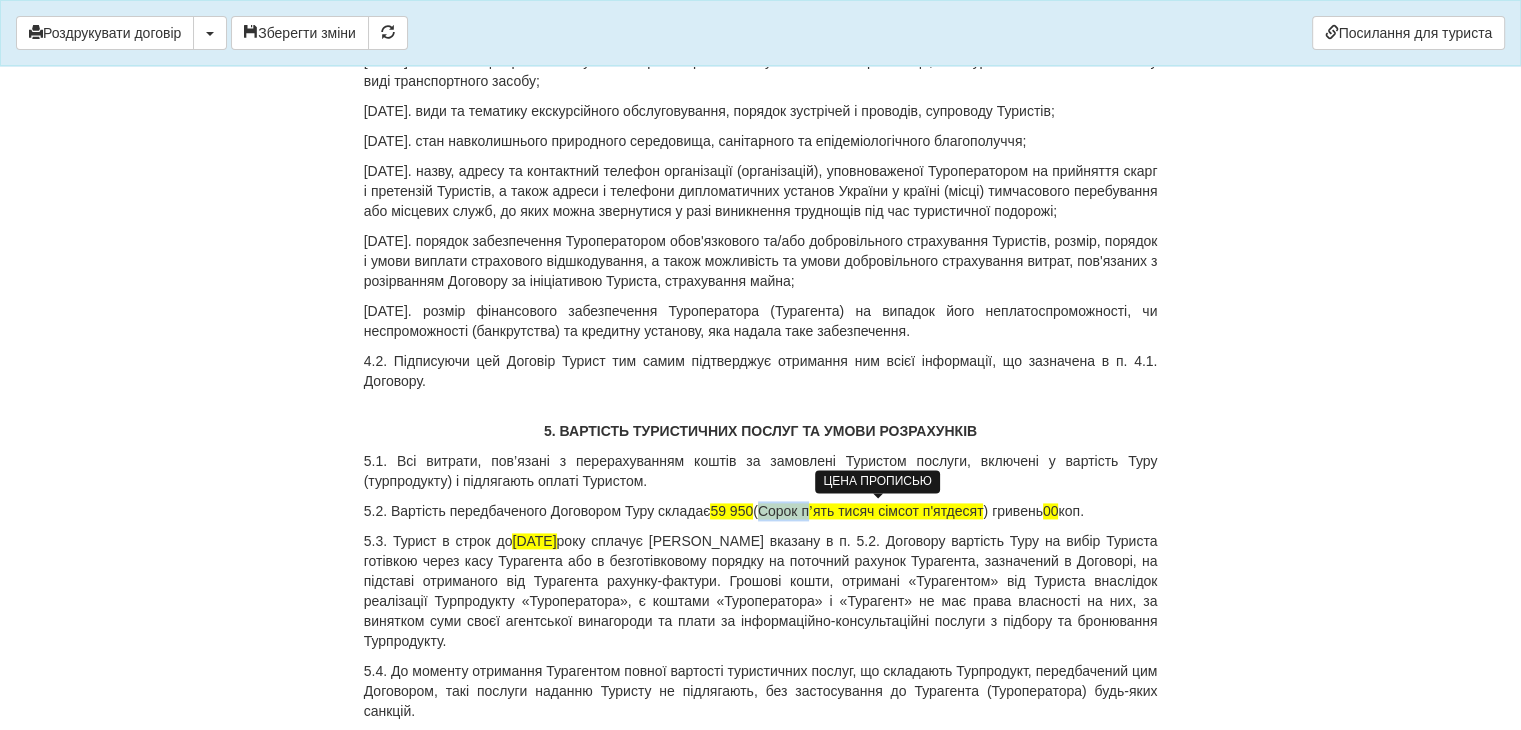 drag, startPoint x: 814, startPoint y: 506, endPoint x: 767, endPoint y: 513, distance: 47.518417 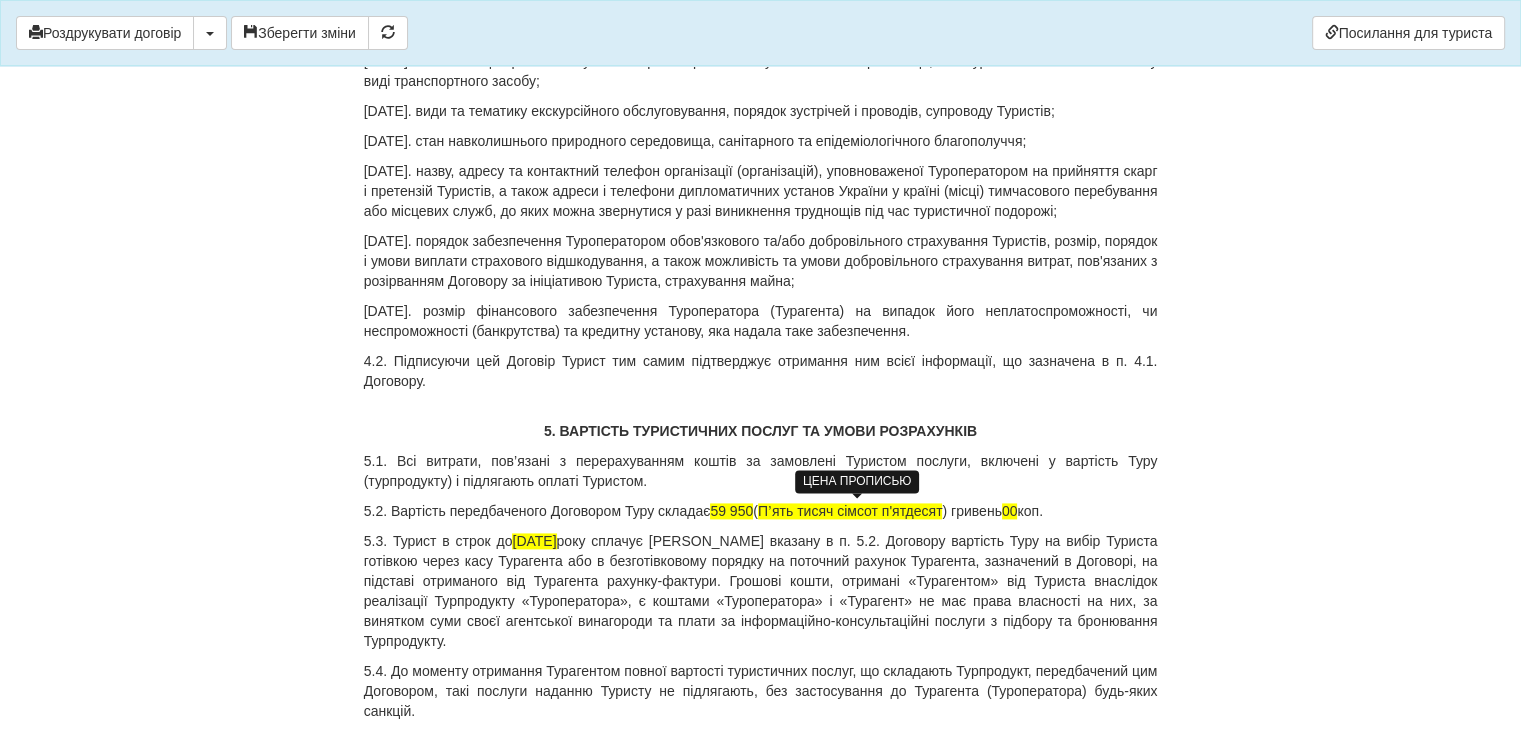 click on "Пʼять тисяч сімсот п'ятдесят" at bounding box center (850, 511) 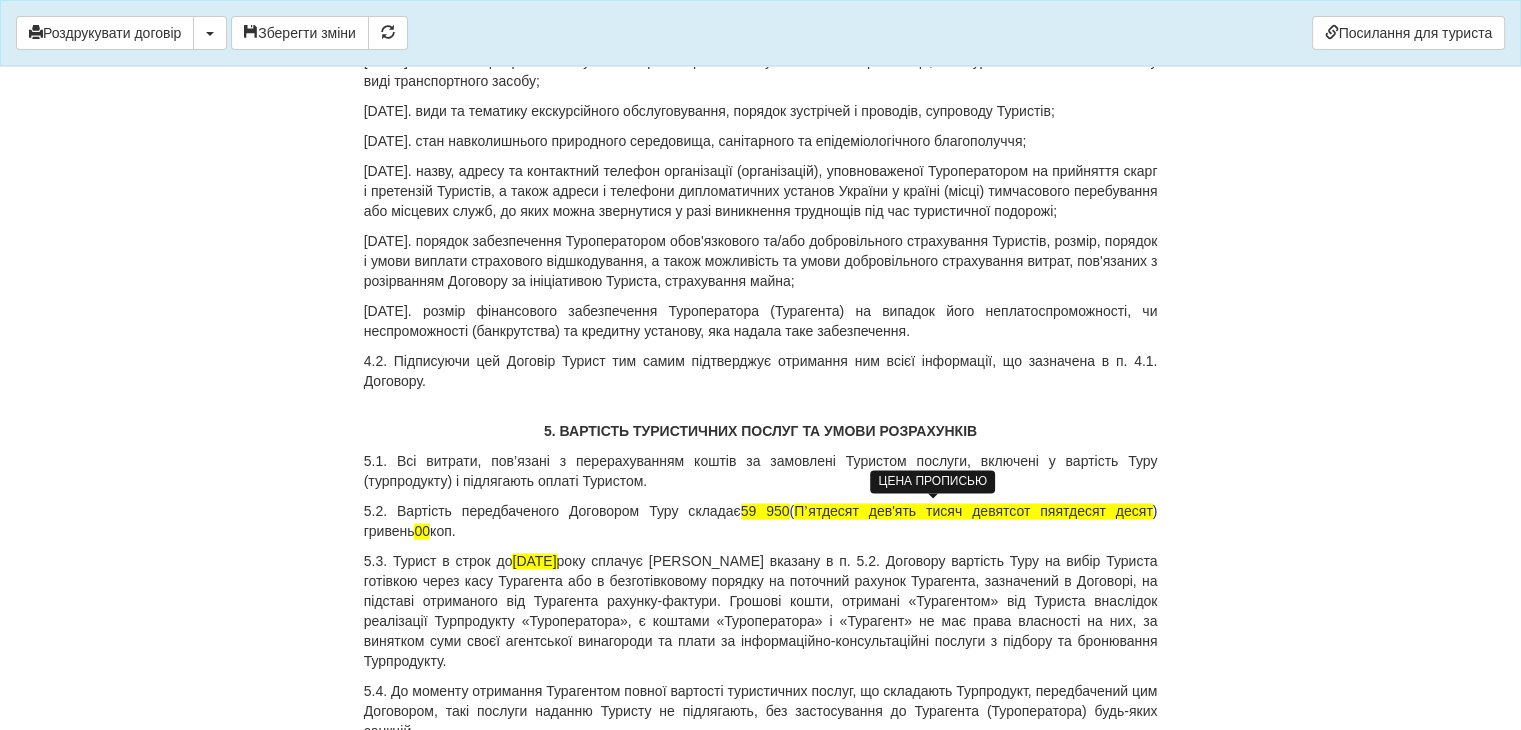 click on "Пʼятдесят дев'ять тисяч девятсот пяятдесят десят" at bounding box center (973, 511) 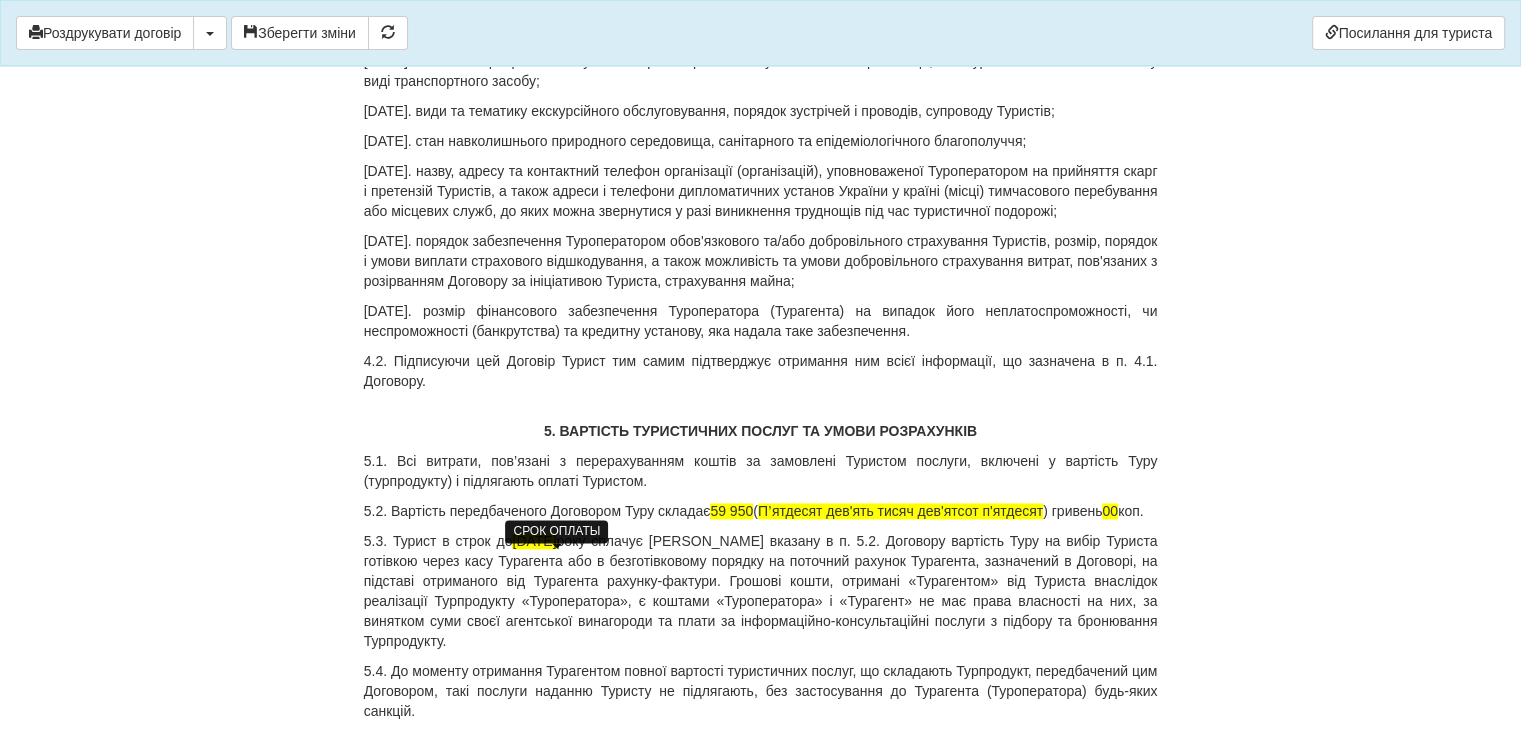 drag, startPoint x: 590, startPoint y: 556, endPoint x: 524, endPoint y: 557, distance: 66.007576 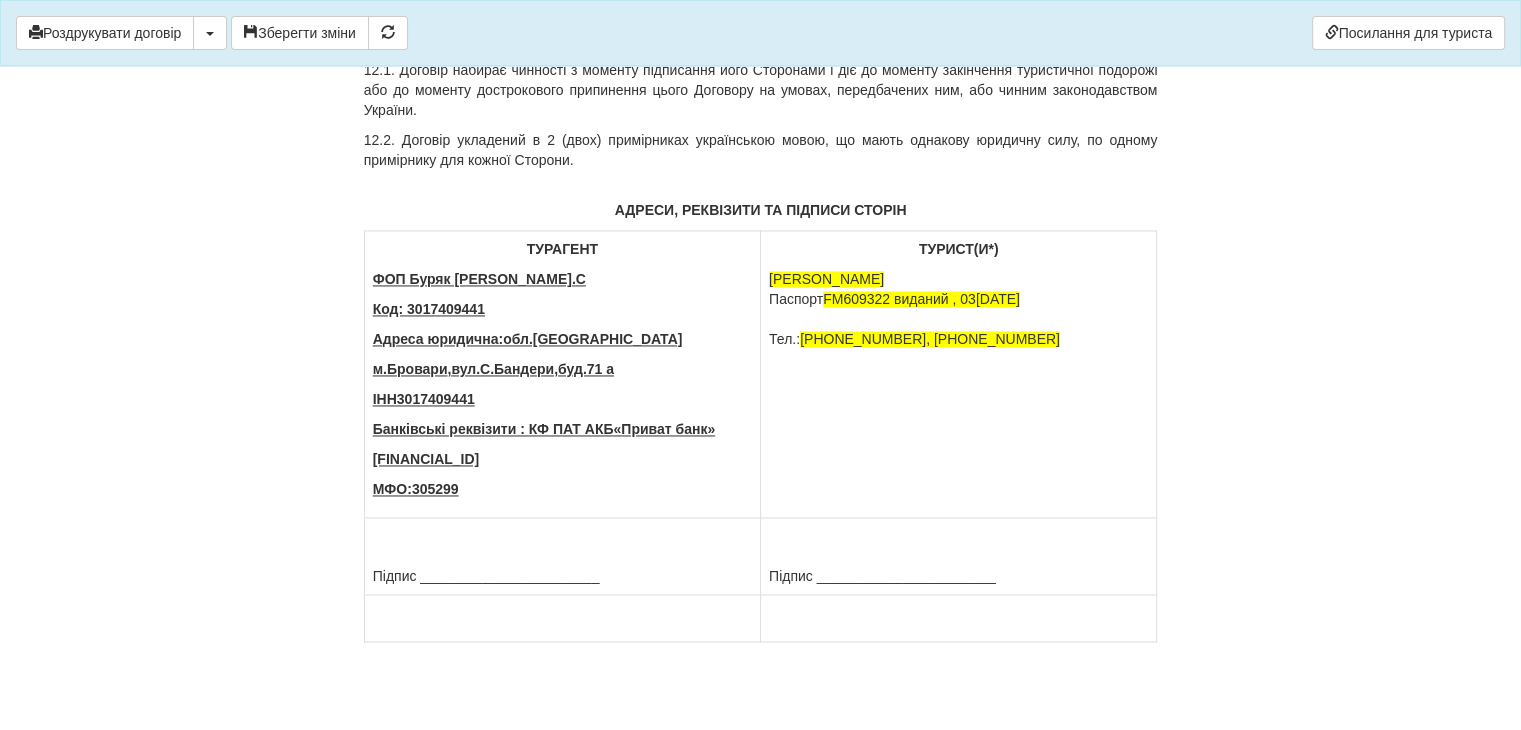 scroll, scrollTop: 10712, scrollLeft: 0, axis: vertical 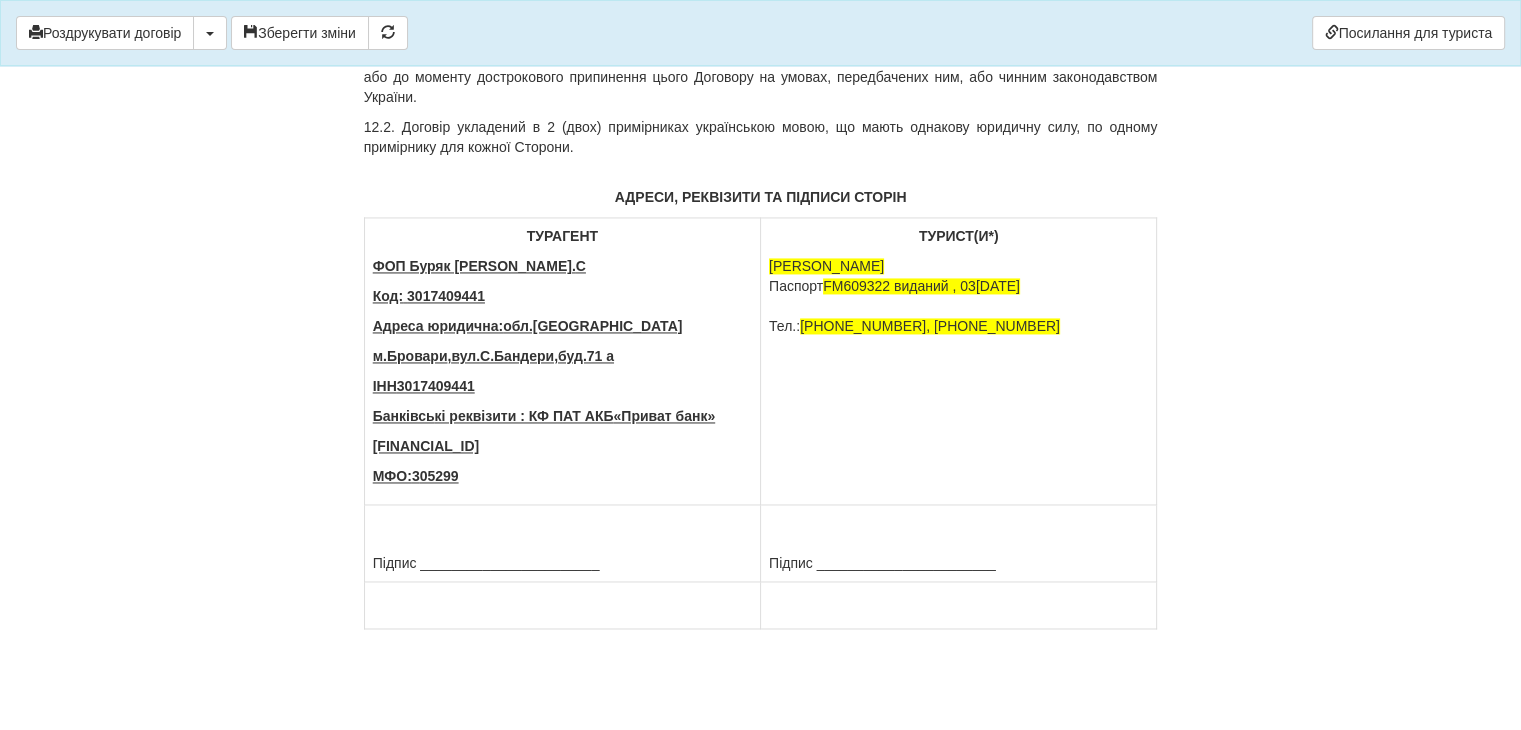 drag, startPoint x: 769, startPoint y: 263, endPoint x: 920, endPoint y: 276, distance: 151.55856 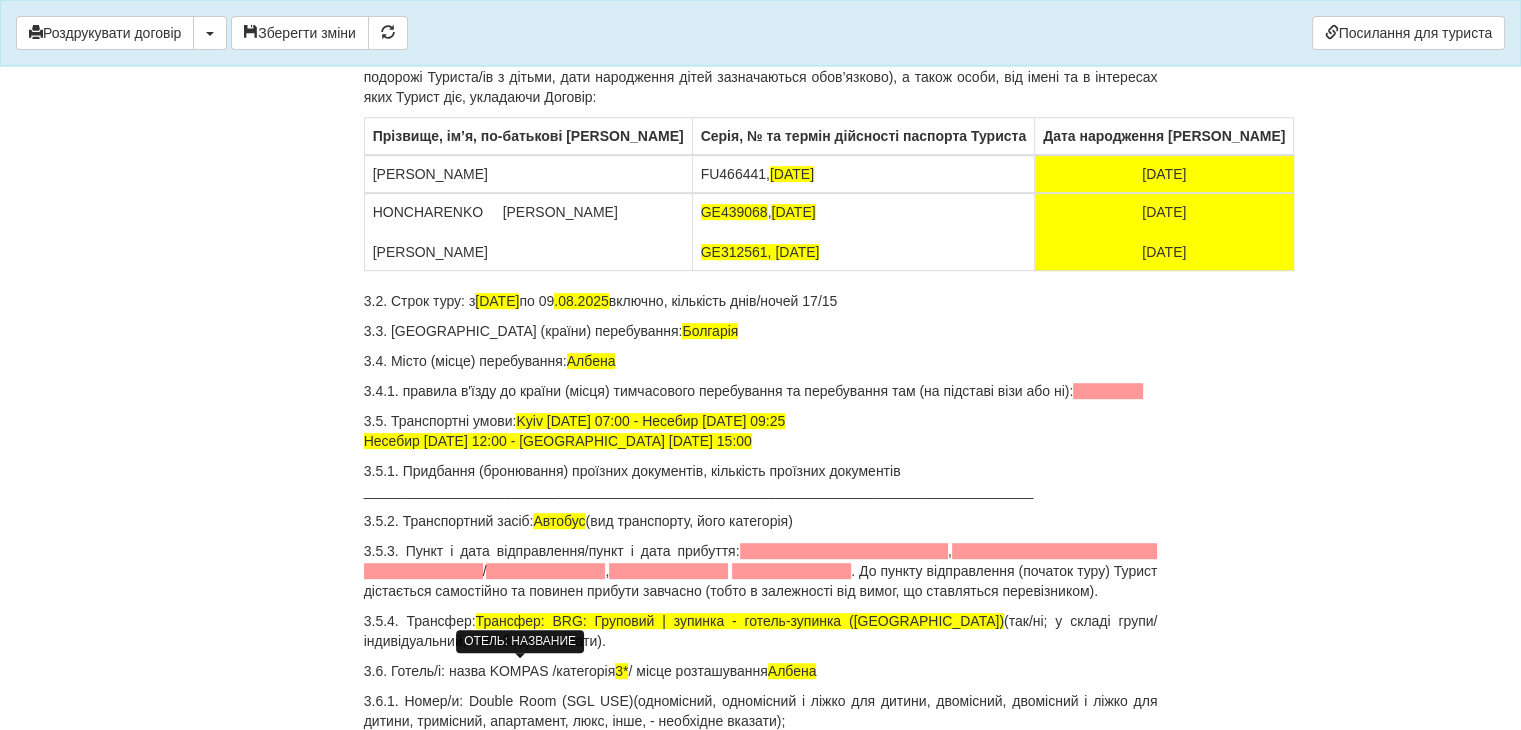 scroll, scrollTop: 927, scrollLeft: 0, axis: vertical 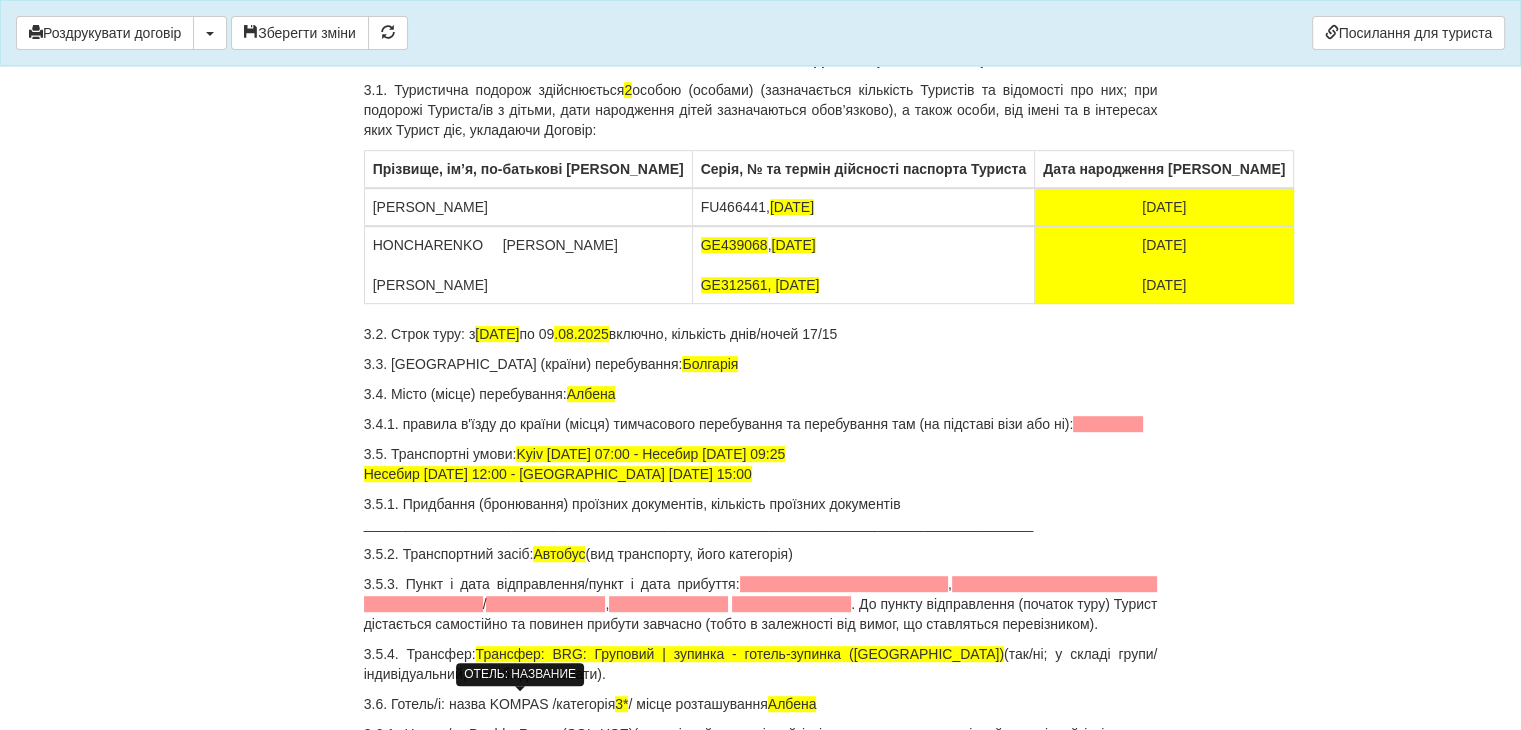 drag, startPoint x: 379, startPoint y: 205, endPoint x: 568, endPoint y: 204, distance: 189.00264 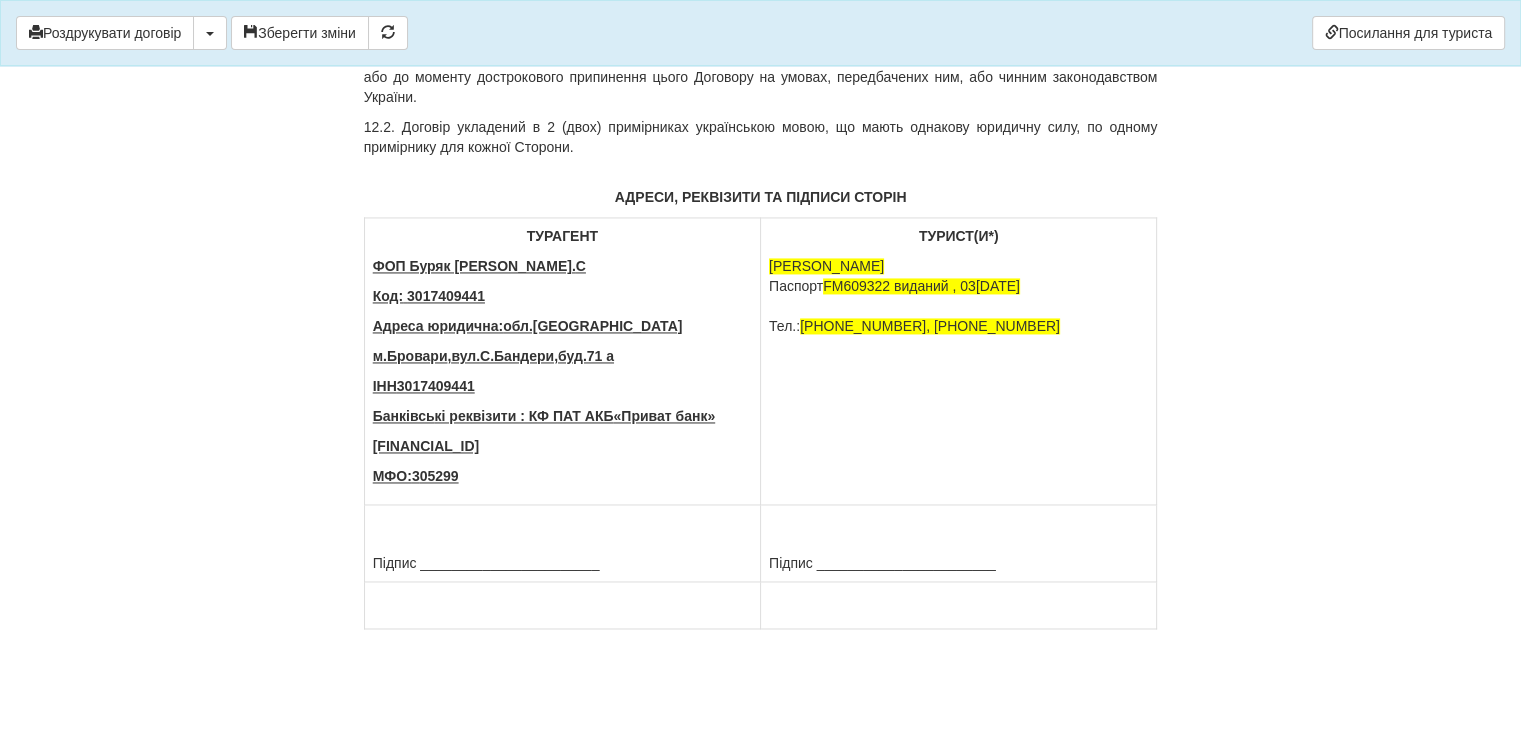 scroll, scrollTop: 10712, scrollLeft: 0, axis: vertical 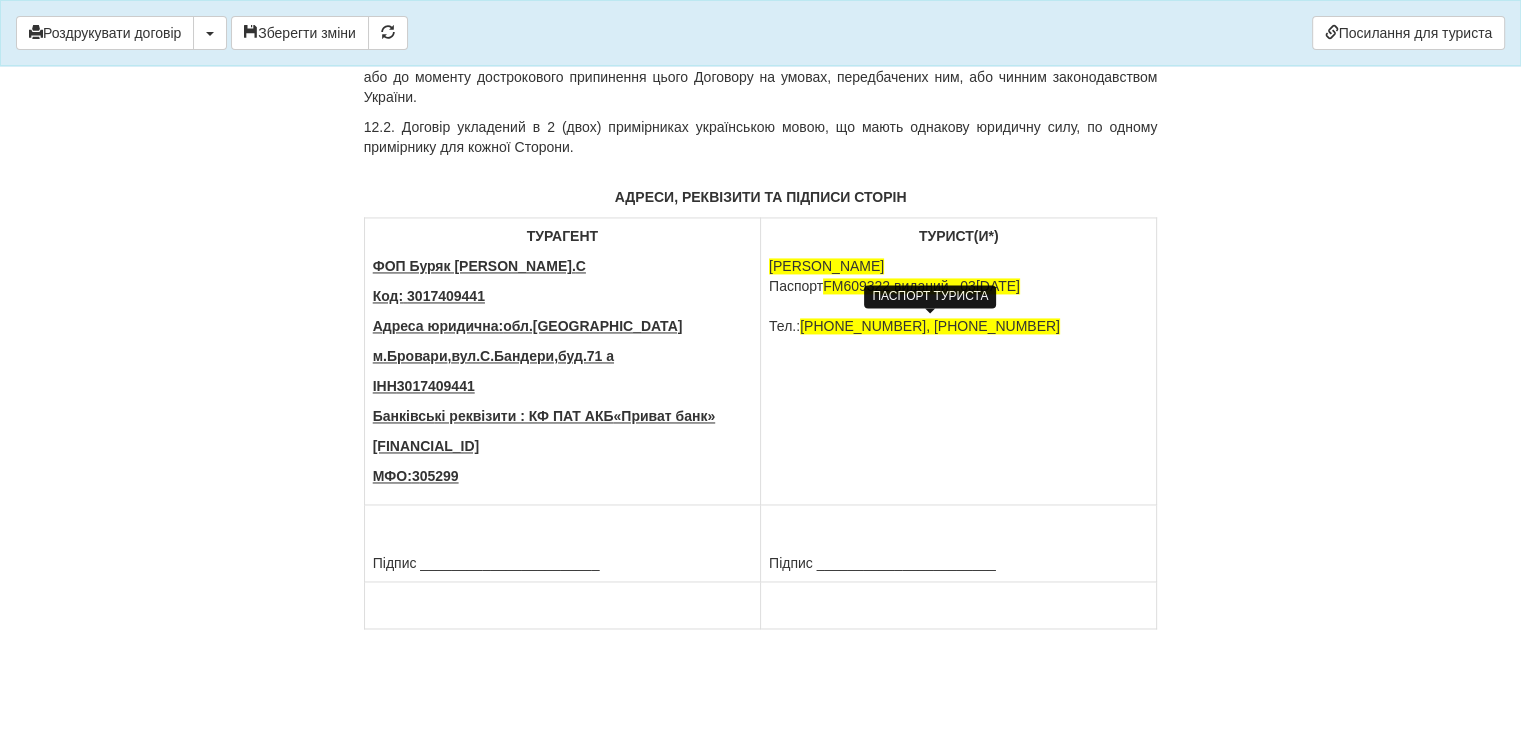drag, startPoint x: 829, startPoint y: 283, endPoint x: 1032, endPoint y: 281, distance: 203.00986 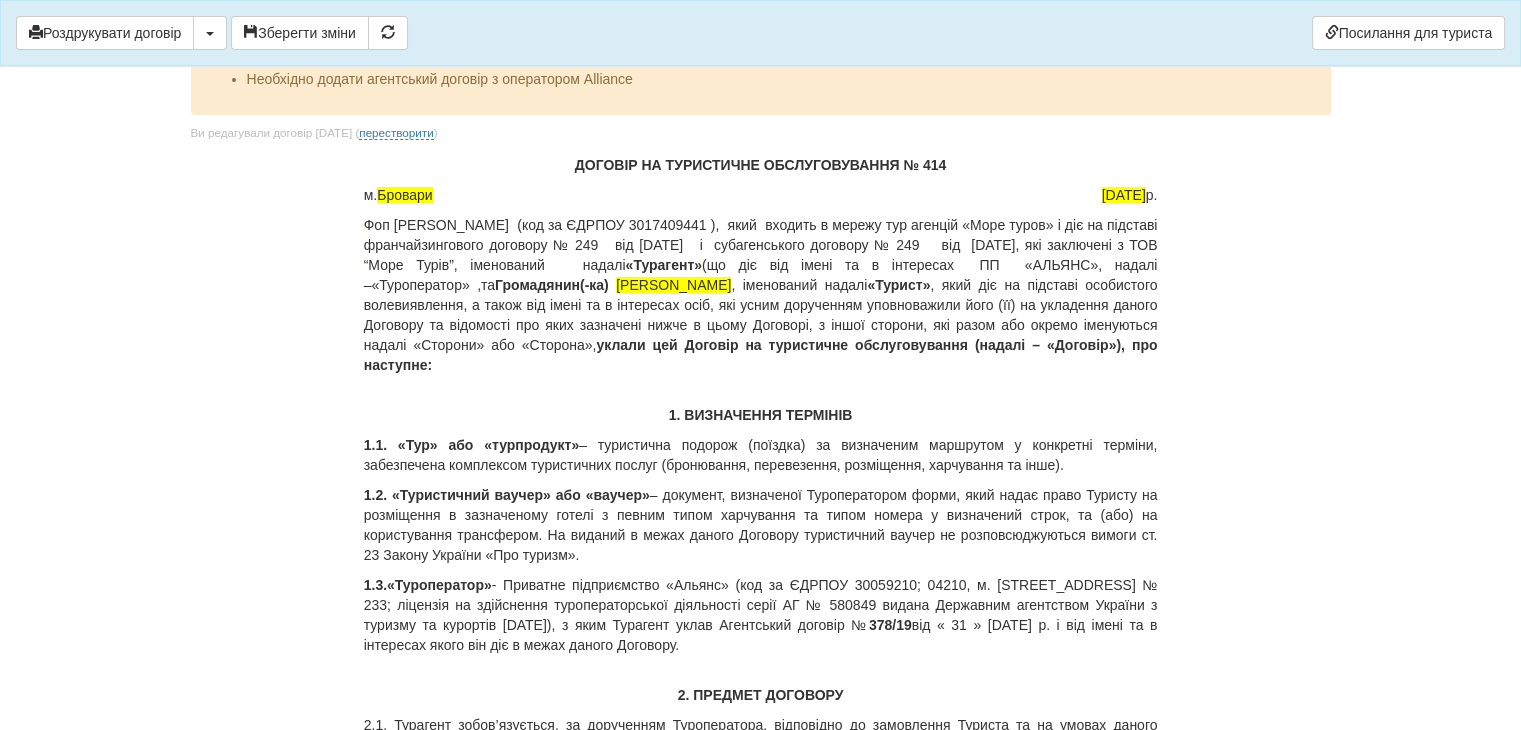 scroll, scrollTop: 709, scrollLeft: 0, axis: vertical 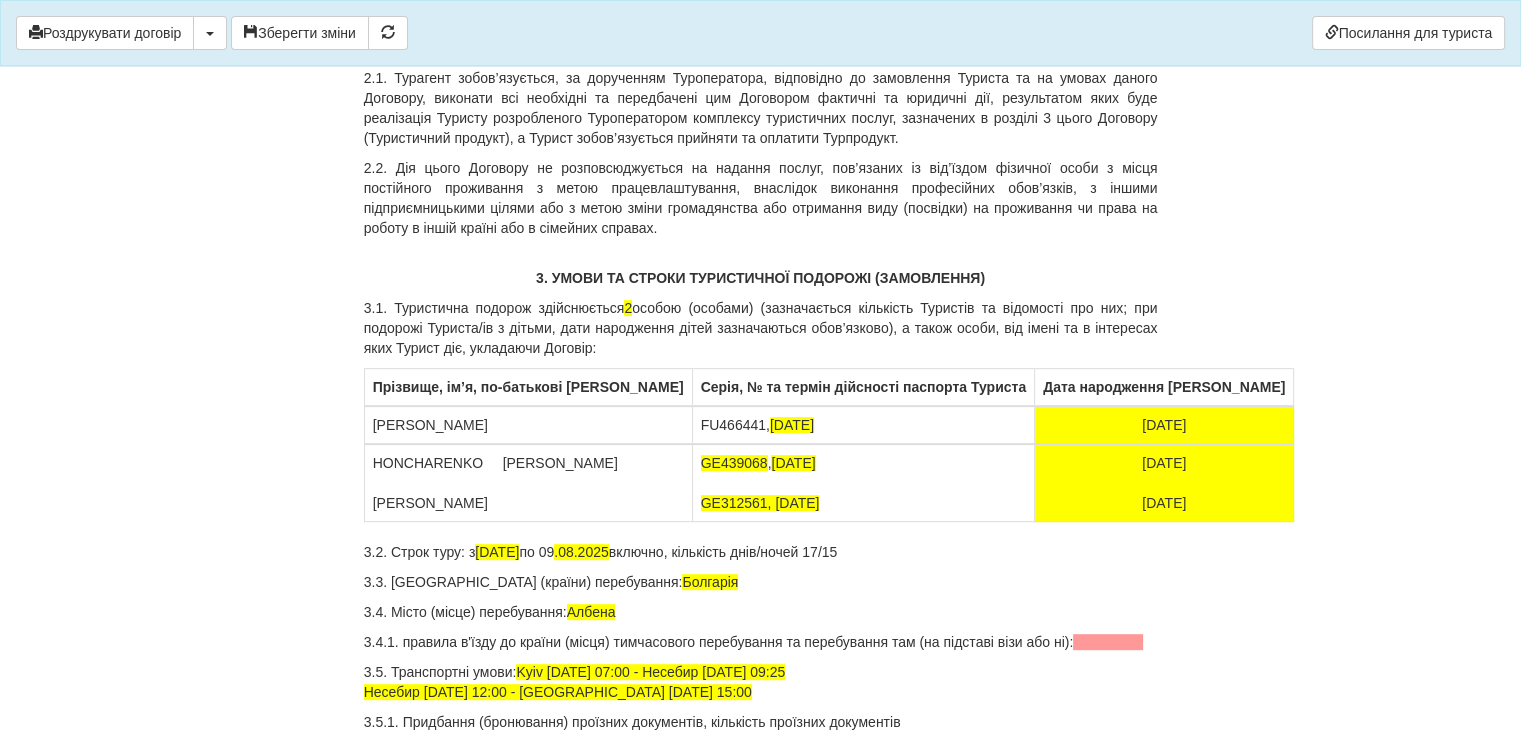 drag, startPoint x: 636, startPoint y: 428, endPoint x: 795, endPoint y: 422, distance: 159.11317 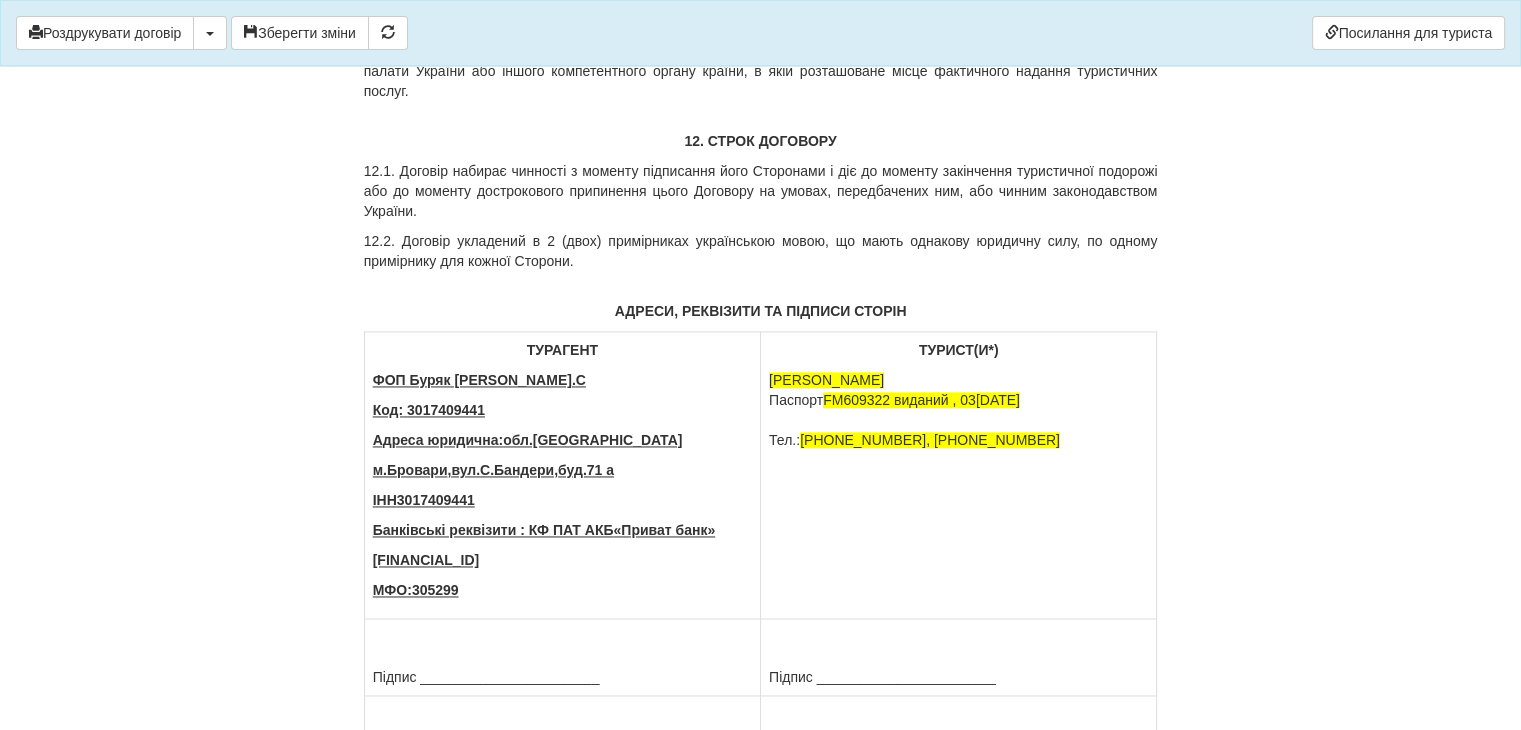 scroll, scrollTop: 10652, scrollLeft: 0, axis: vertical 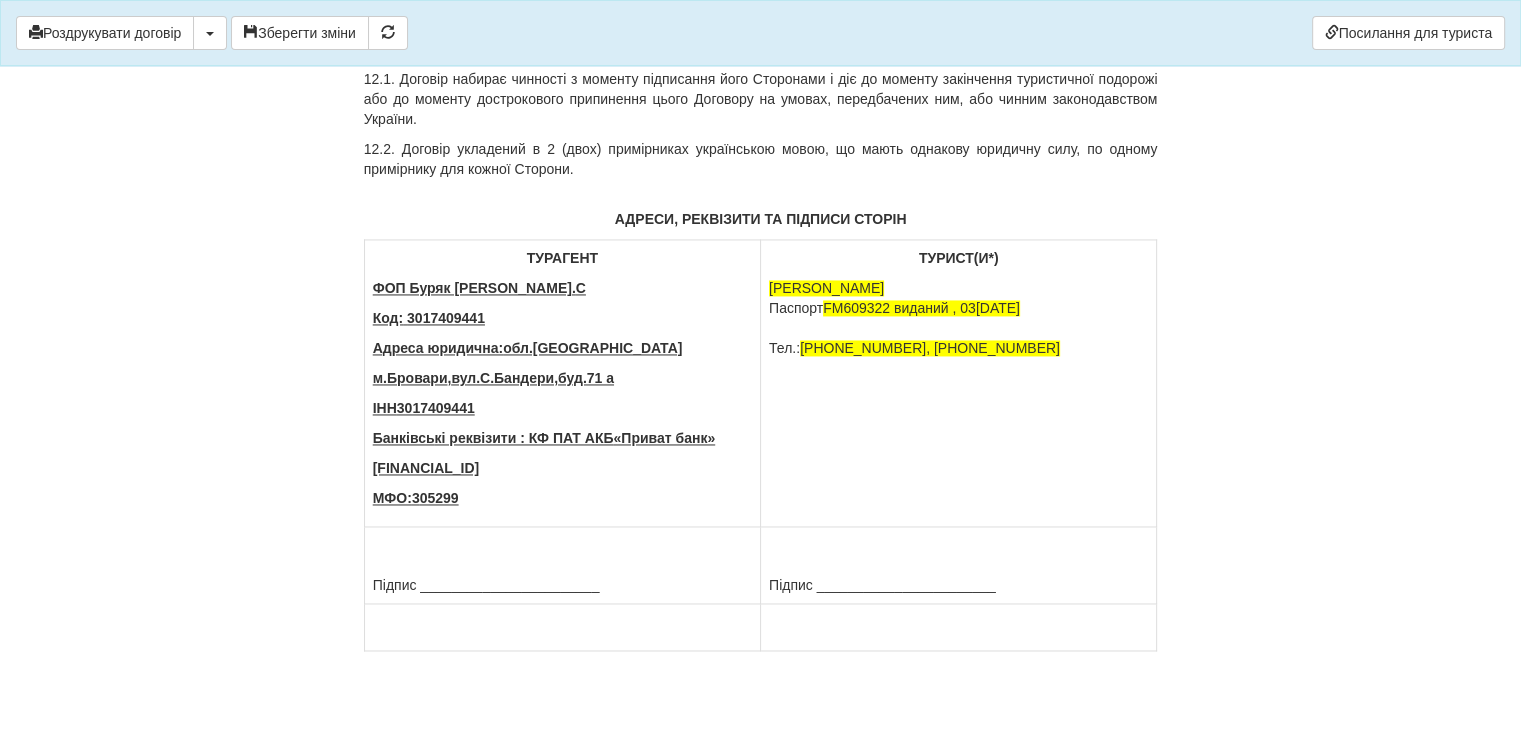drag, startPoint x: 828, startPoint y: 342, endPoint x: 1047, endPoint y: 341, distance: 219.00229 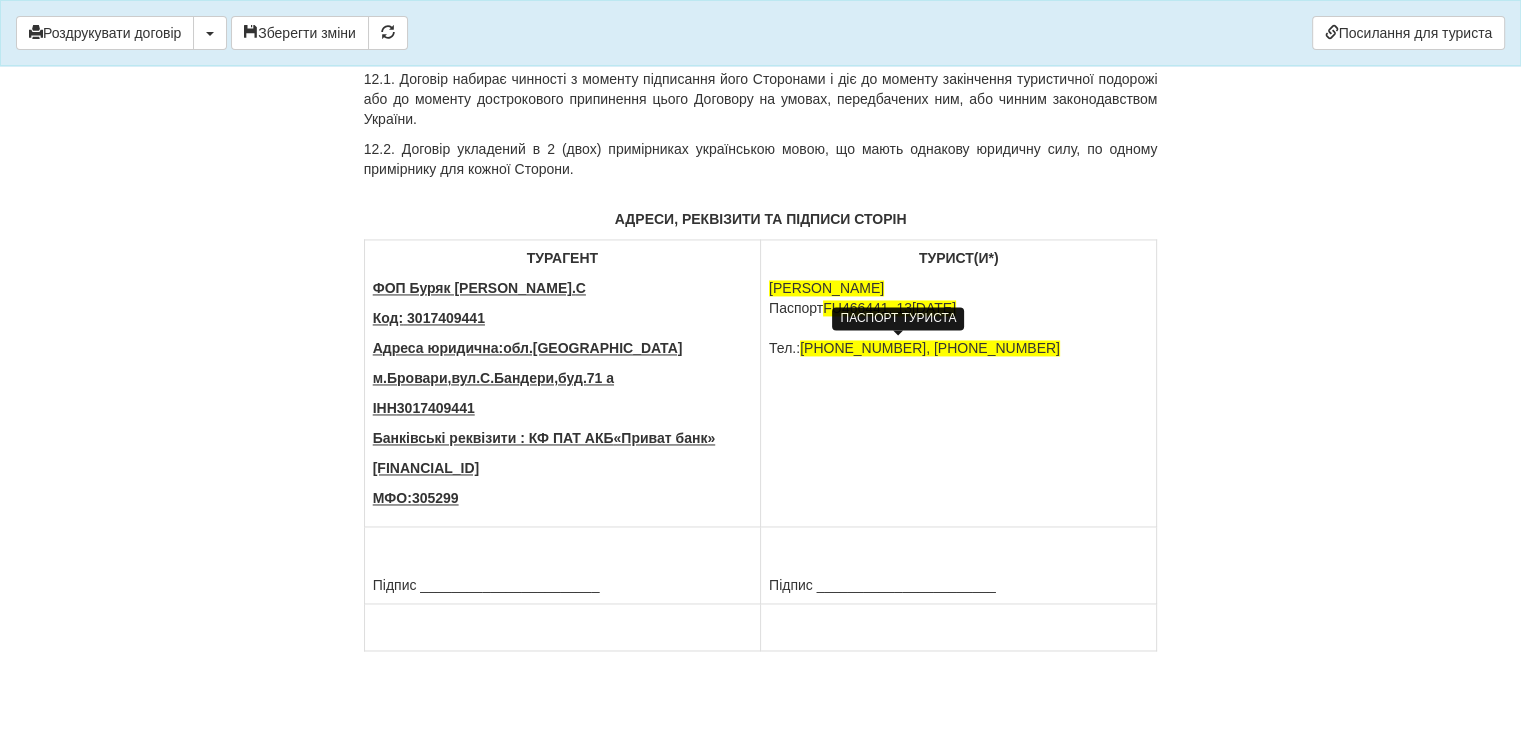 click on "FU466441, 13[DATE]" at bounding box center [889, 308] 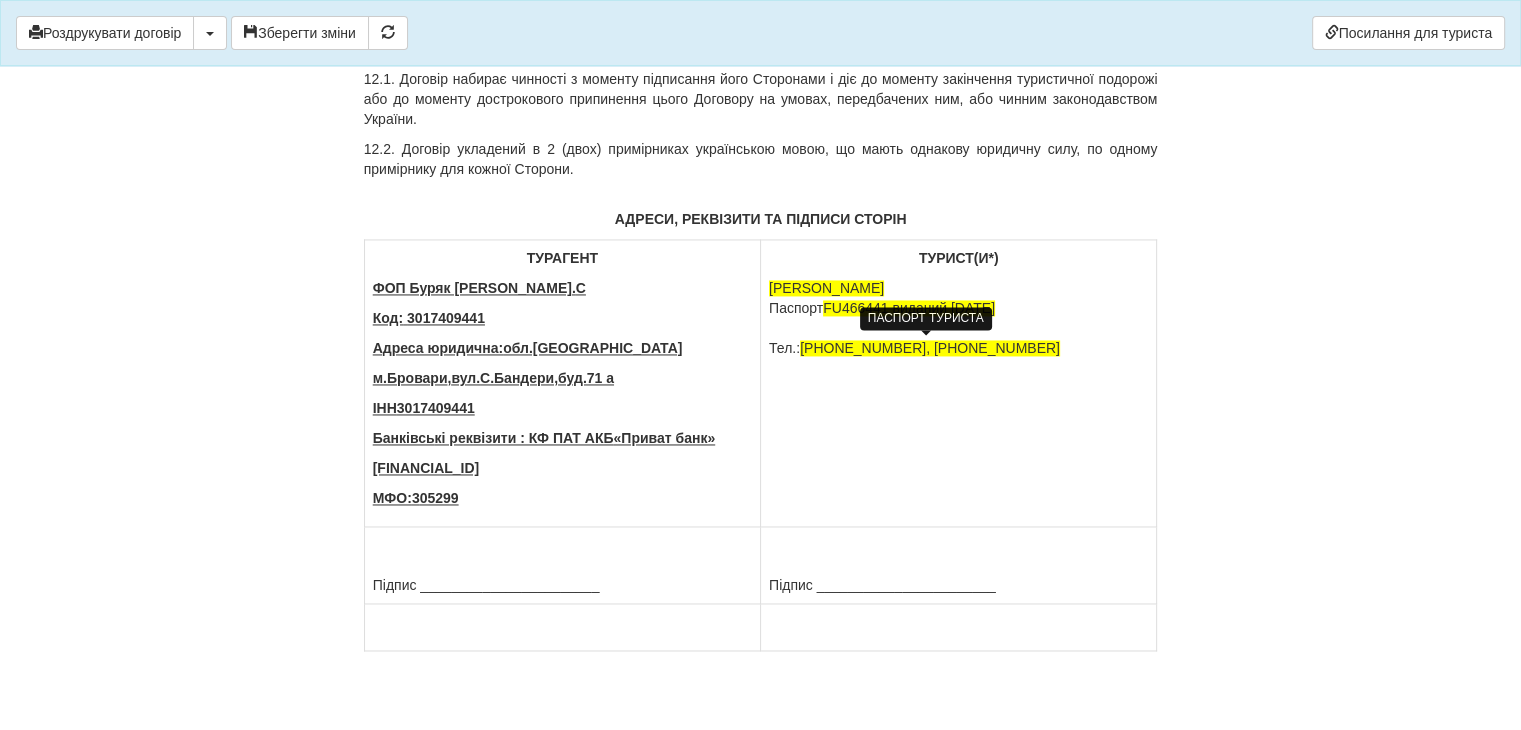 click on "FU466441 виданий [DATE]" at bounding box center (909, 308) 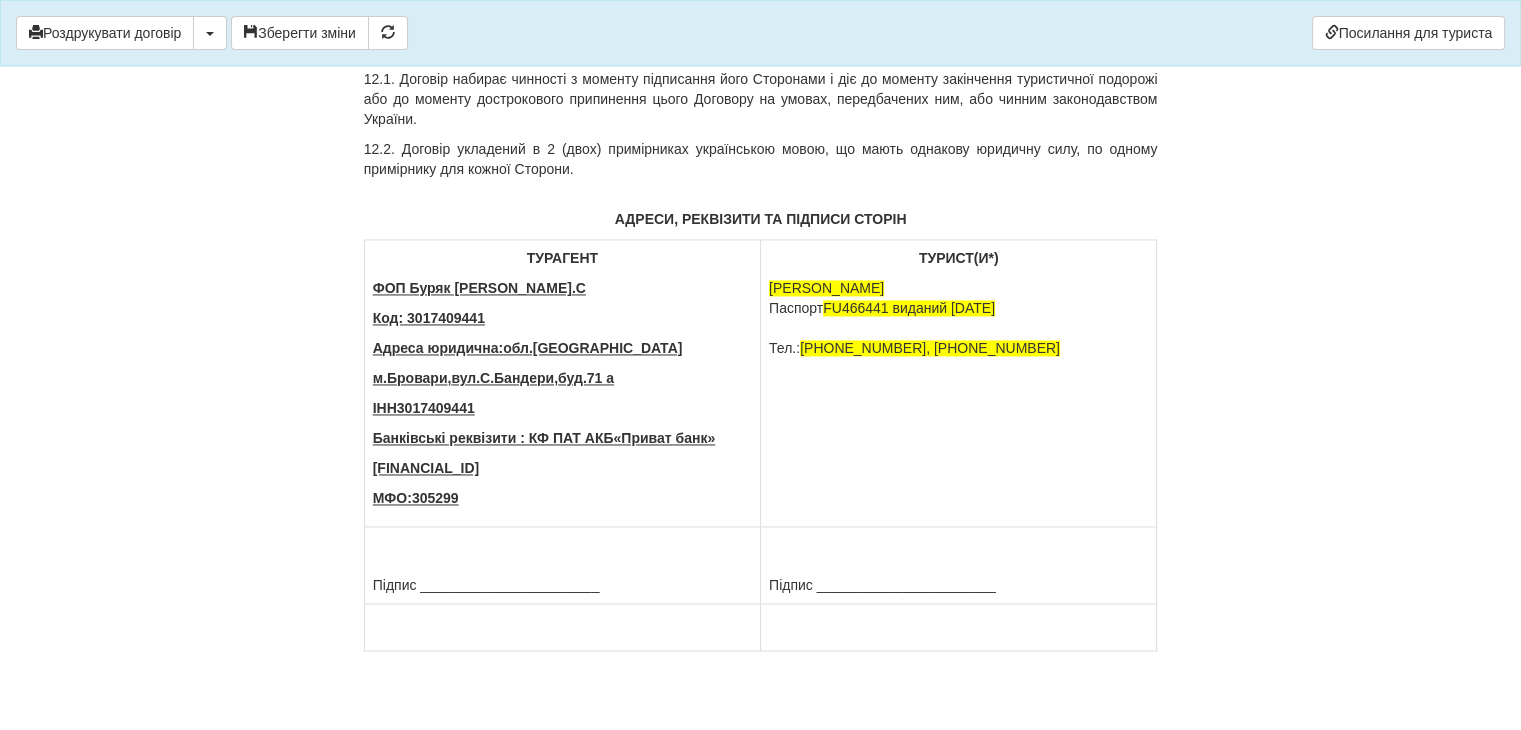 drag, startPoint x: 796, startPoint y: 383, endPoint x: 1056, endPoint y: 384, distance: 260.00192 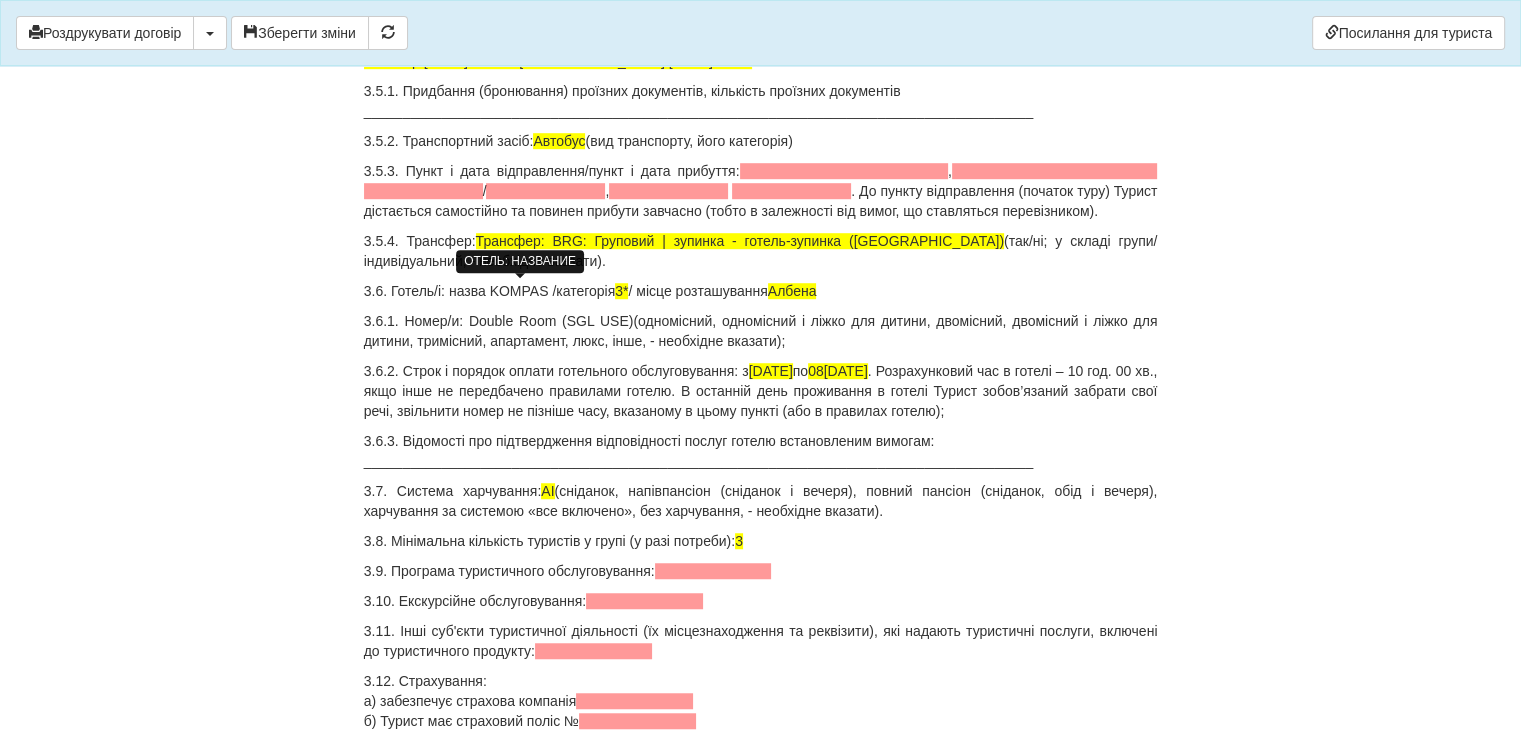 scroll, scrollTop: 1612, scrollLeft: 0, axis: vertical 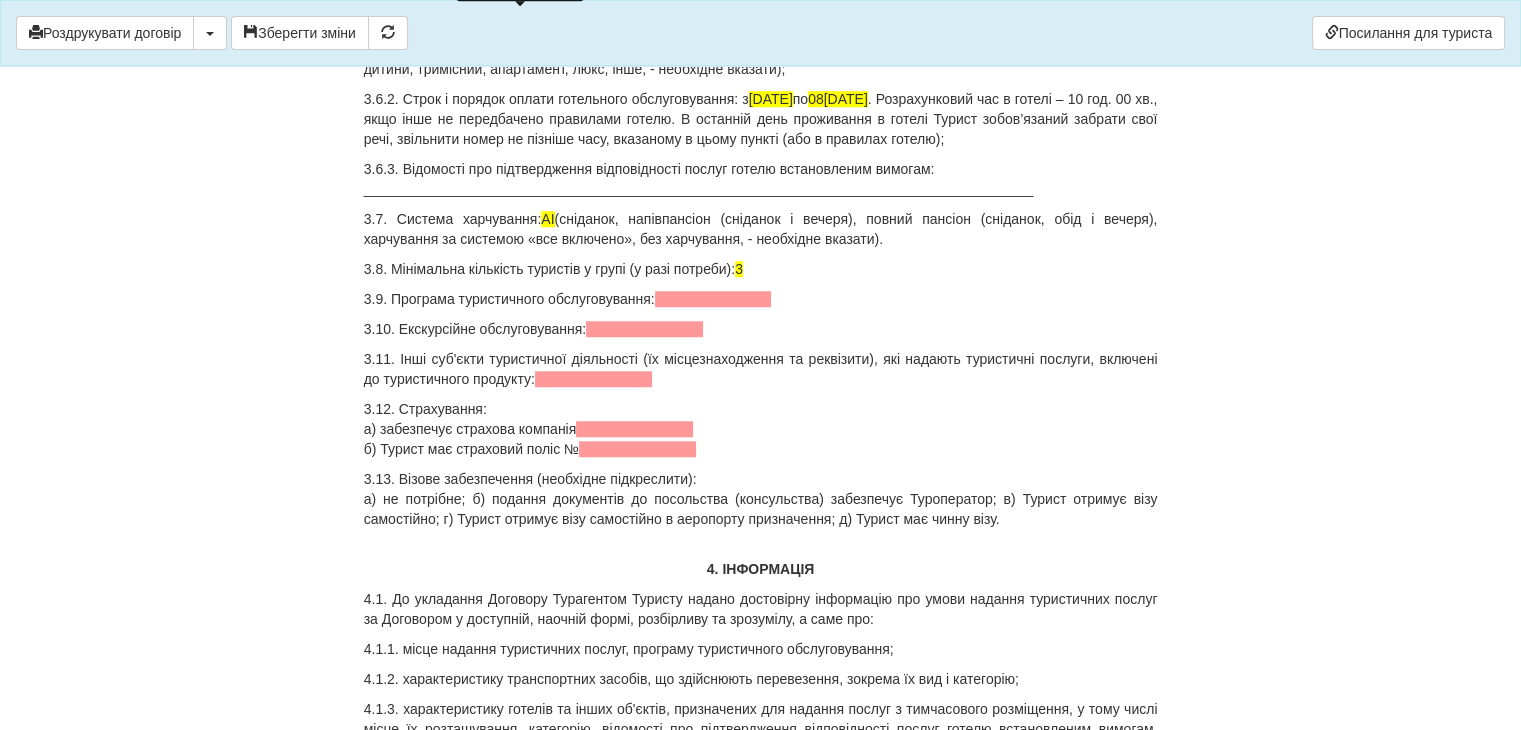 click on "3.12. Страхування:
а) забезпечує страхова компанія
б) Турист має страховий поліс №" at bounding box center (761, 429) 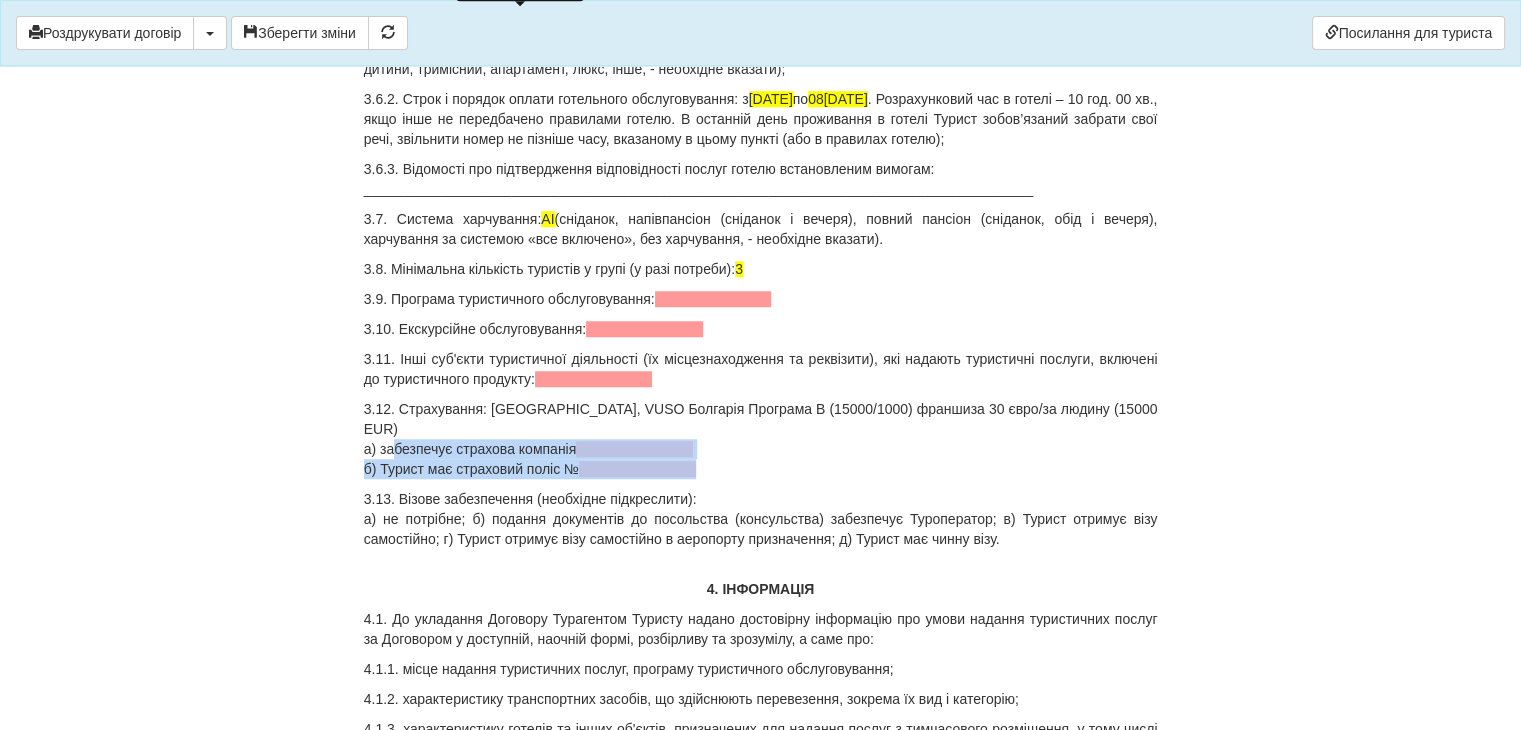 drag, startPoint x: 708, startPoint y: 449, endPoint x: 363, endPoint y: 424, distance: 345.9046 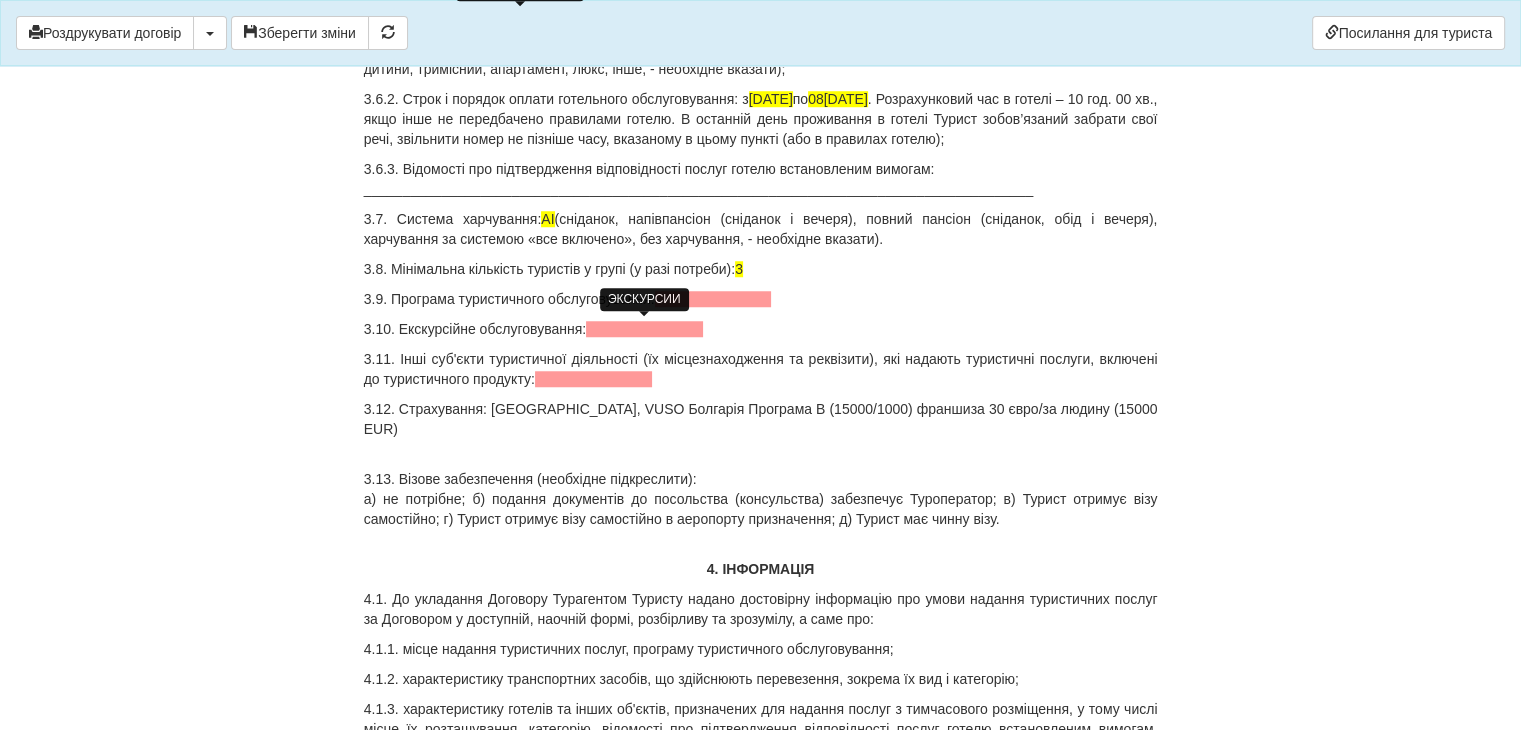 click at bounding box center [644, 329] 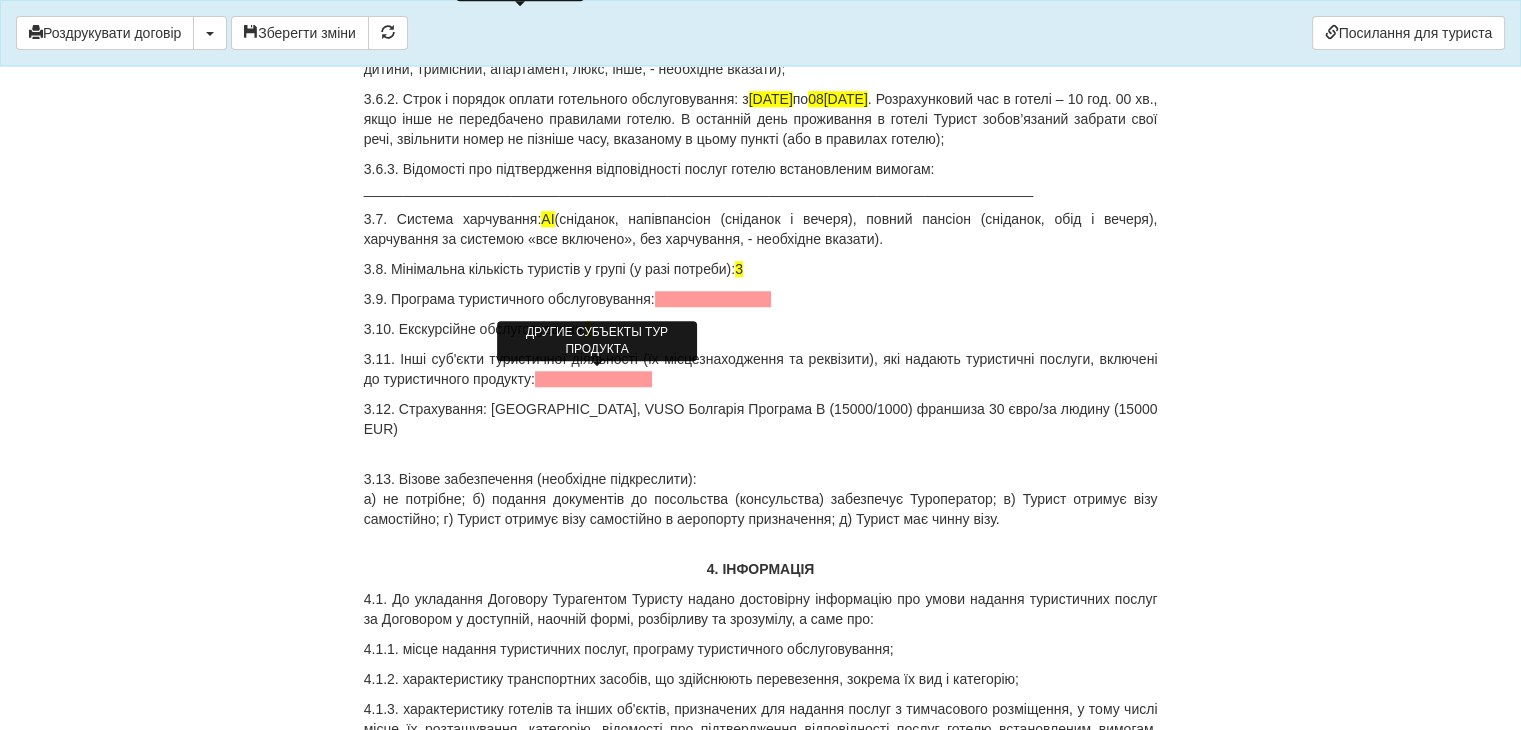 click at bounding box center [593, 379] 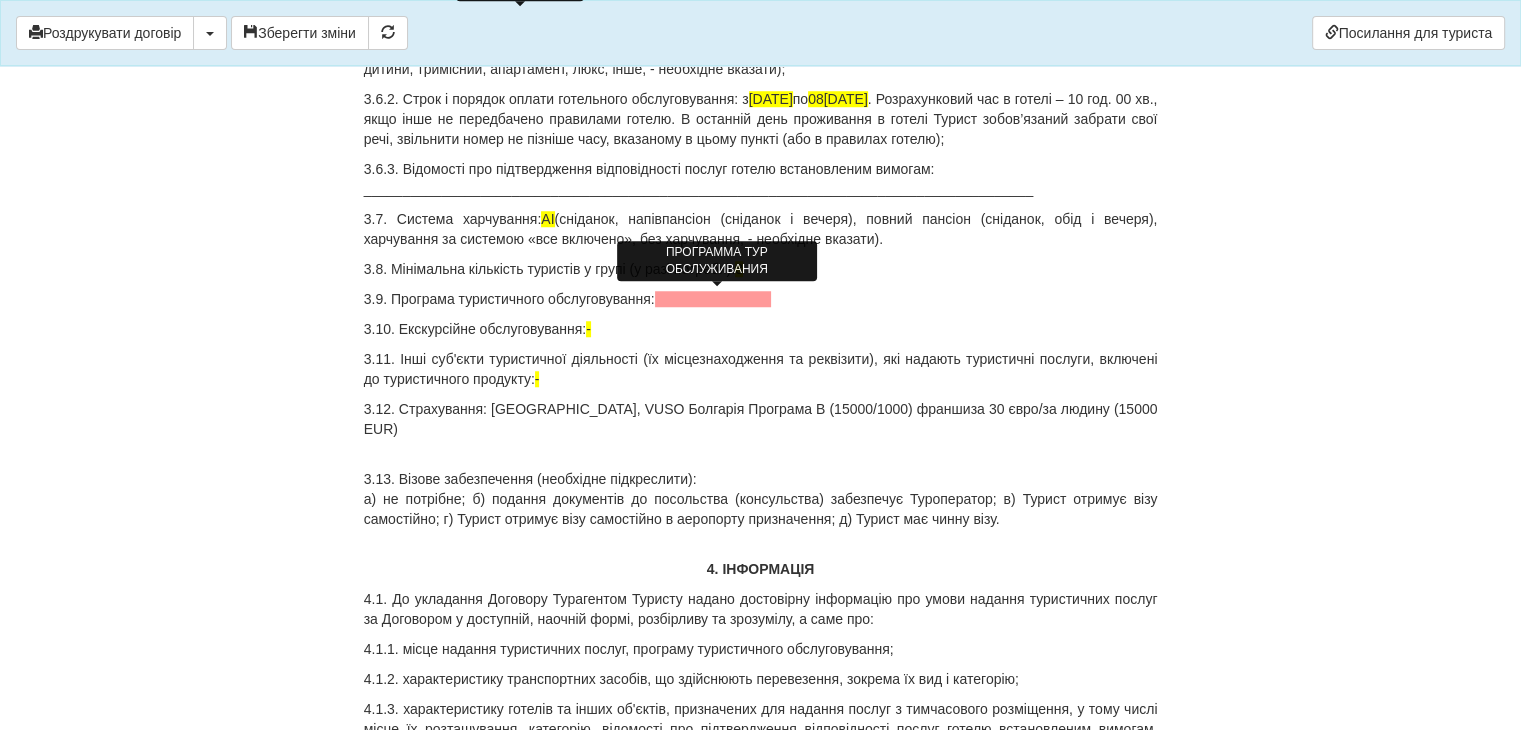 click at bounding box center (713, 299) 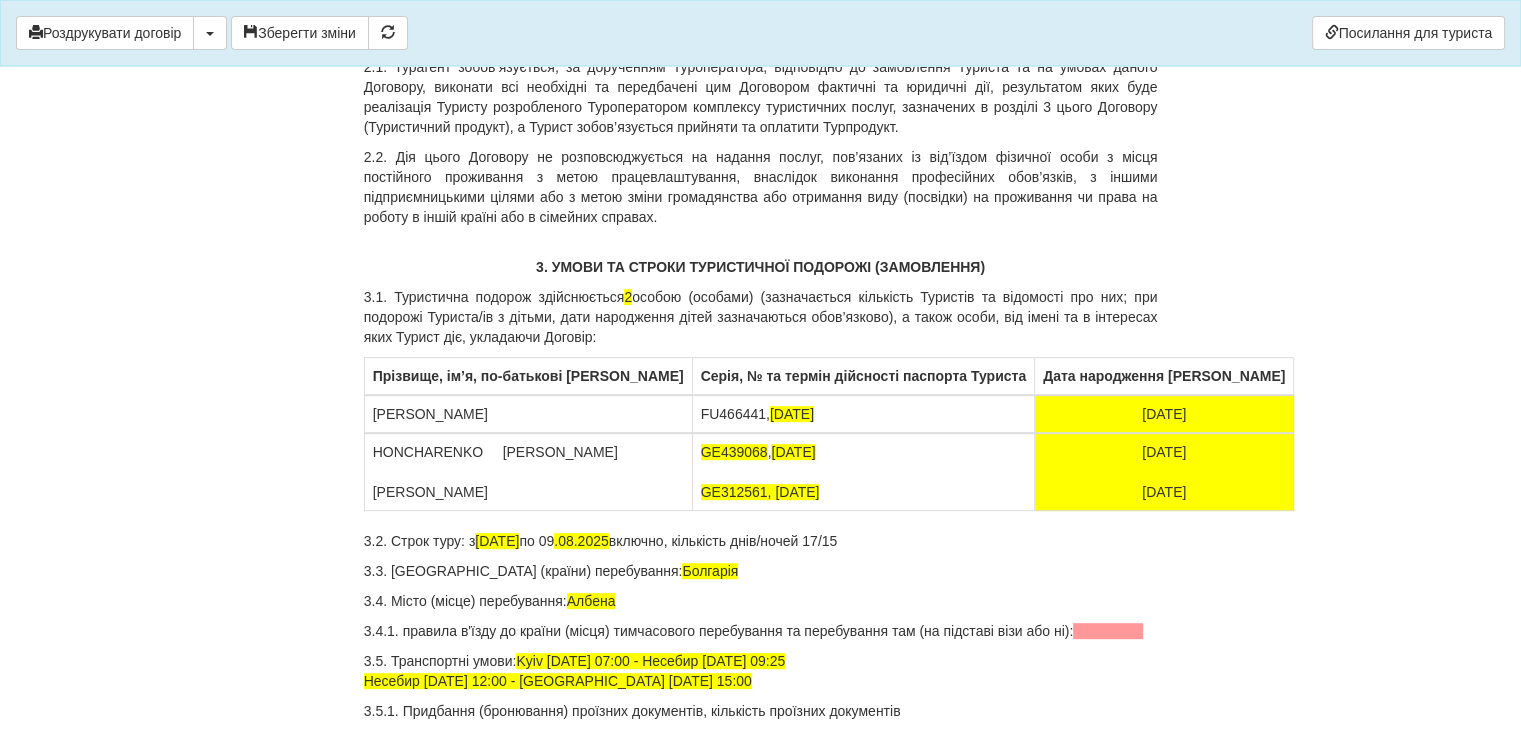 scroll, scrollTop: 712, scrollLeft: 0, axis: vertical 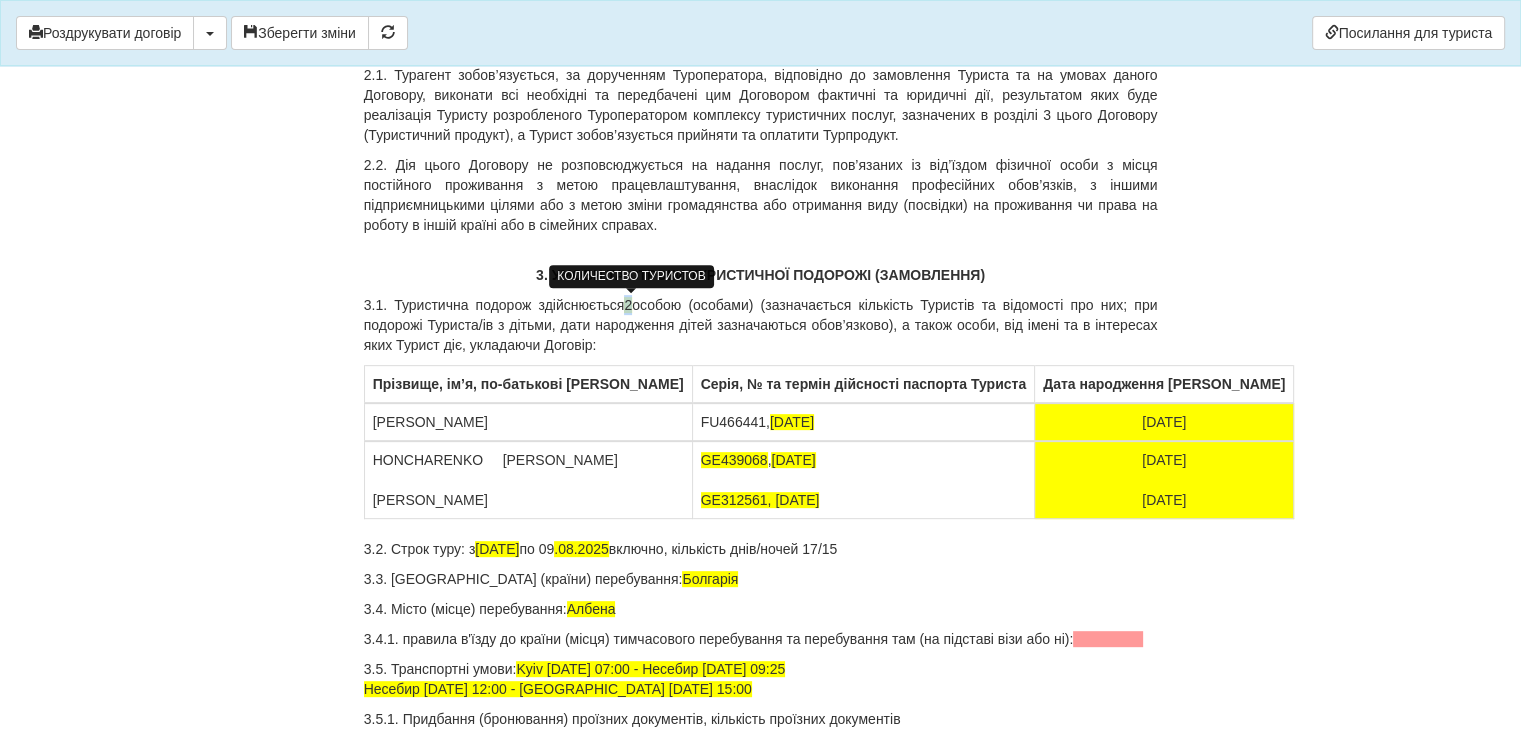 click on "3.1. Туристична подорож здійснюється  2  особою (особами) (зазначається кількість Туристів та відомості про них; при подорожі Туриста/ів з дітьми, дати народження дітей зазначаються обов’язково), а також особи, від імені та в інтересах яких Турист діє, укладаючи Договір:" at bounding box center [761, 325] 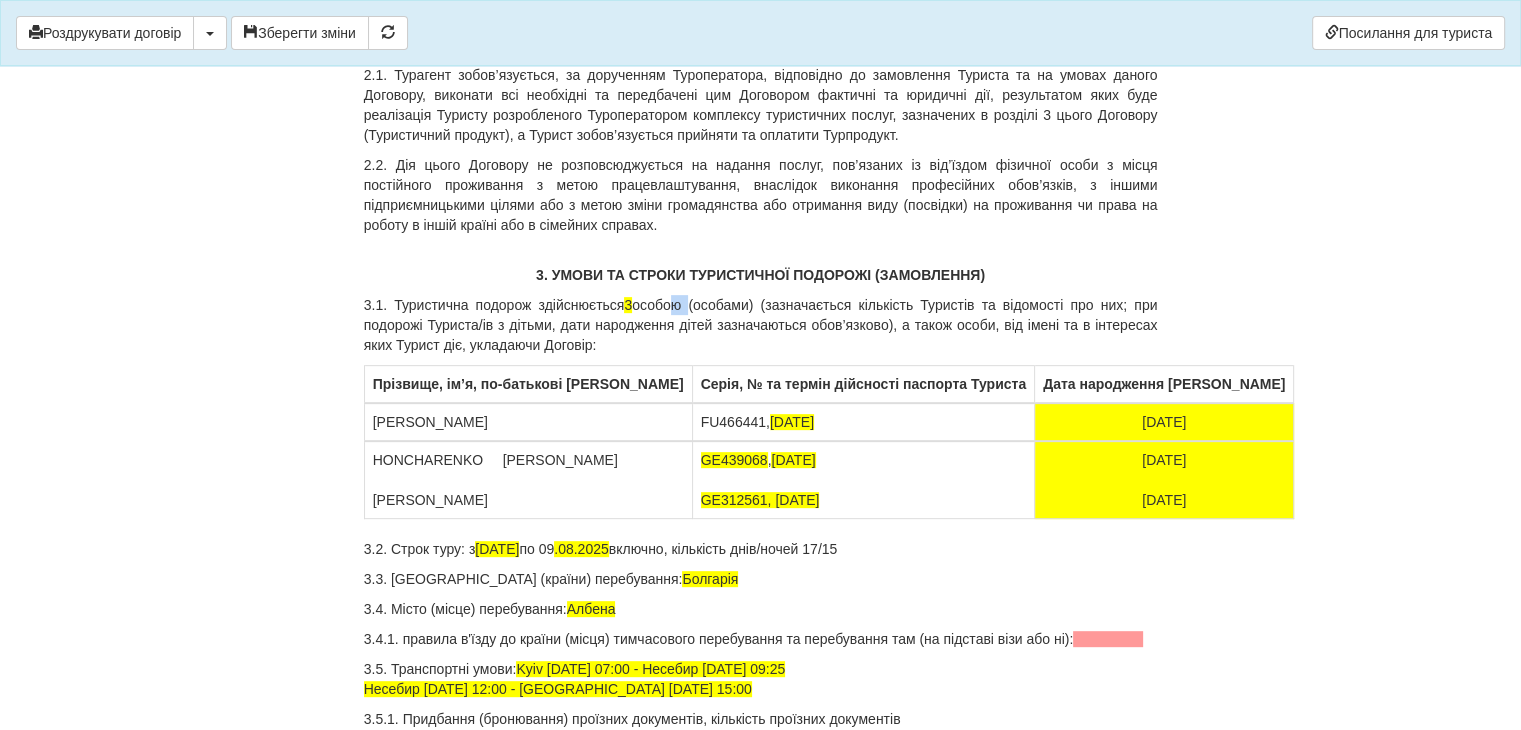 drag, startPoint x: 686, startPoint y: 305, endPoint x: 673, endPoint y: 303, distance: 13.152946 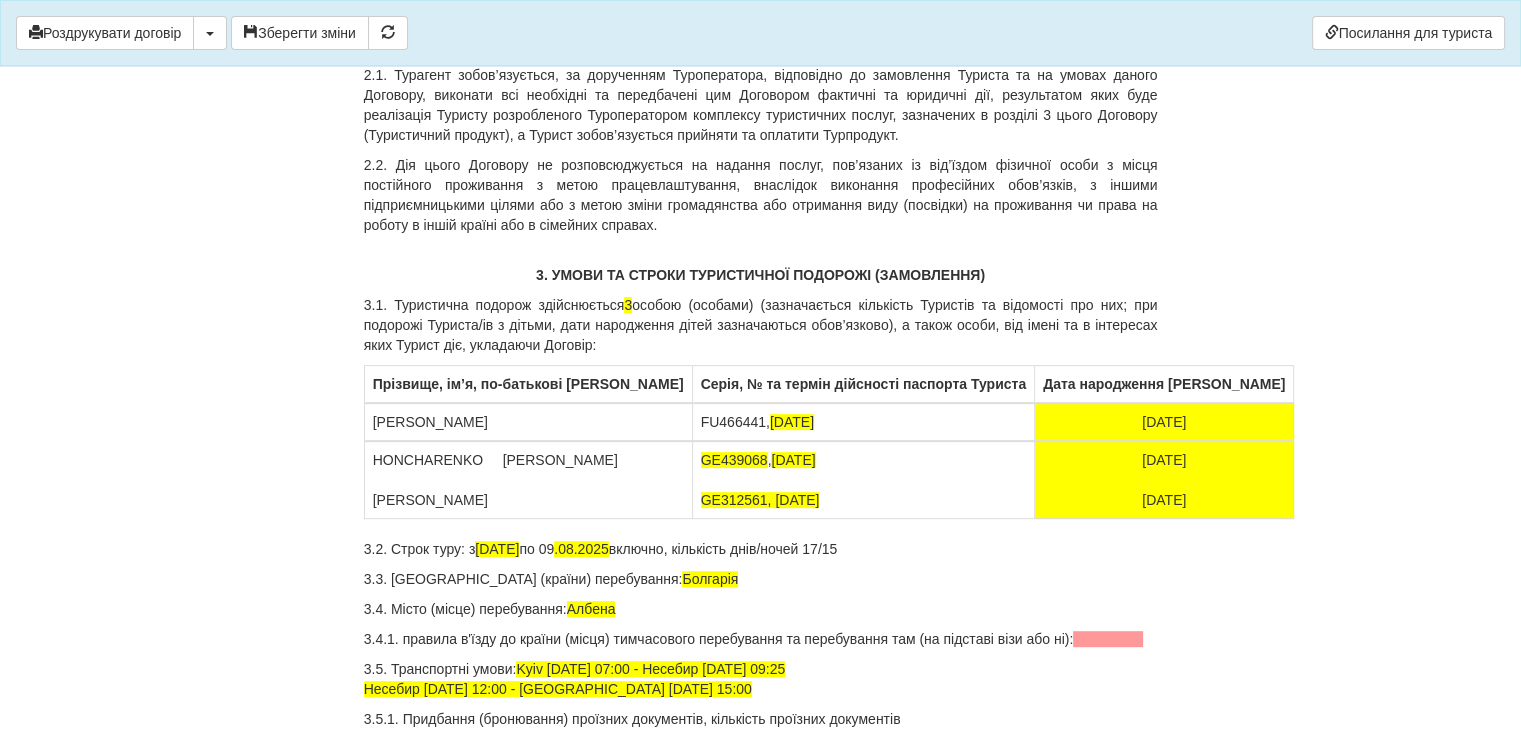 click on "3.1. Туристична подорож здійснюється  3  особою (особами) (зазначається кількість Туристів та відомості про них; при подорожі Туриста/ів з дітьми, дати народження дітей зазначаються обов’язково), а також особи, від імені та в інтересах яких Турист діє, укладаючи Договір:" at bounding box center [761, 325] 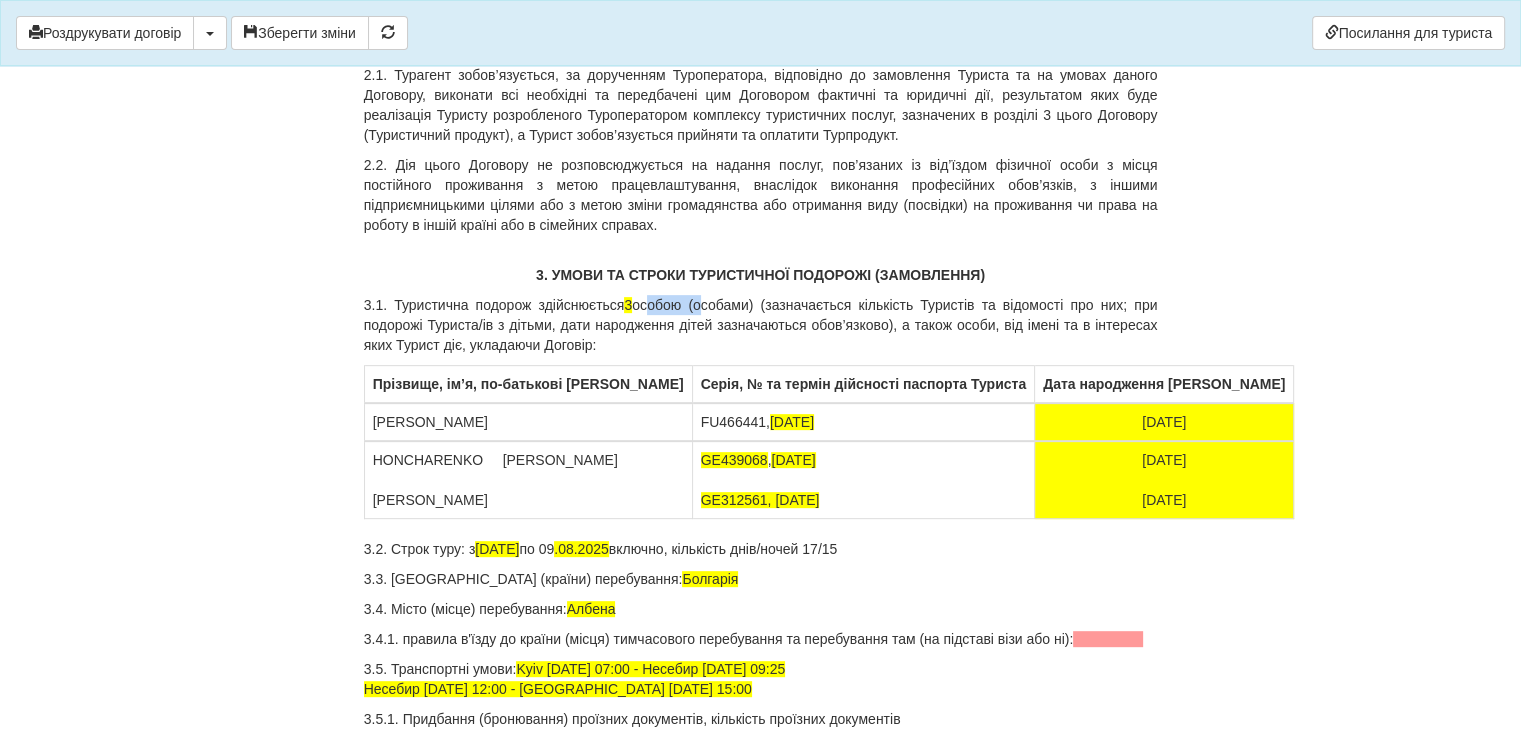 drag, startPoint x: 704, startPoint y: 304, endPoint x: 645, endPoint y: 301, distance: 59.07622 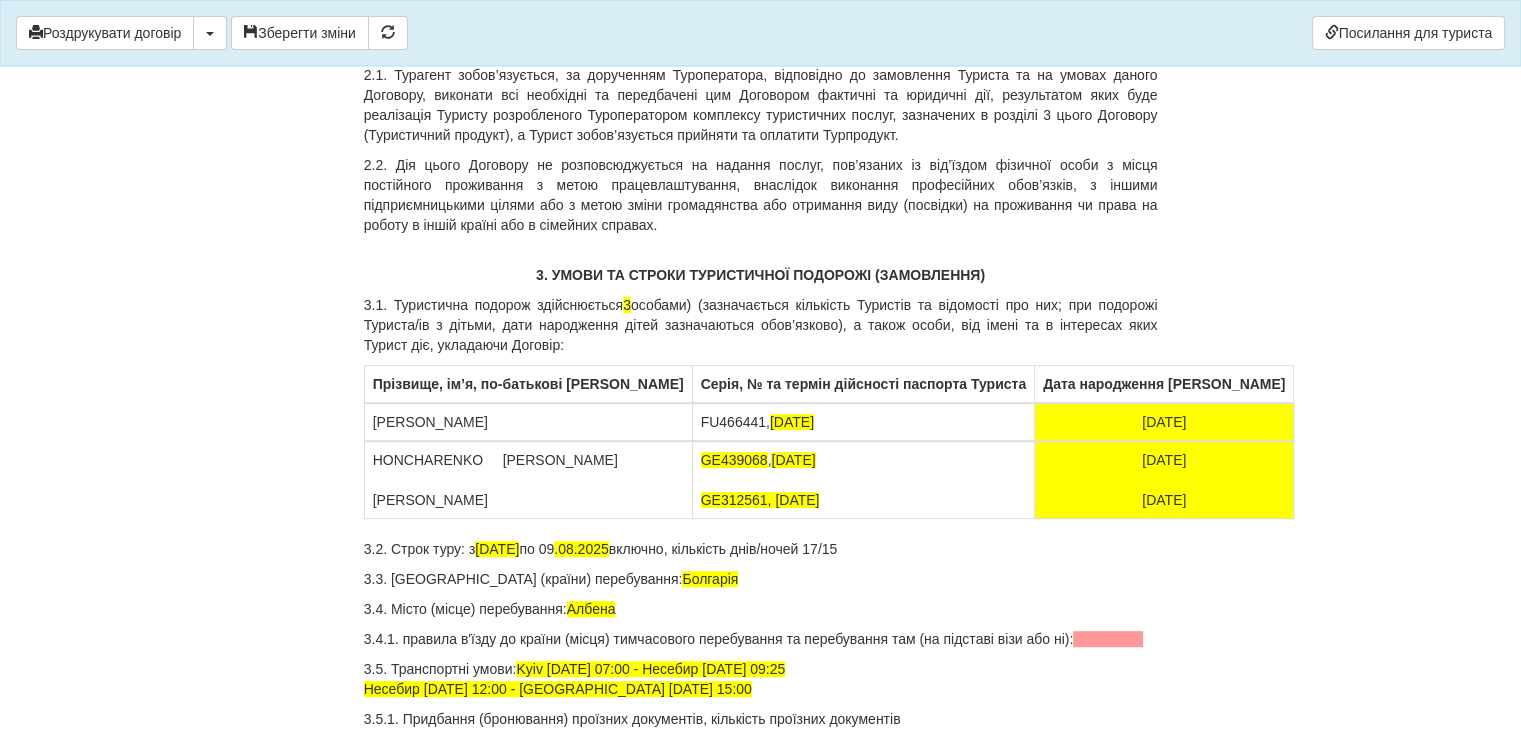 click on "3.1. Туристична подорож здійснюється  3  особами) (зазначається кількість Туристів та відомості про них; при подорожі Туриста/ів з дітьми, дати народження дітей зазначаються обов’язково), а також особи, від імені та в інтересах яких Турист діє, укладаючи Договір:" at bounding box center (761, 325) 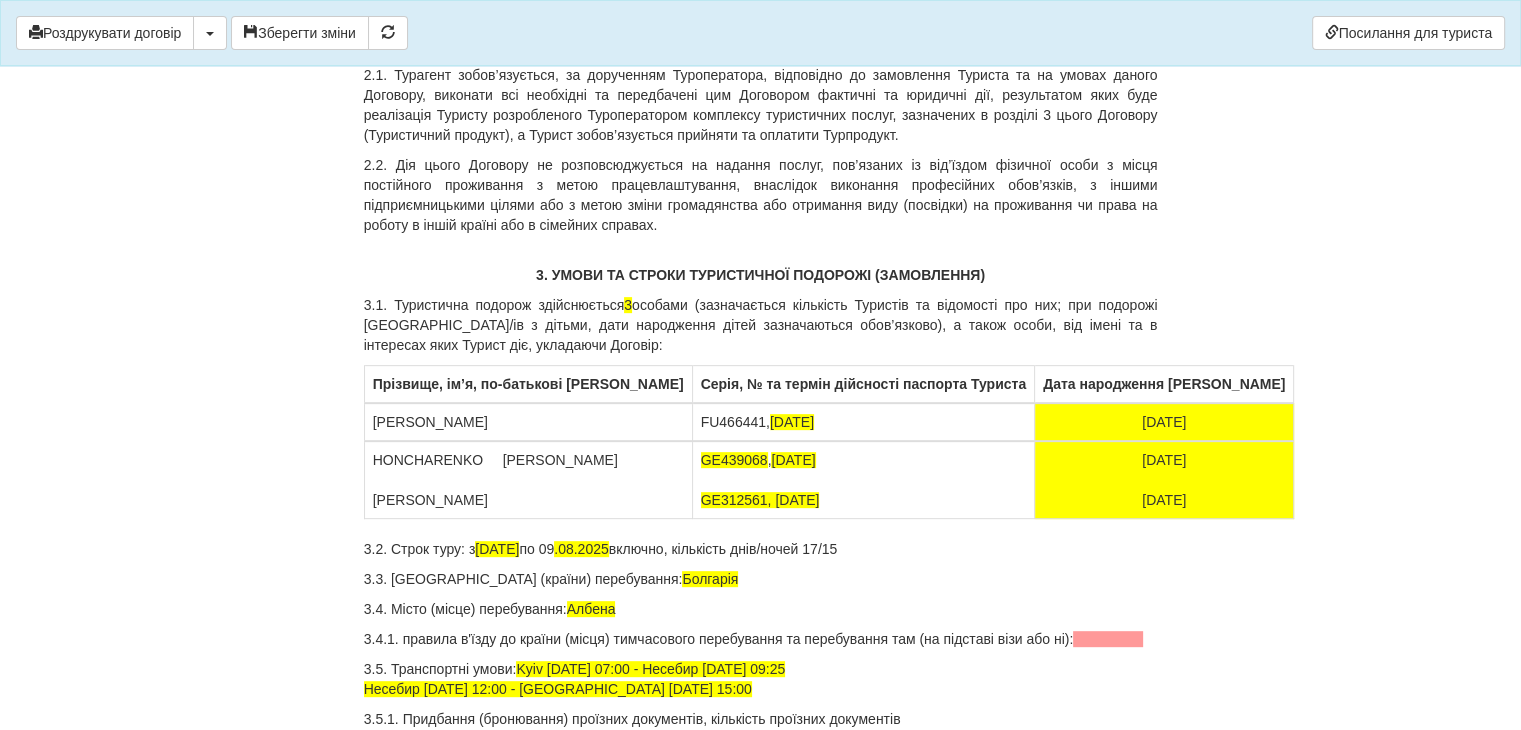 click on "HONCHARENKO     [PERSON_NAME]" at bounding box center [528, 480] 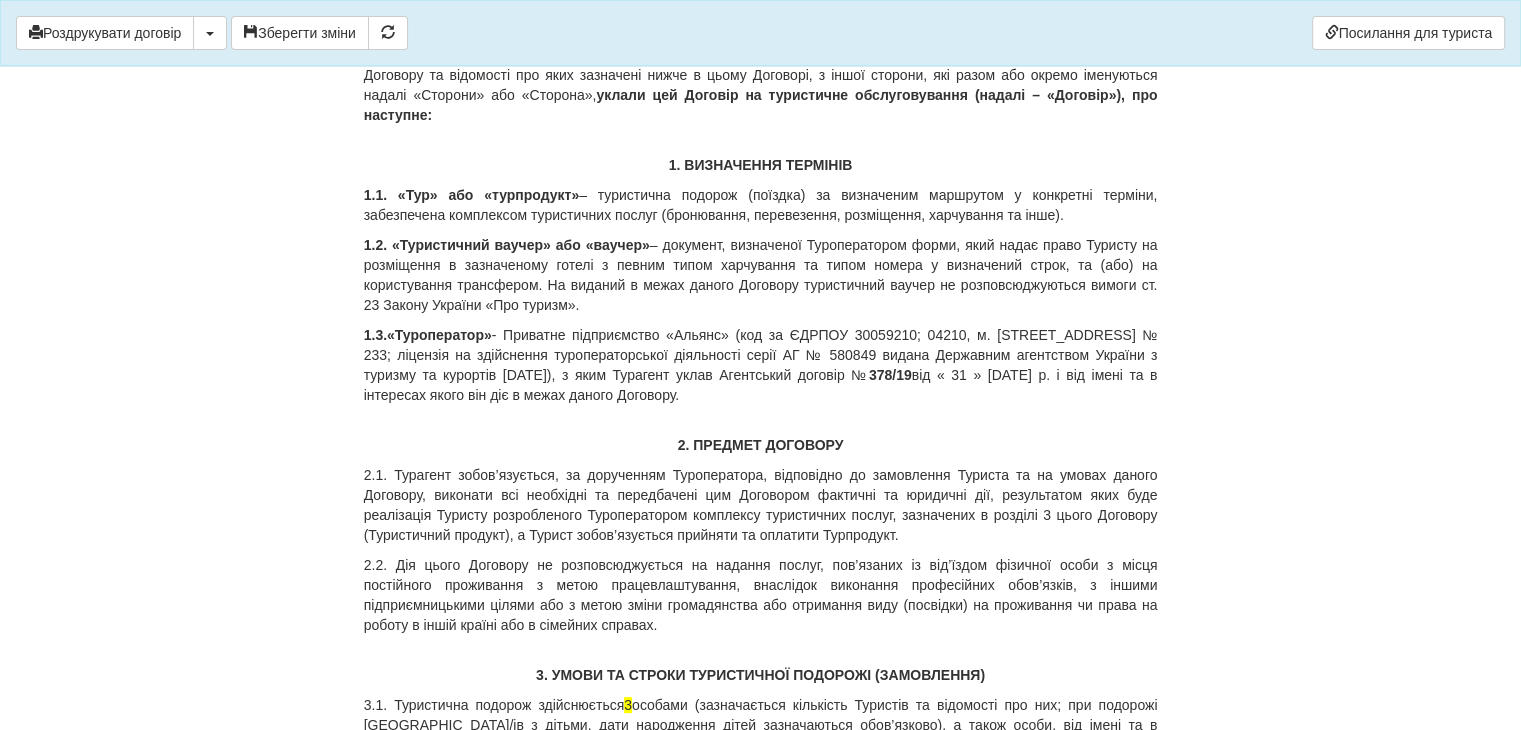 scroll, scrollTop: 0, scrollLeft: 0, axis: both 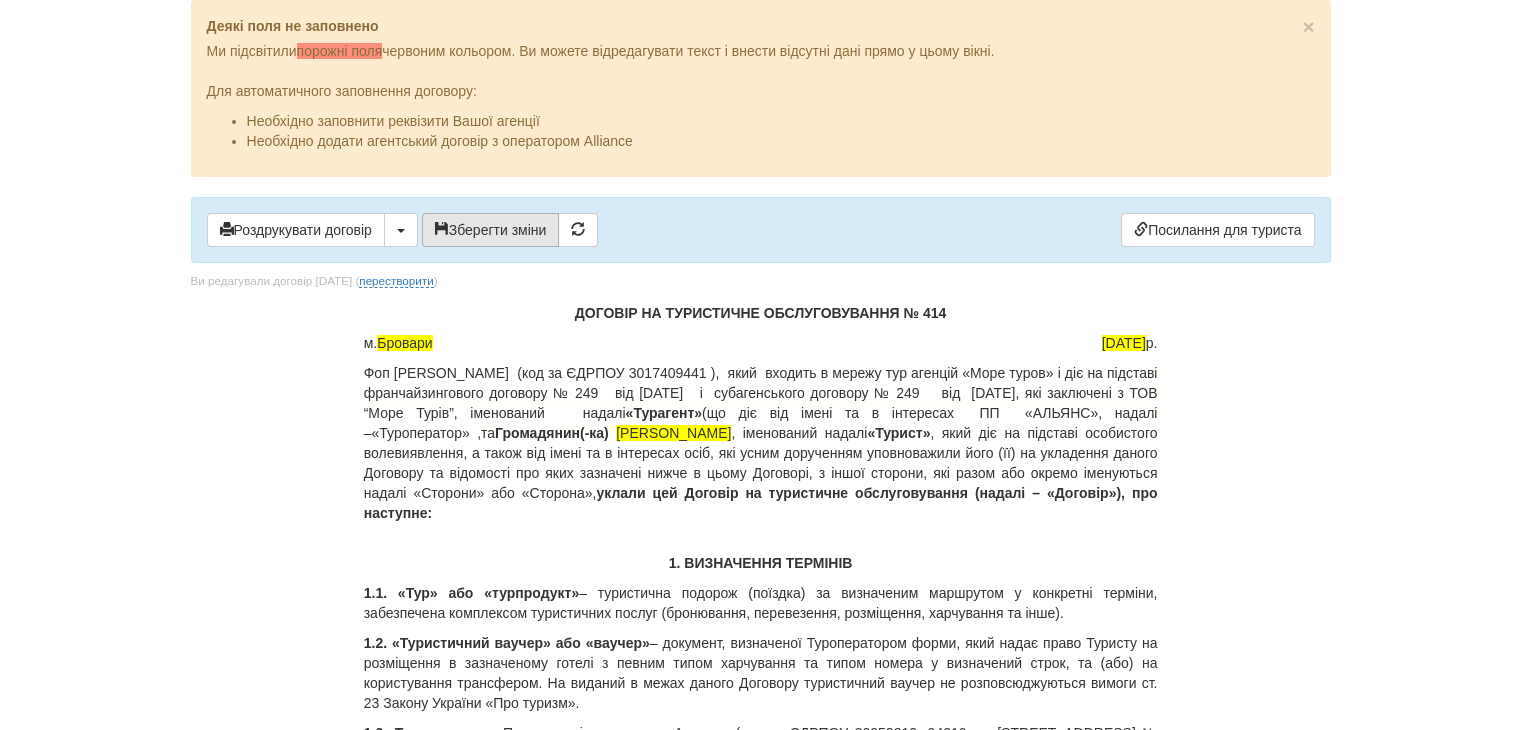 click on "Зберегти зміни" at bounding box center (491, 230) 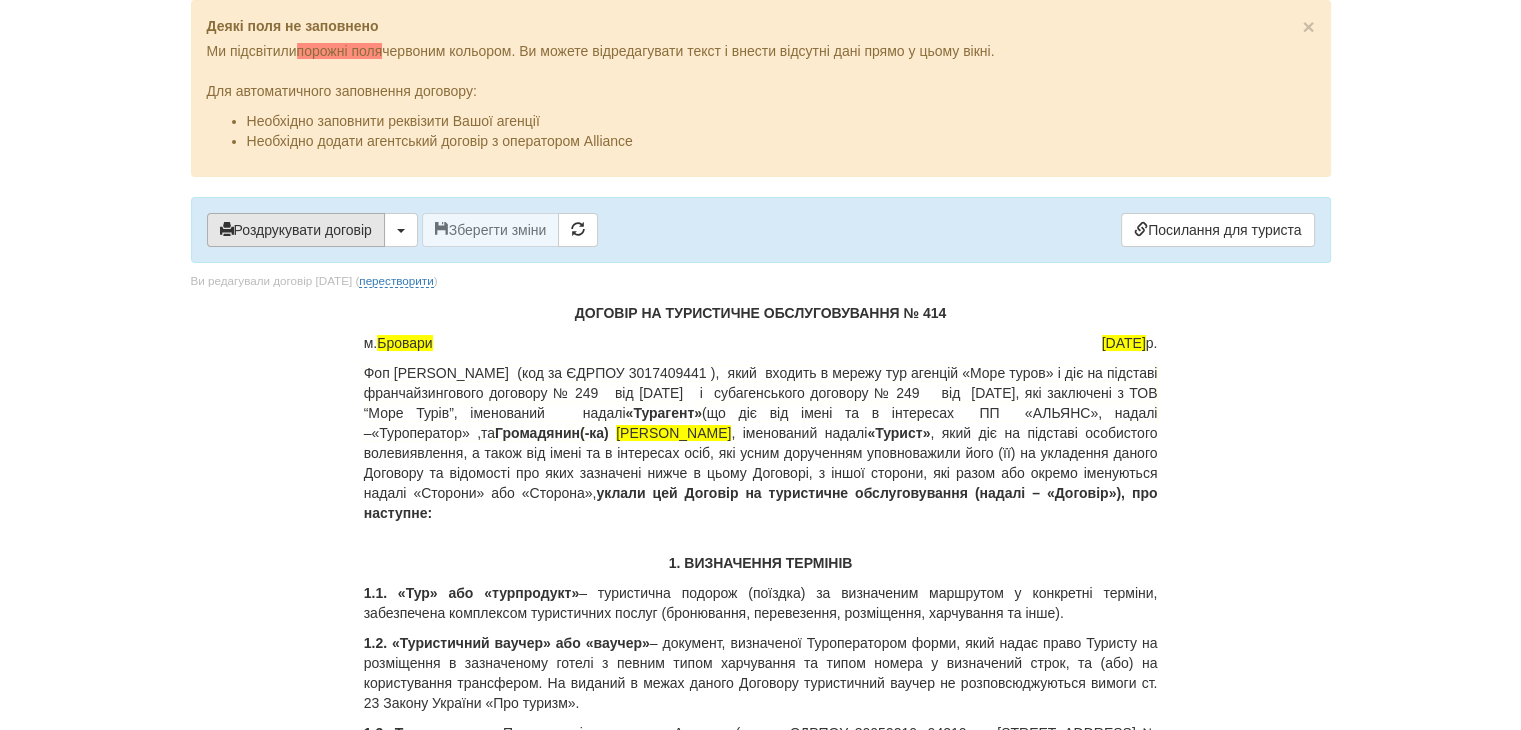click on "Роздрукувати договір" at bounding box center (296, 230) 